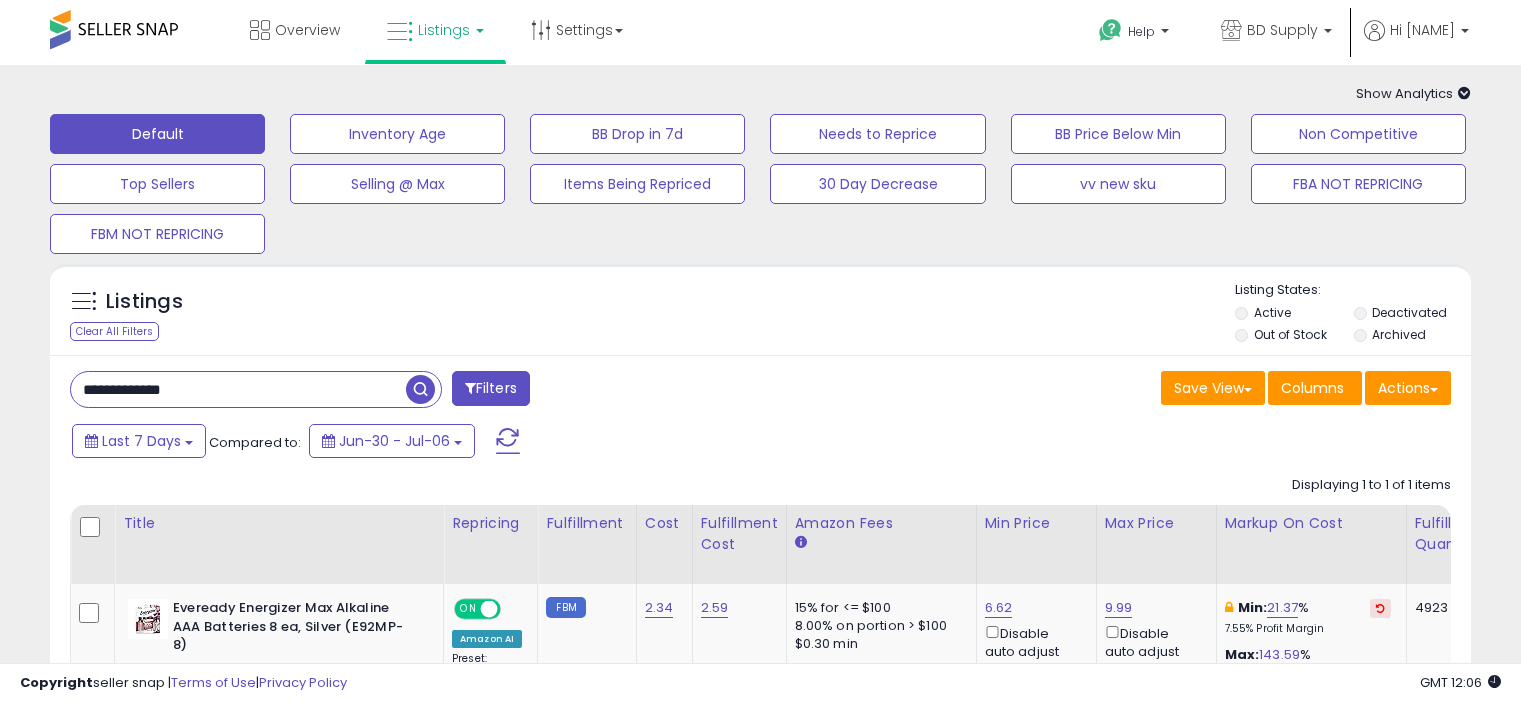 select on "**" 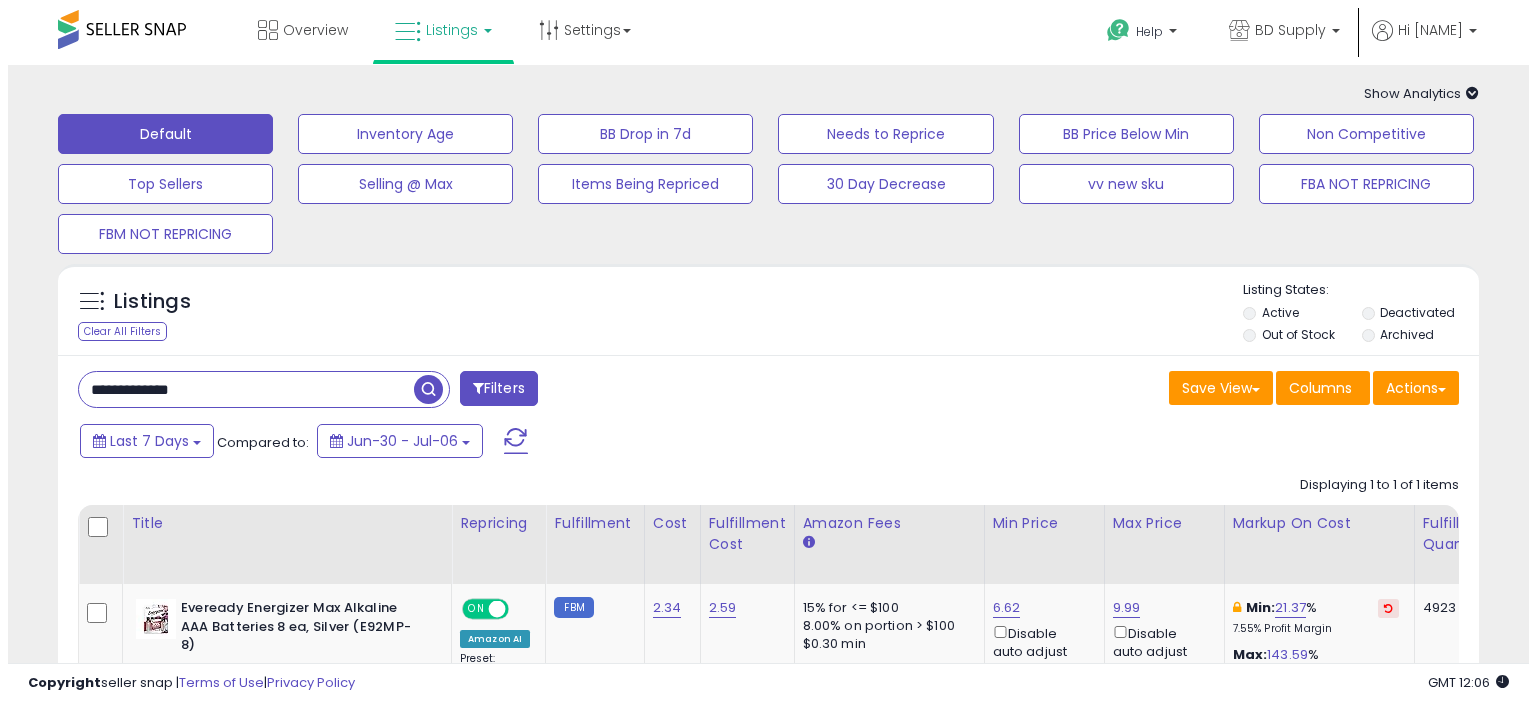 scroll, scrollTop: 192, scrollLeft: 0, axis: vertical 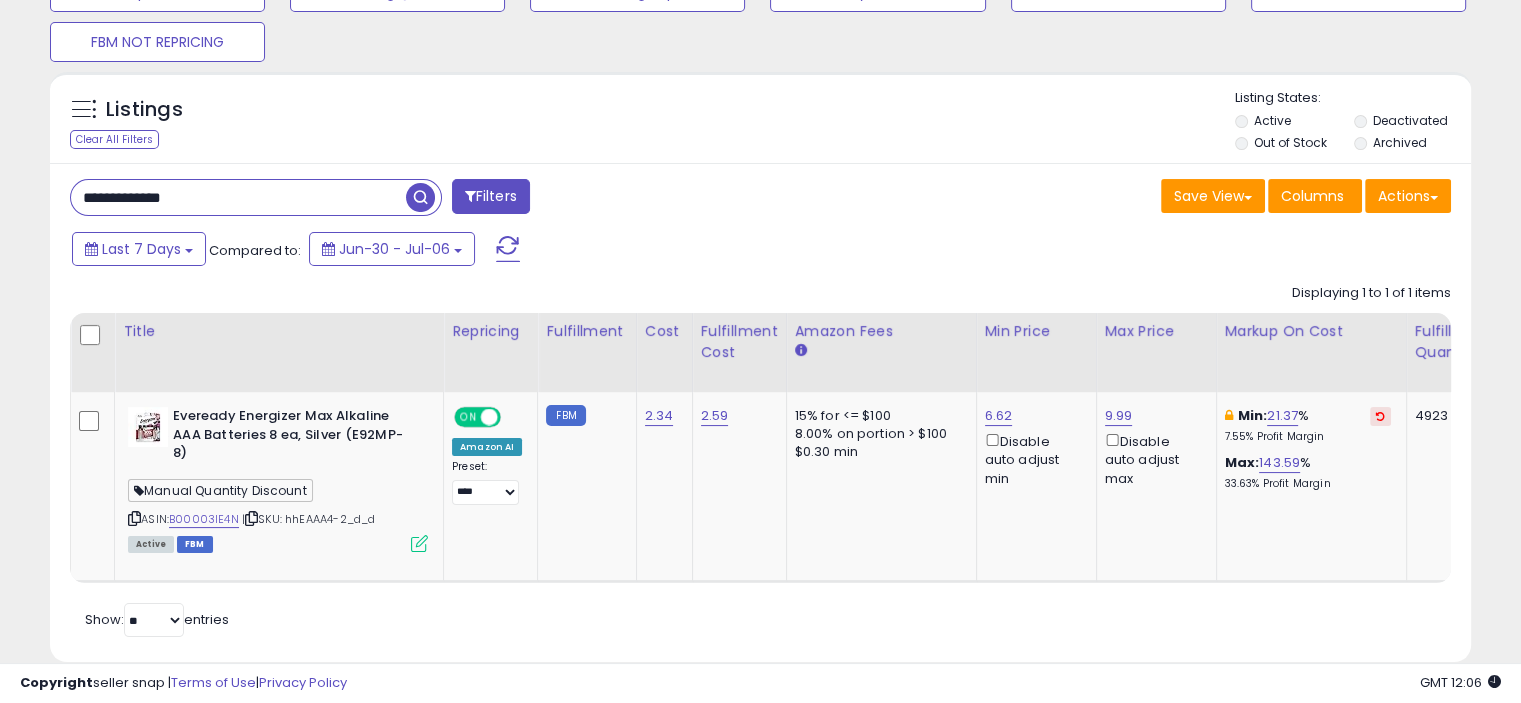 drag, startPoint x: 234, startPoint y: 198, endPoint x: 136, endPoint y: 158, distance: 105.848946 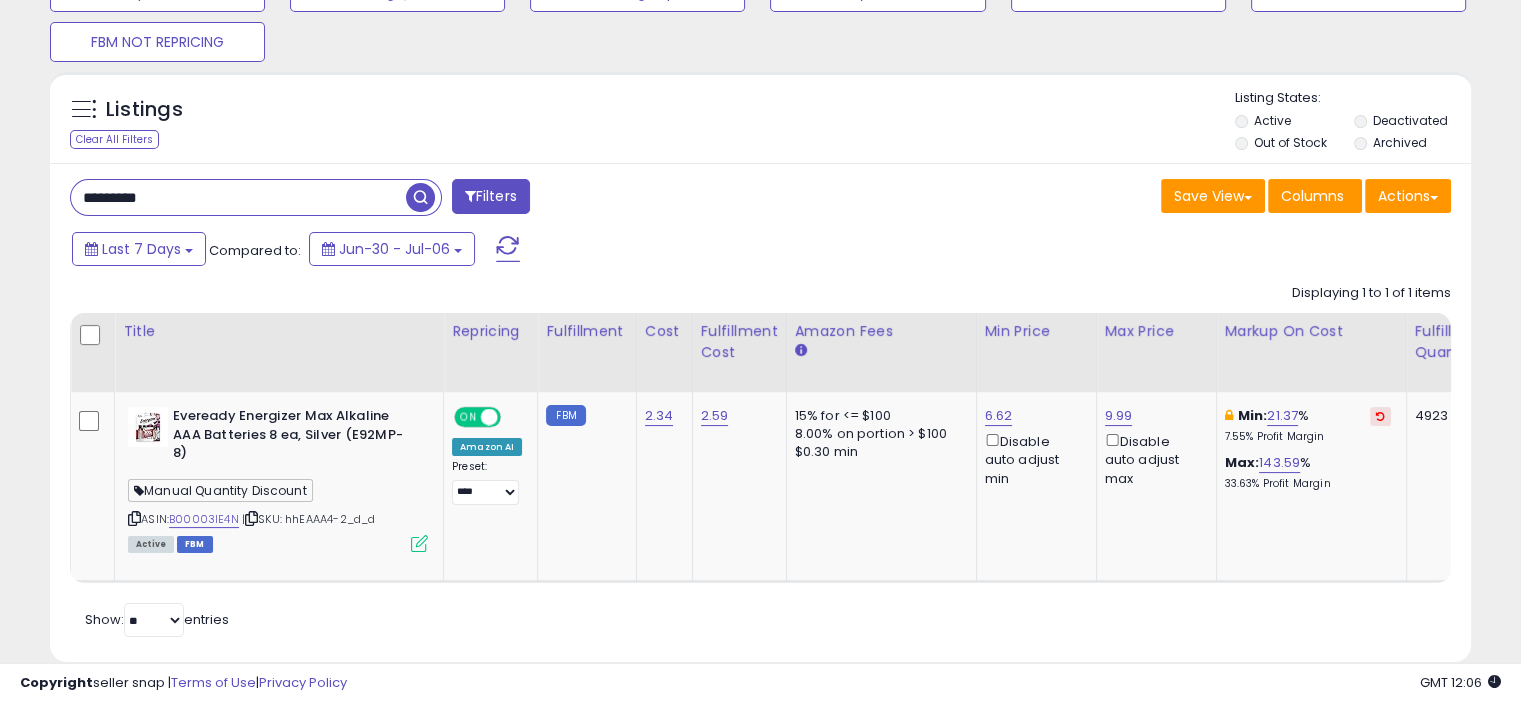 click at bounding box center (420, 197) 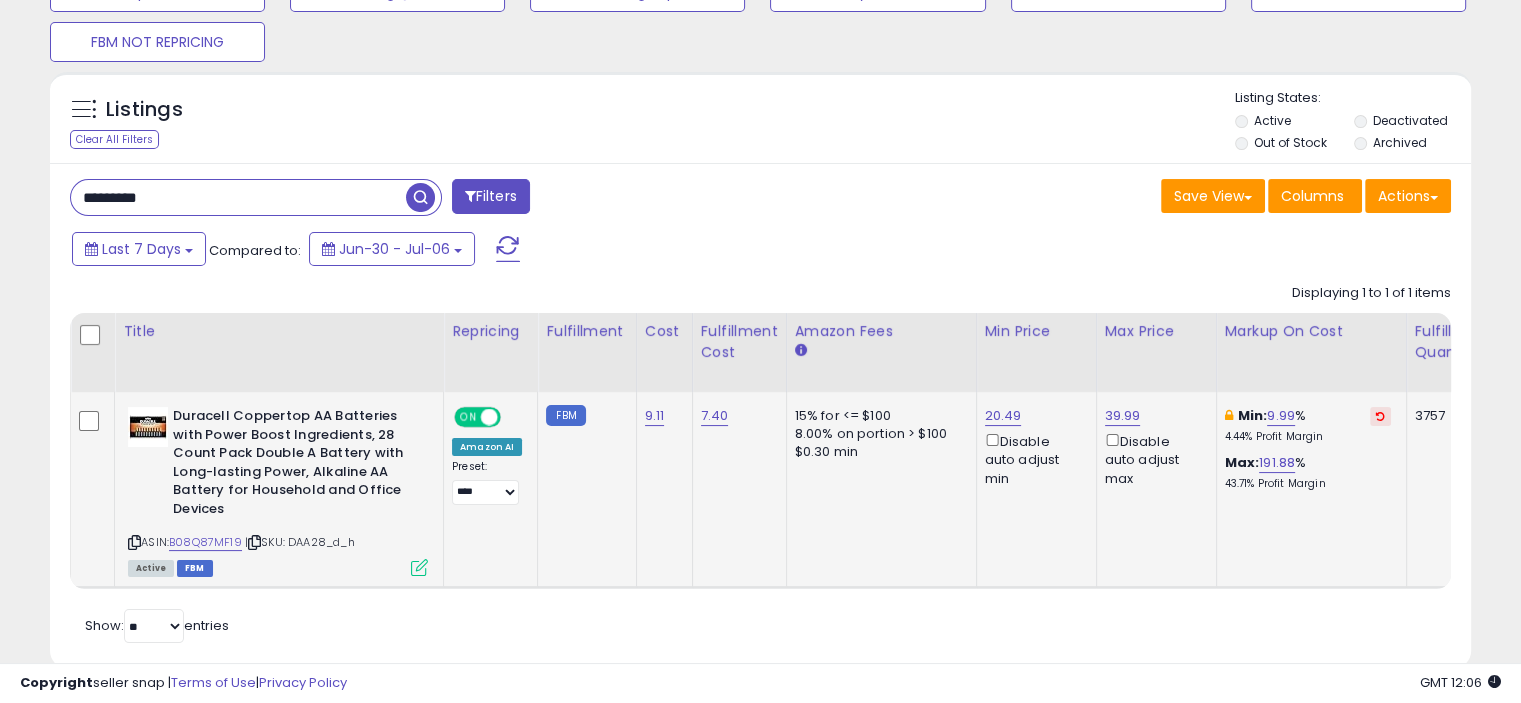 click at bounding box center (419, 567) 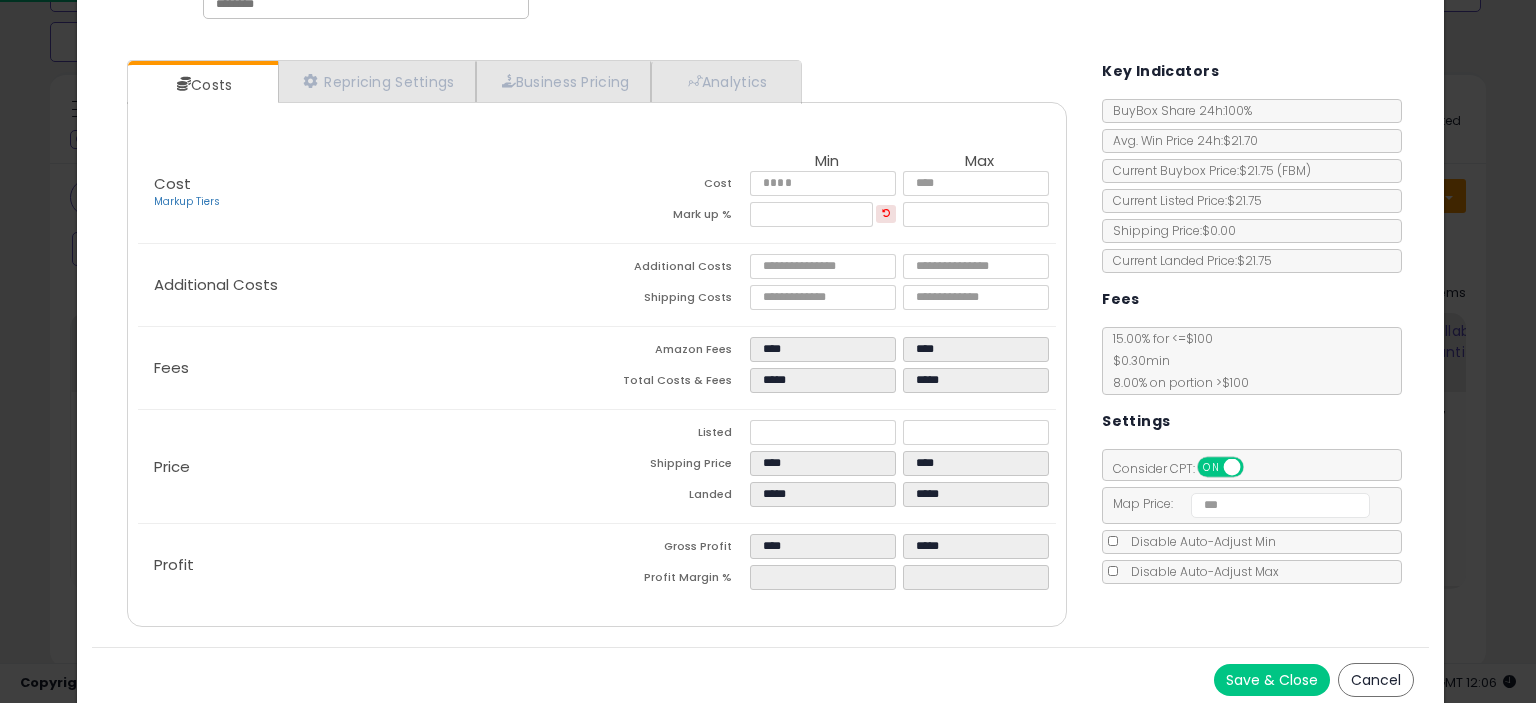 scroll, scrollTop: 151, scrollLeft: 0, axis: vertical 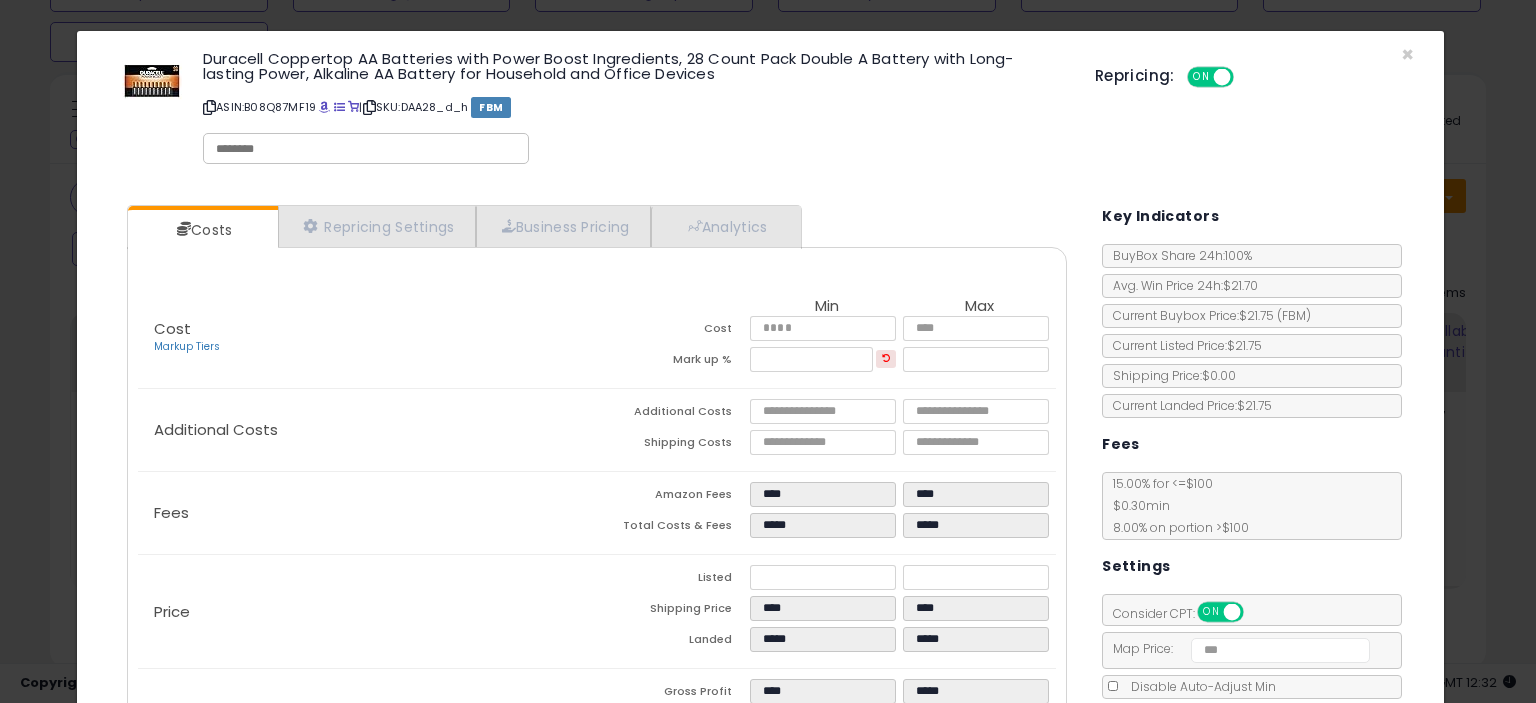 click on "Repricing:
ON   OFF" at bounding box center [1254, 74] 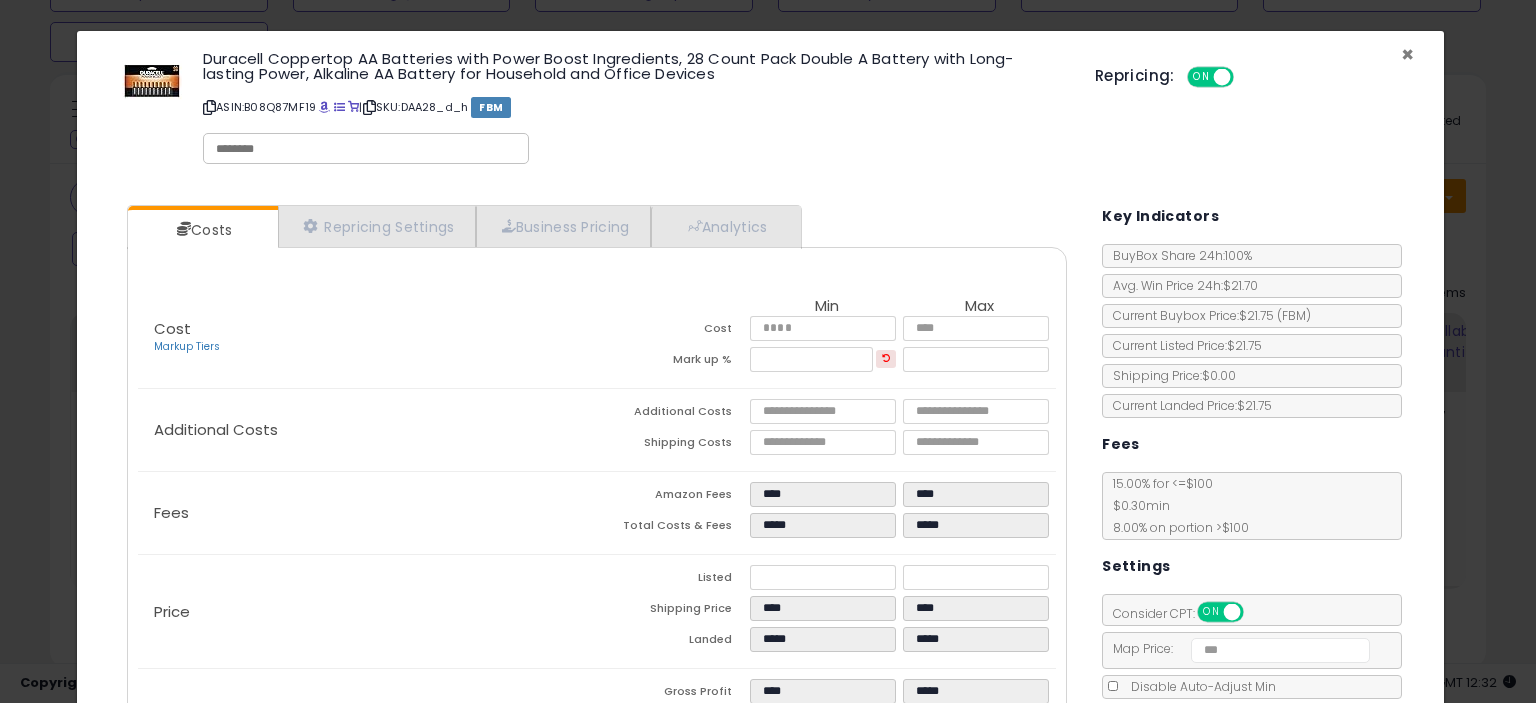 click on "×" at bounding box center [1407, 54] 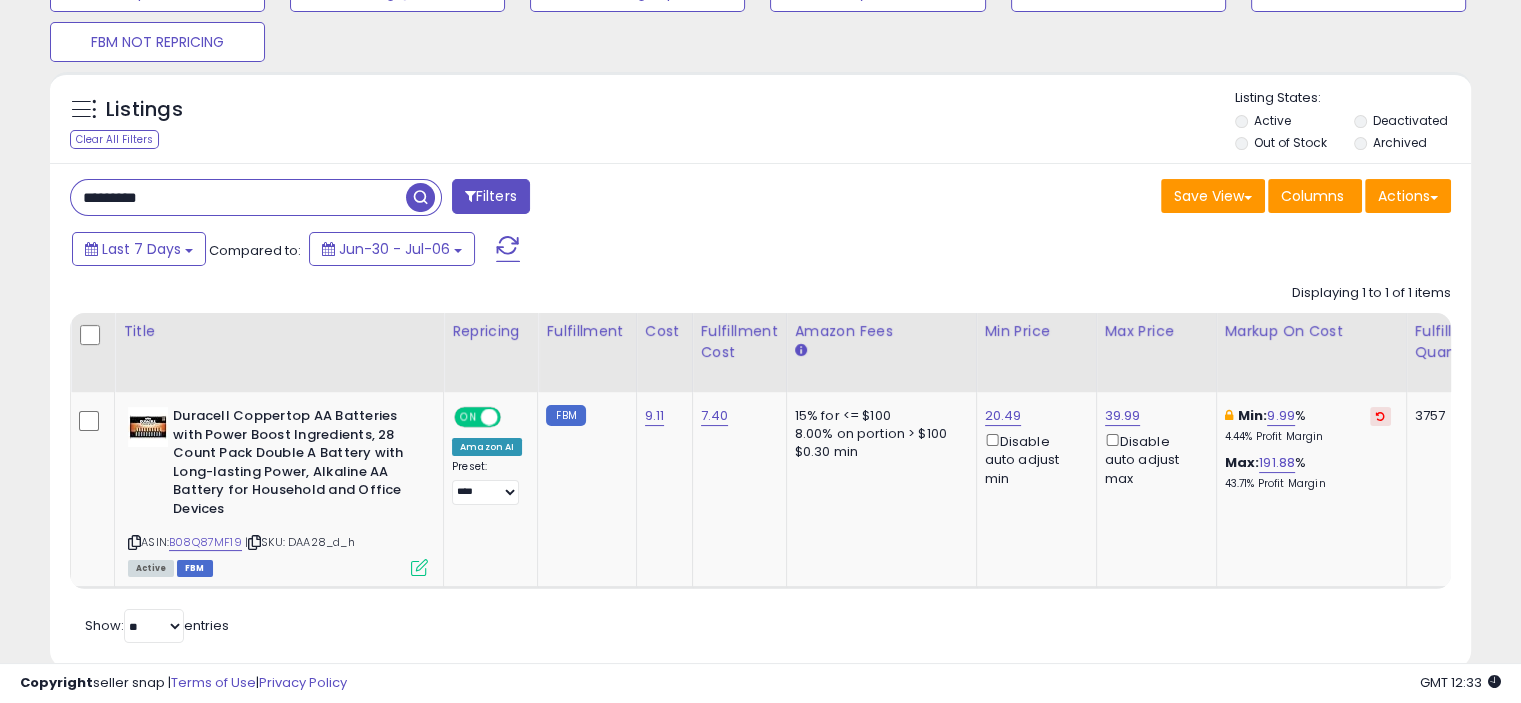 drag, startPoint x: 204, startPoint y: 183, endPoint x: 20, endPoint y: 192, distance: 184.21997 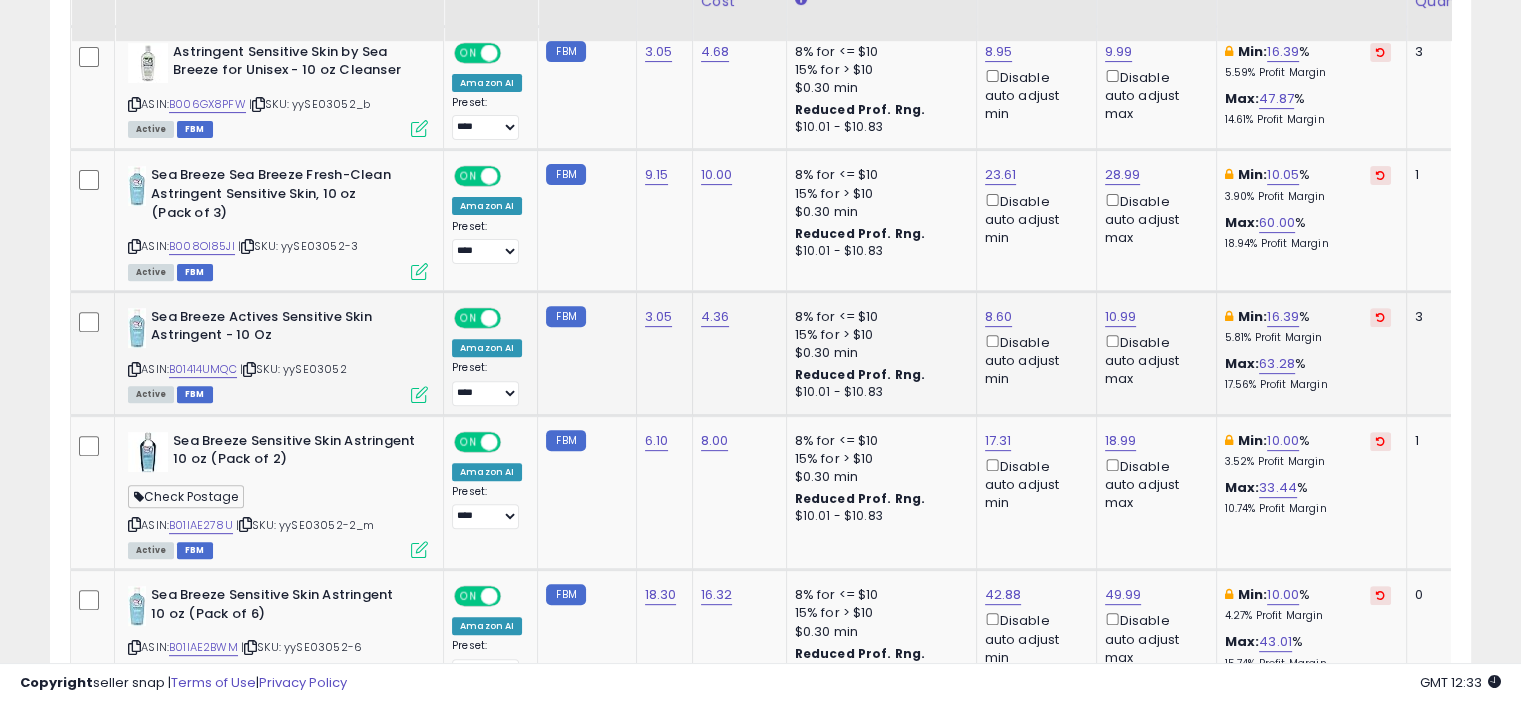 scroll, scrollTop: 692, scrollLeft: 0, axis: vertical 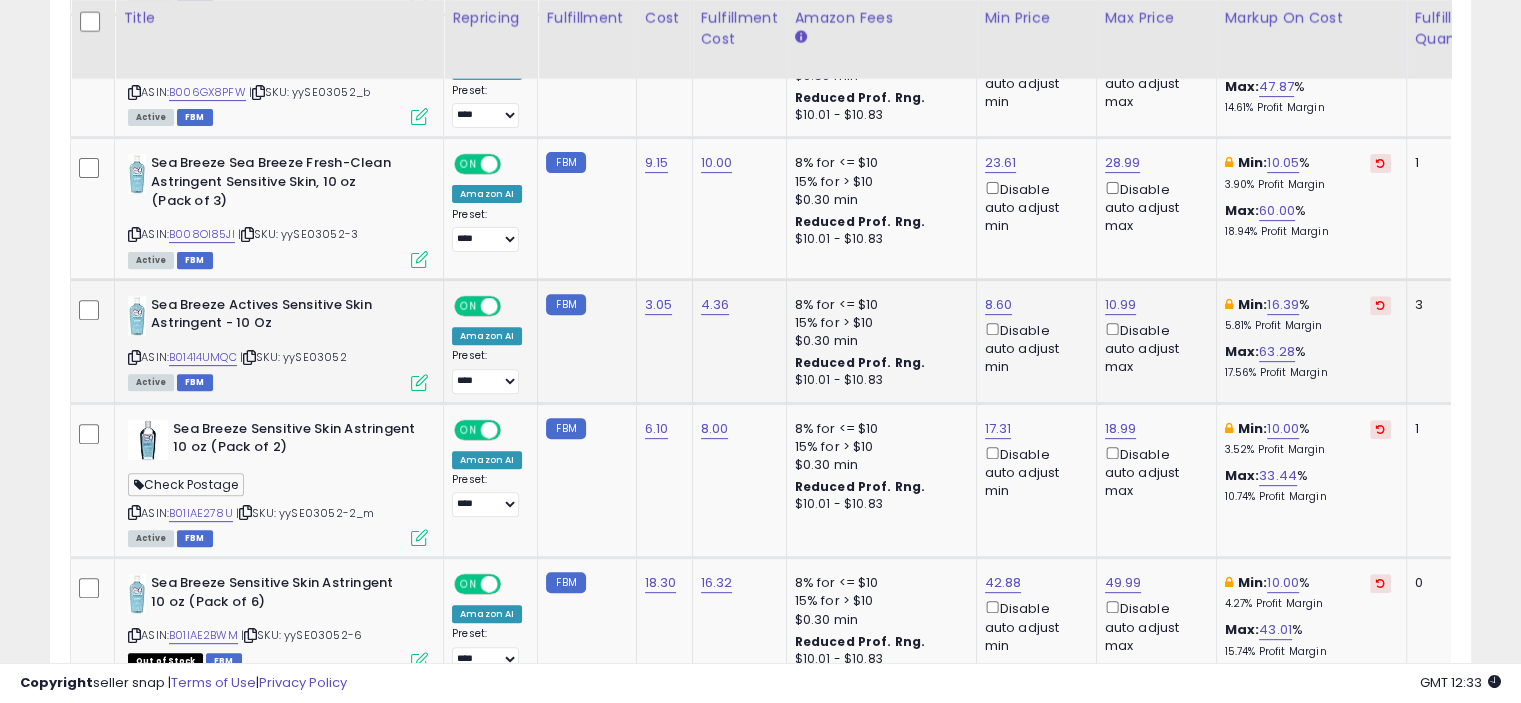 click at bounding box center (419, 382) 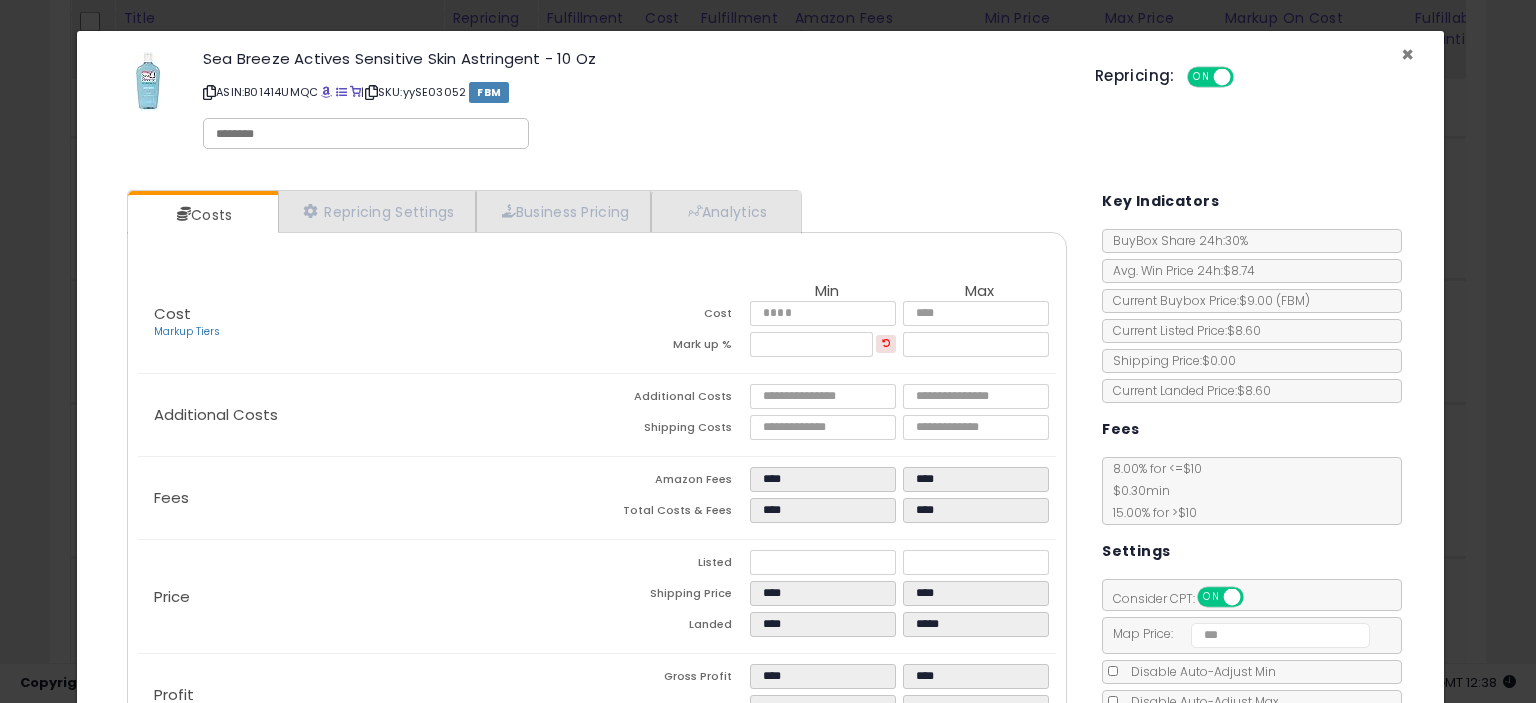 click on "×" at bounding box center (1407, 54) 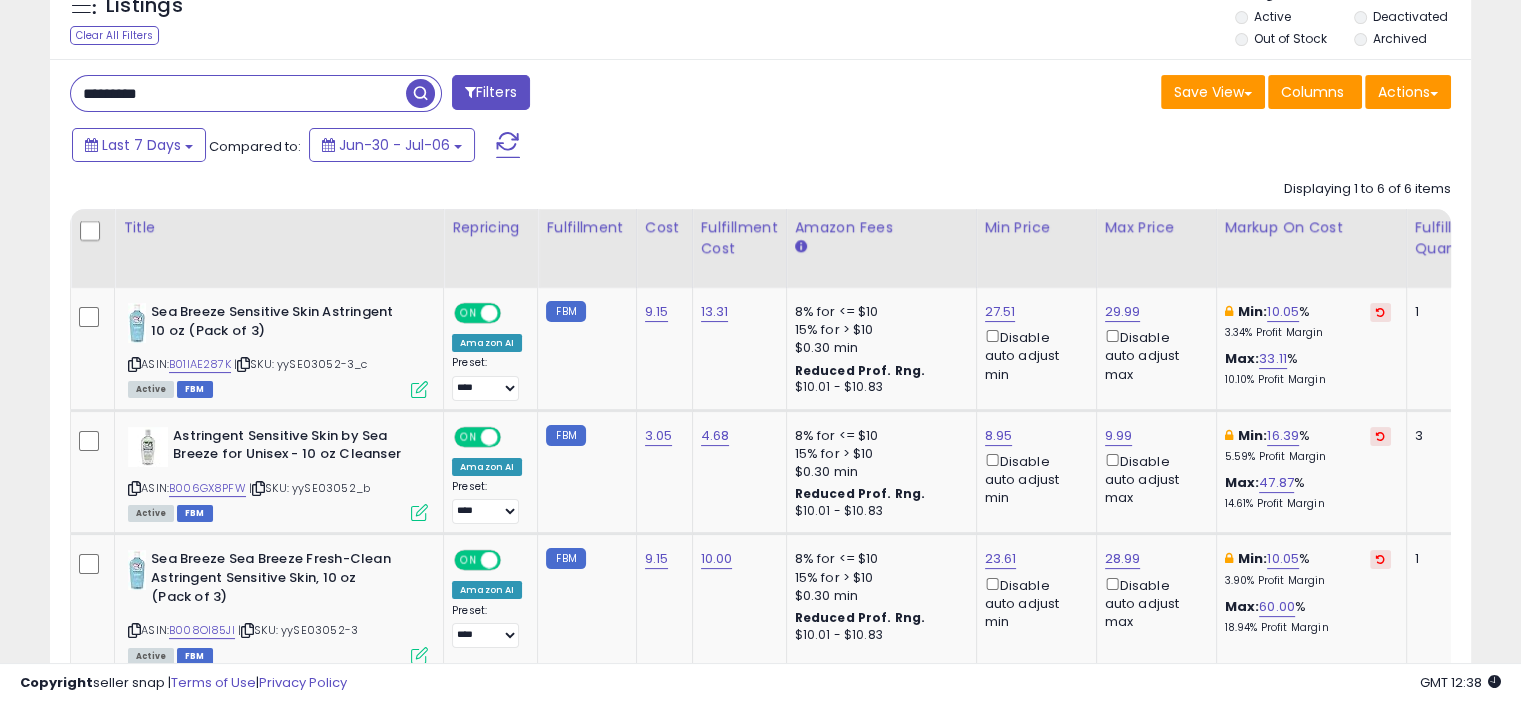 scroll, scrollTop: 292, scrollLeft: 0, axis: vertical 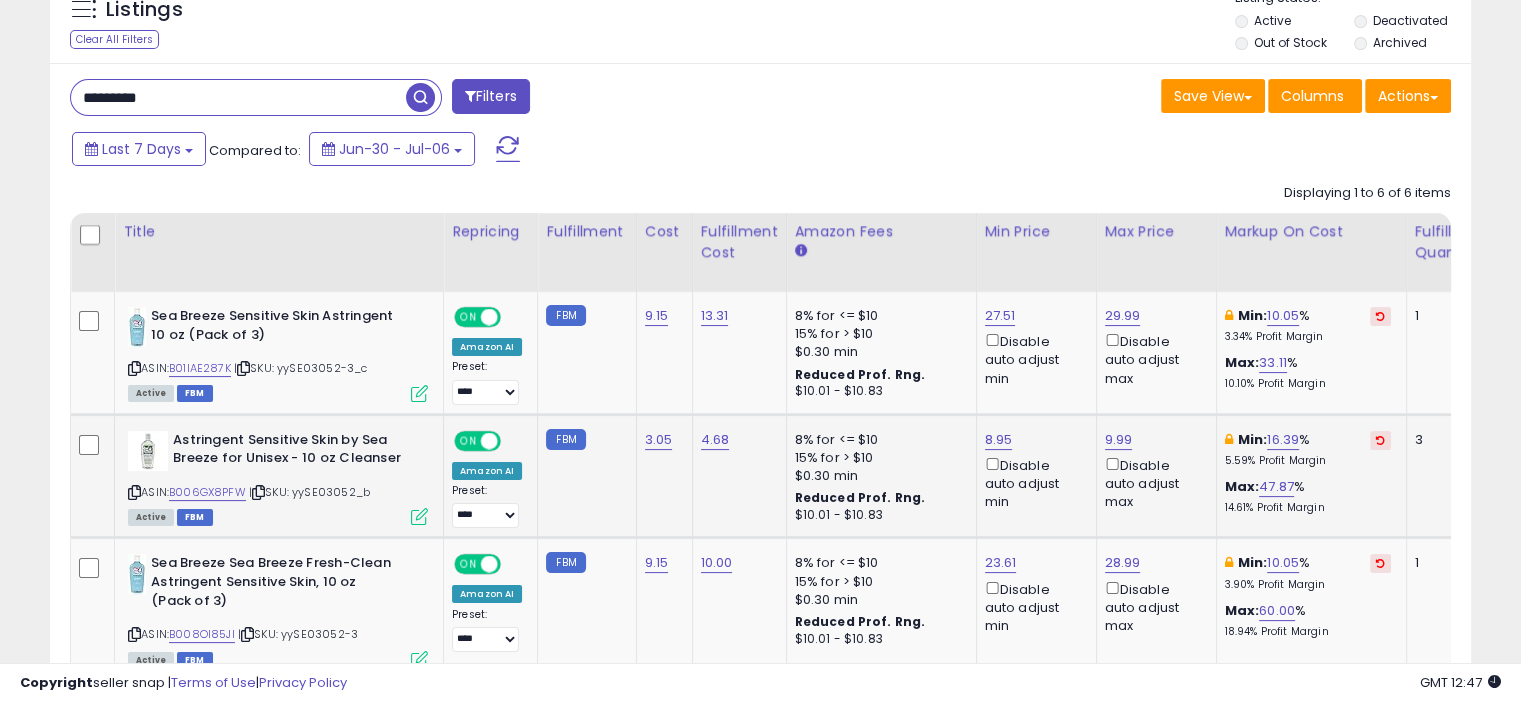 click at bounding box center (419, 516) 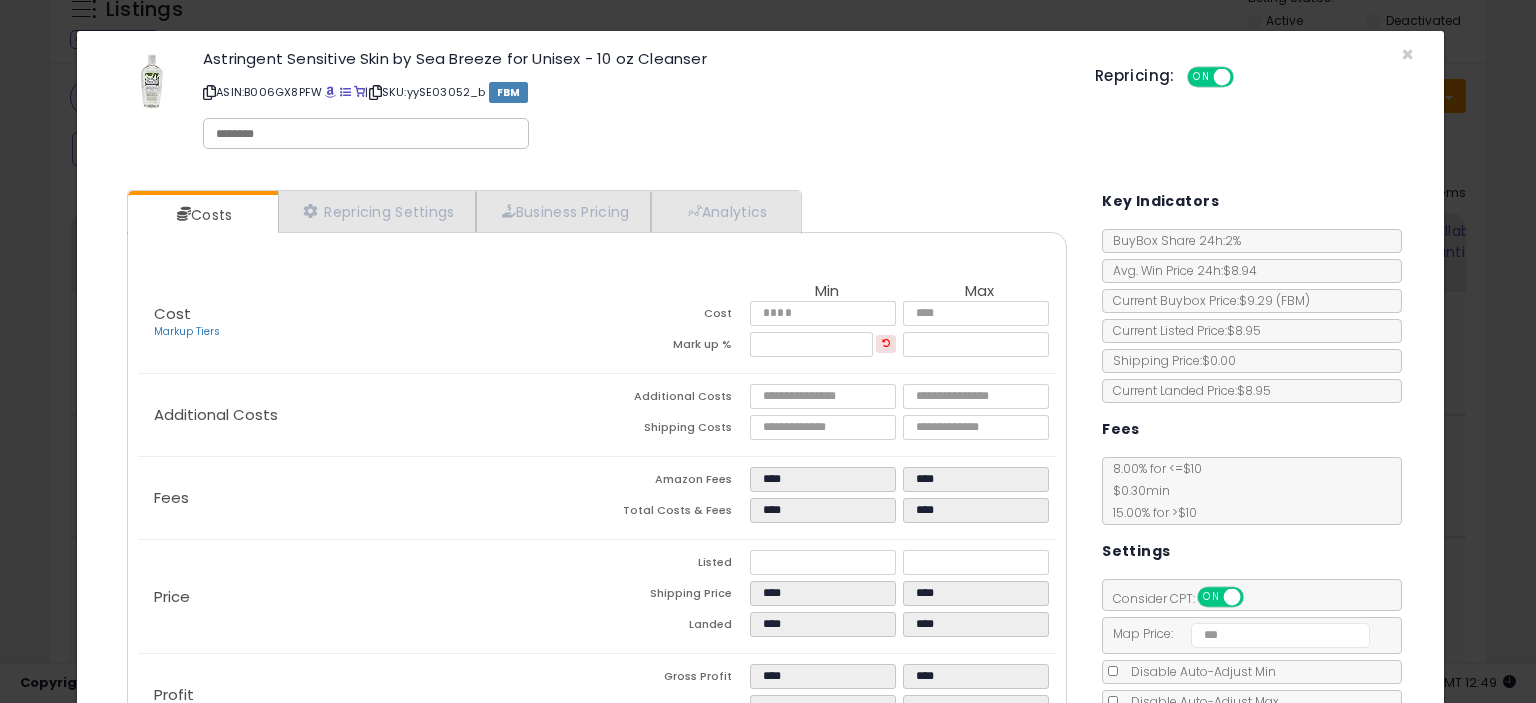 click on "Repricing:
ON   OFF" at bounding box center (1254, 74) 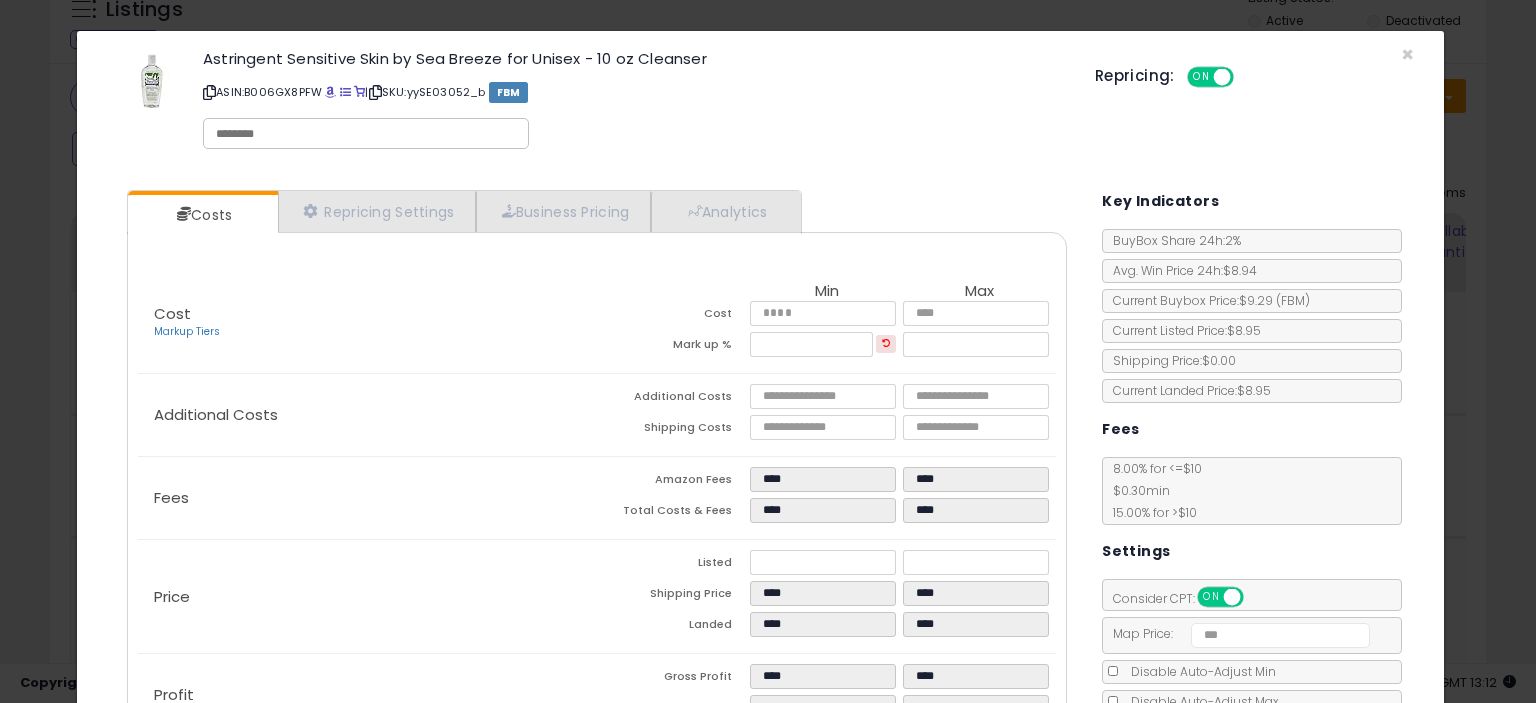 click on "Repricing:
ON   OFF" at bounding box center [1254, 74] 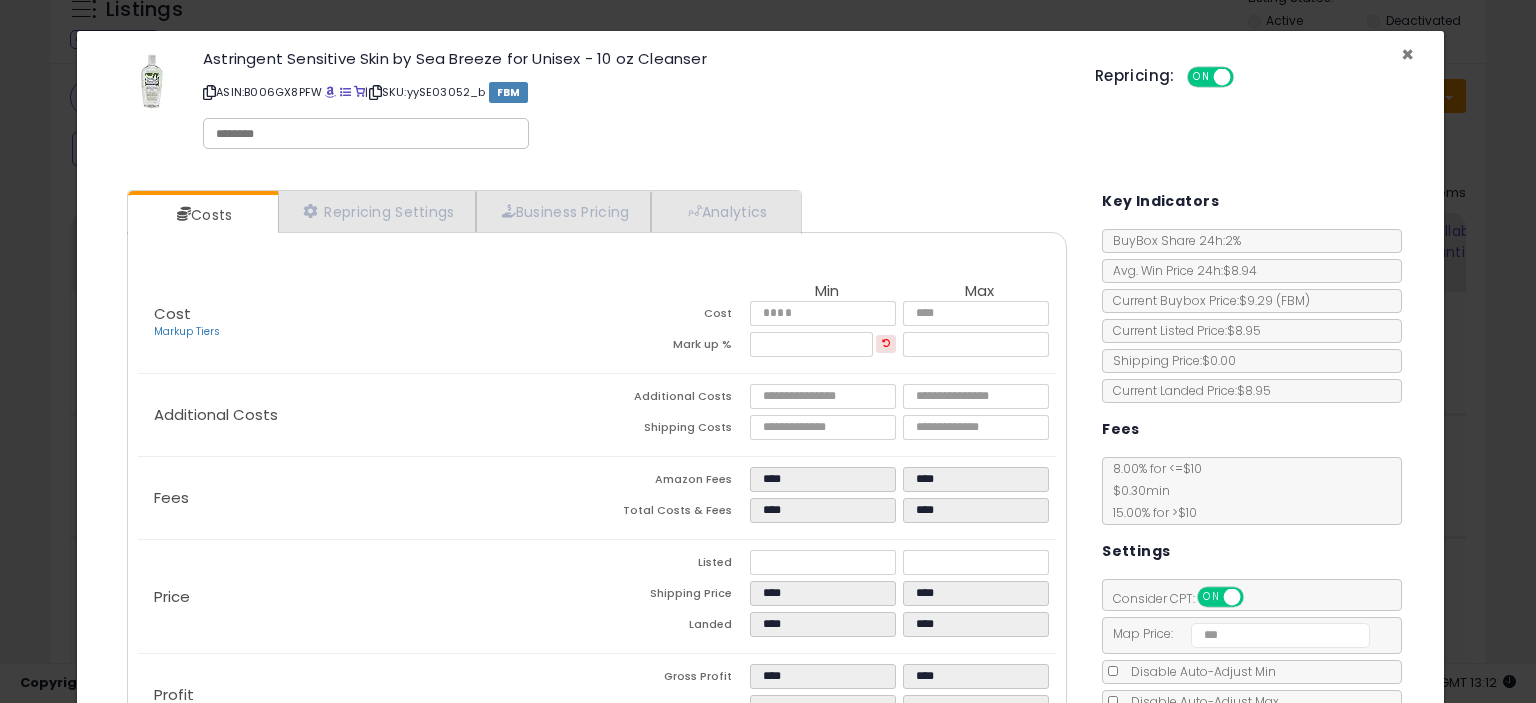 click on "×" at bounding box center [1407, 54] 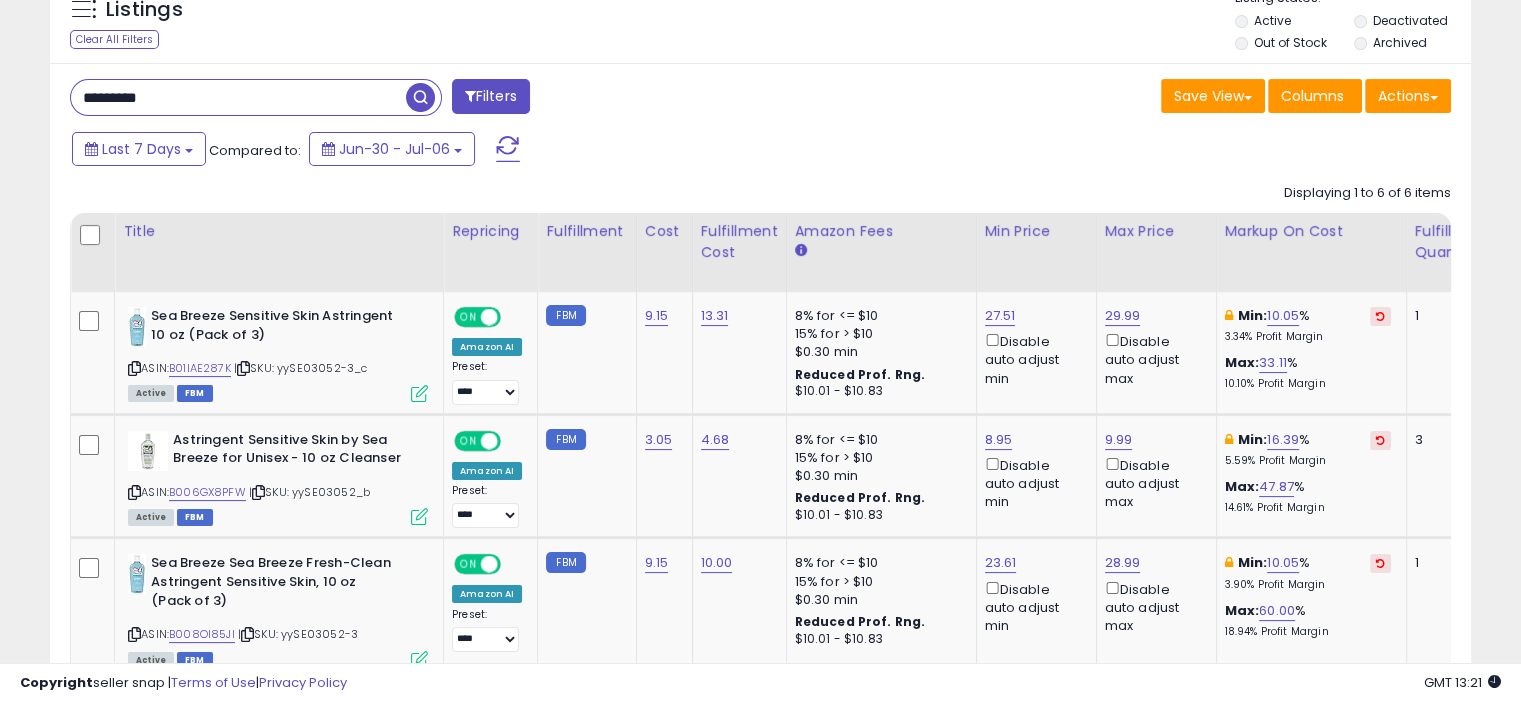 drag, startPoint x: 172, startPoint y: 95, endPoint x: 111, endPoint y: 96, distance: 61.008198 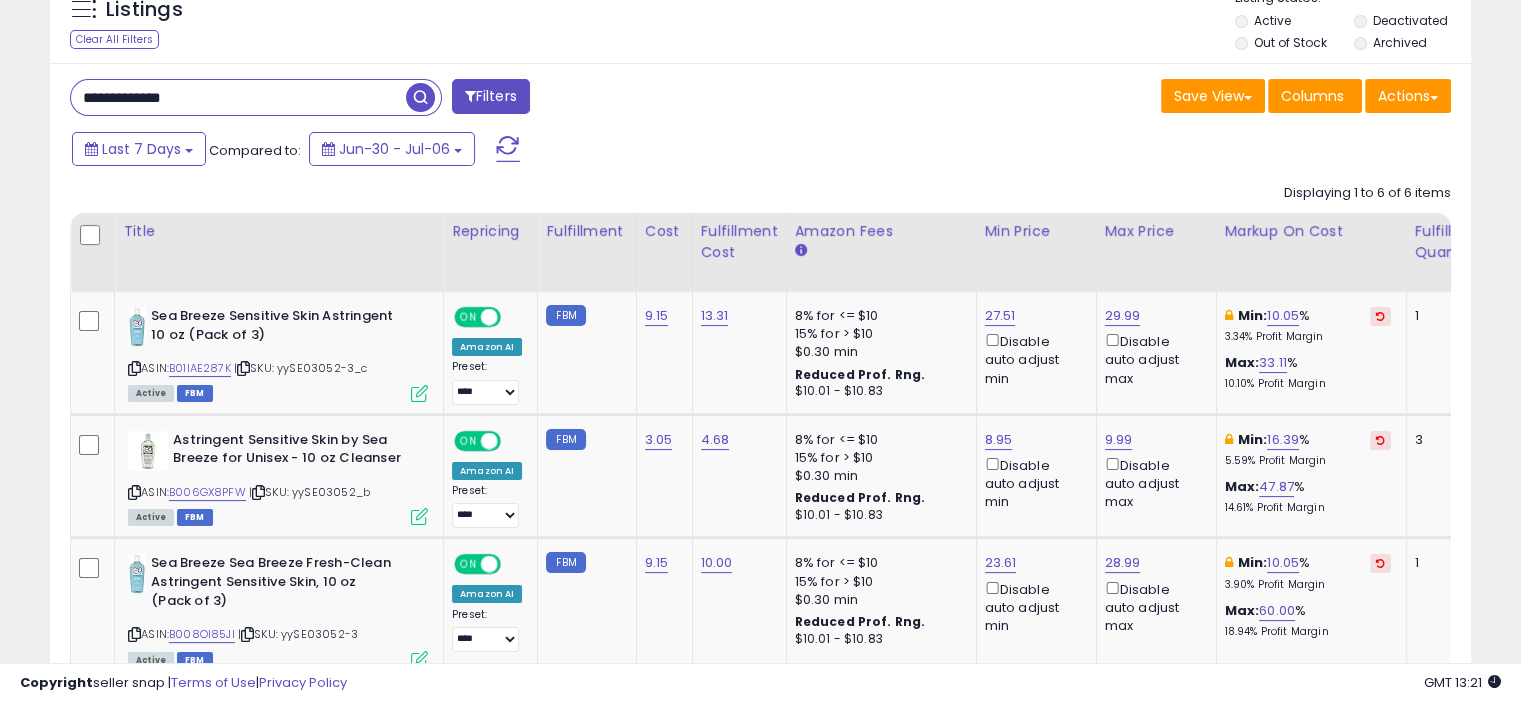 click at bounding box center [420, 97] 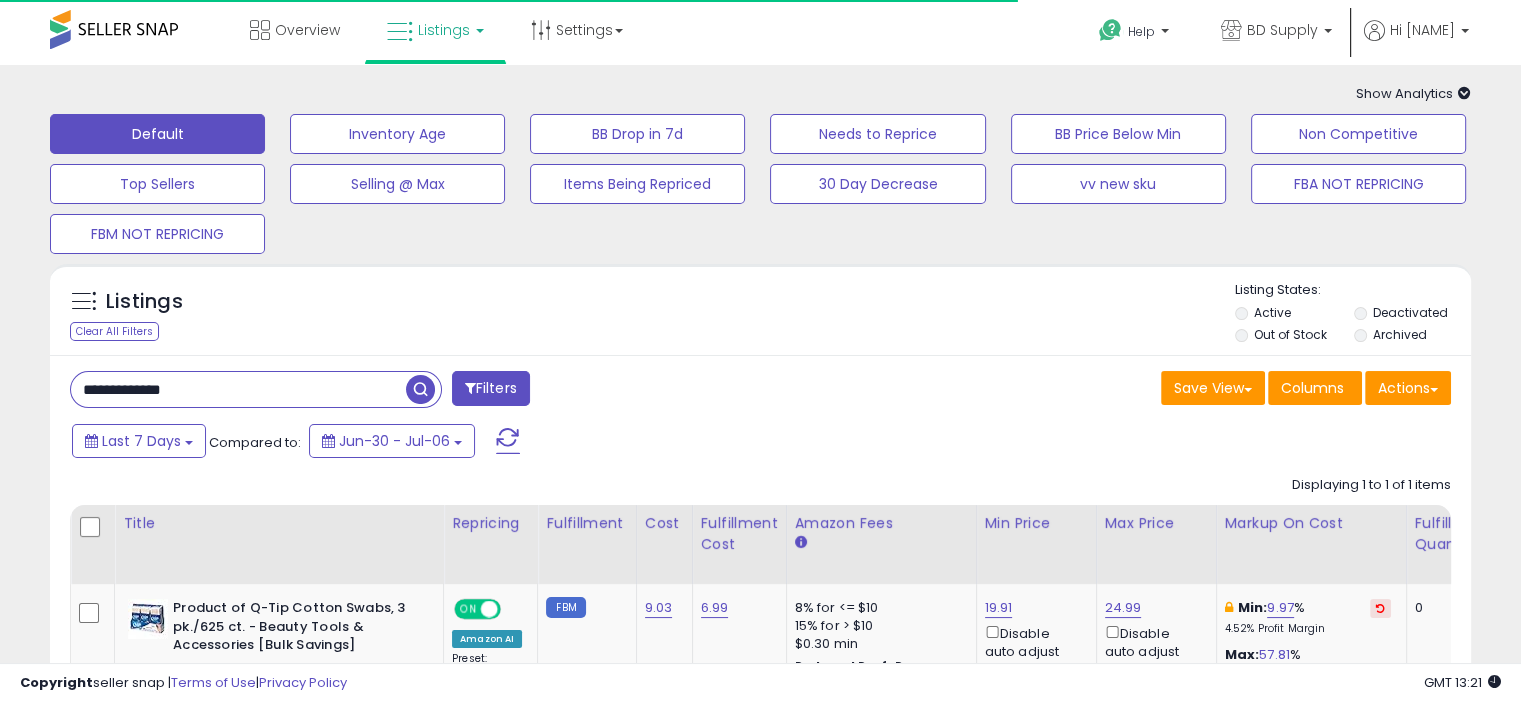scroll, scrollTop: 192, scrollLeft: 0, axis: vertical 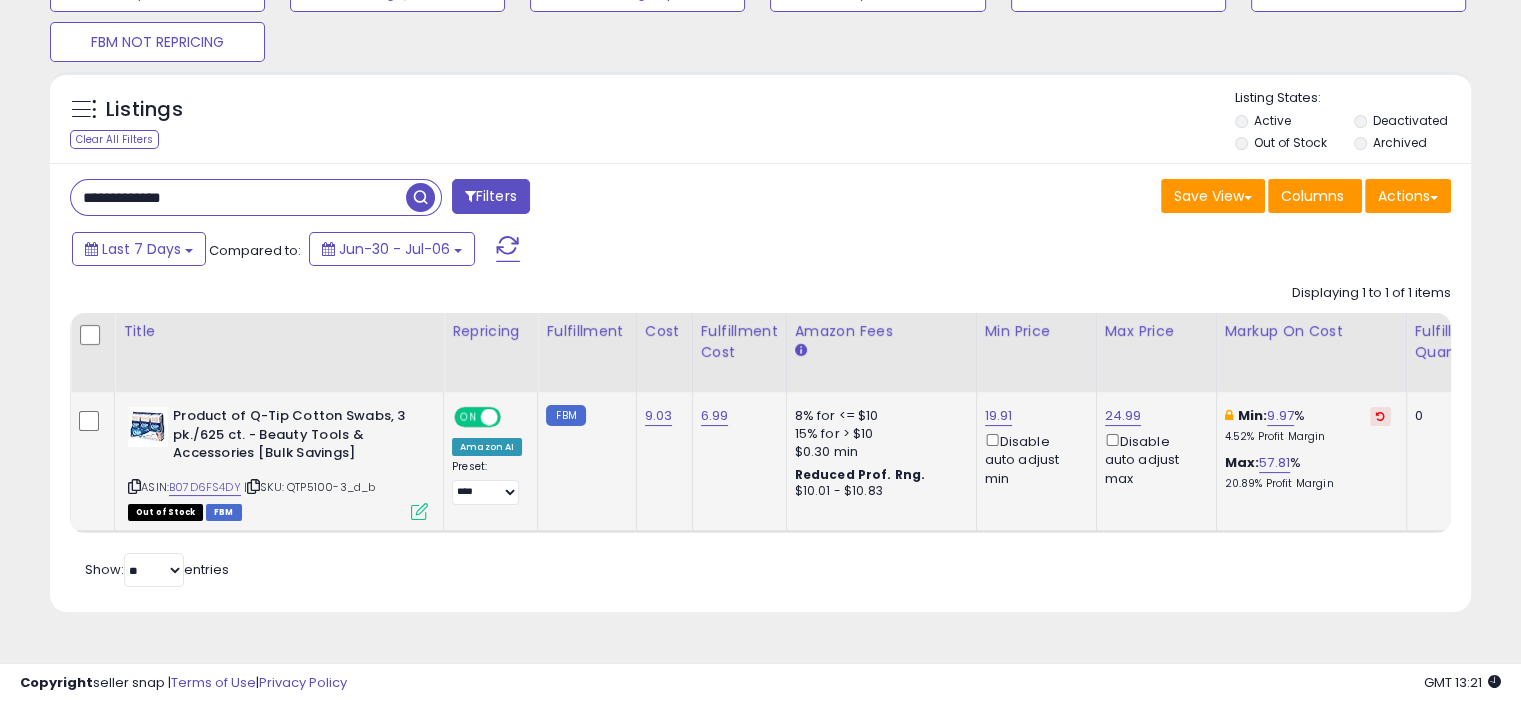 click at bounding box center [419, 511] 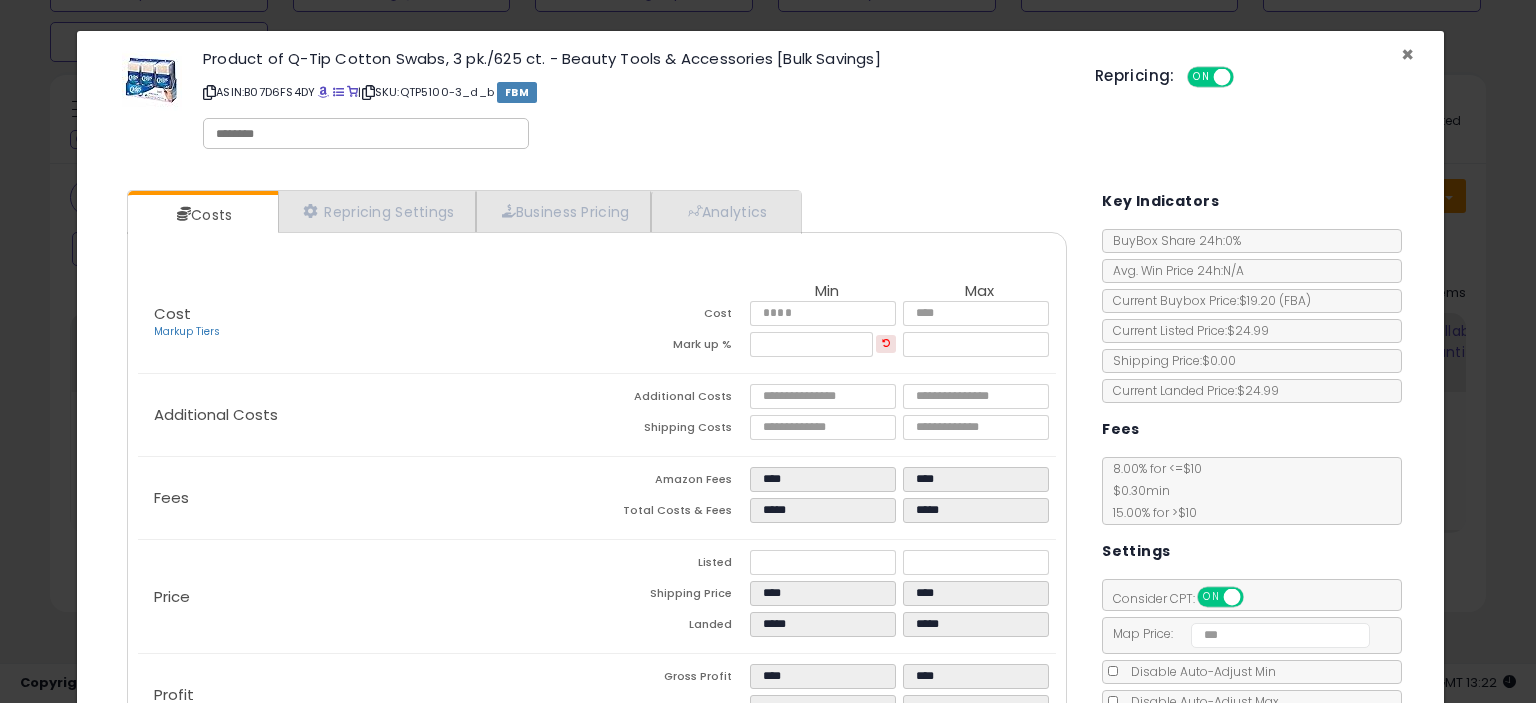 click on "×" at bounding box center (1407, 54) 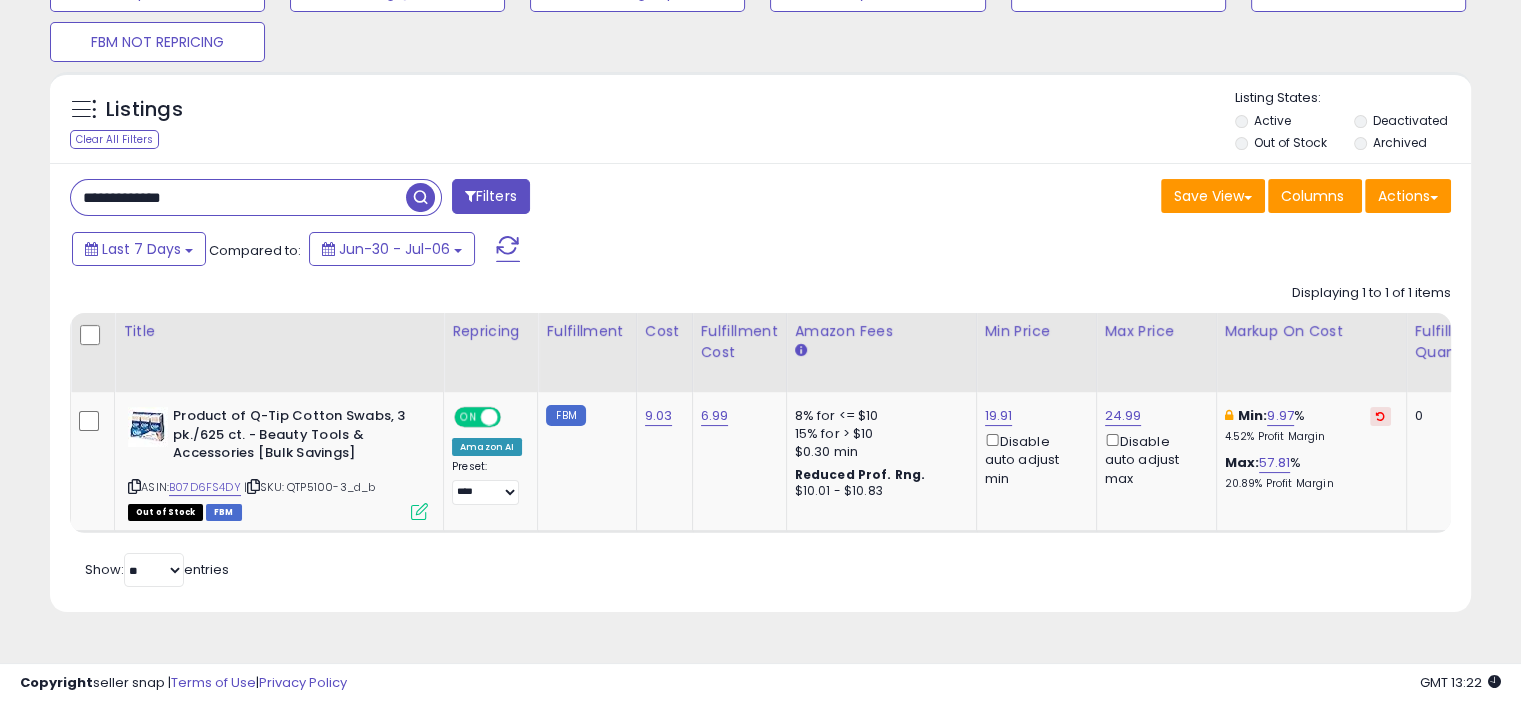 drag, startPoint x: 240, startPoint y: 192, endPoint x: 65, endPoint y: 202, distance: 175.28548 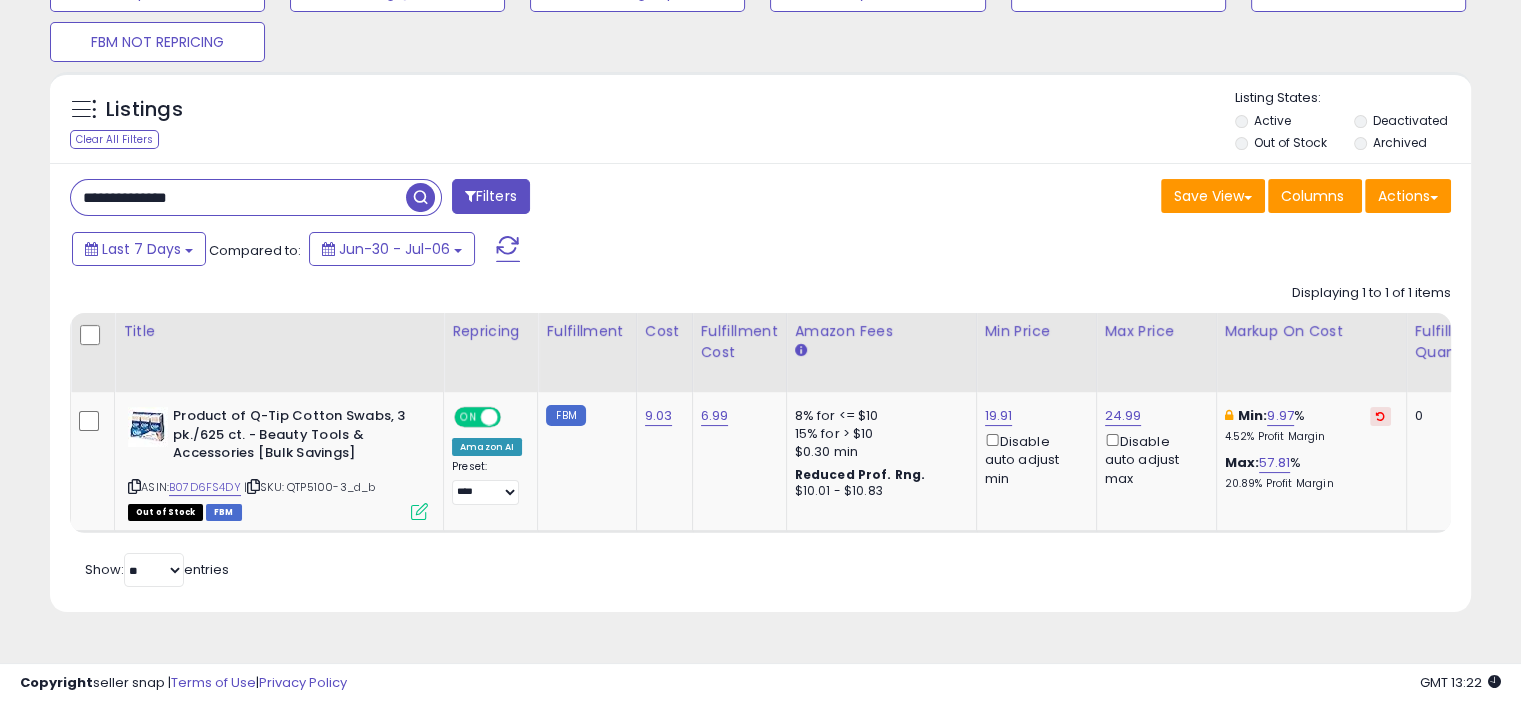 click at bounding box center [420, 197] 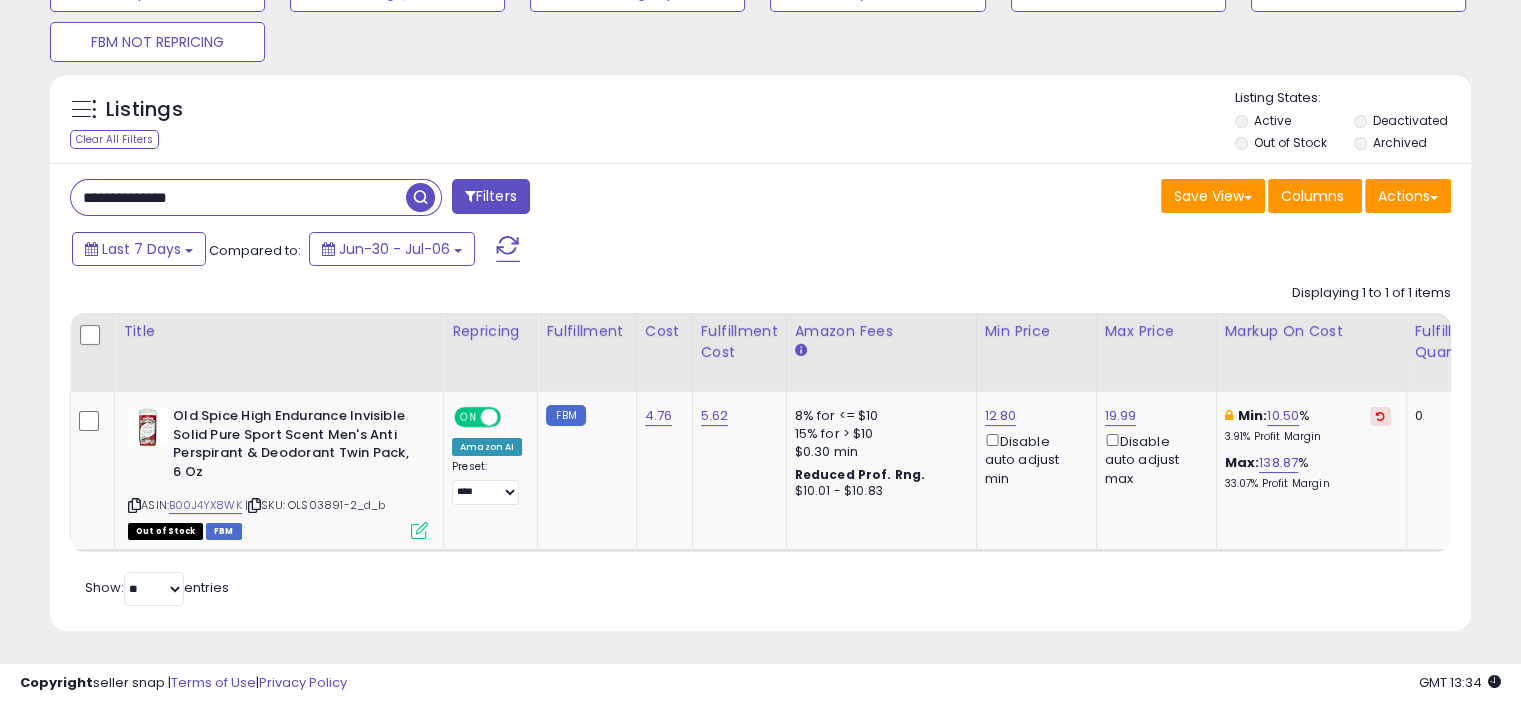 drag, startPoint x: 225, startPoint y: 191, endPoint x: 29, endPoint y: 187, distance: 196.04082 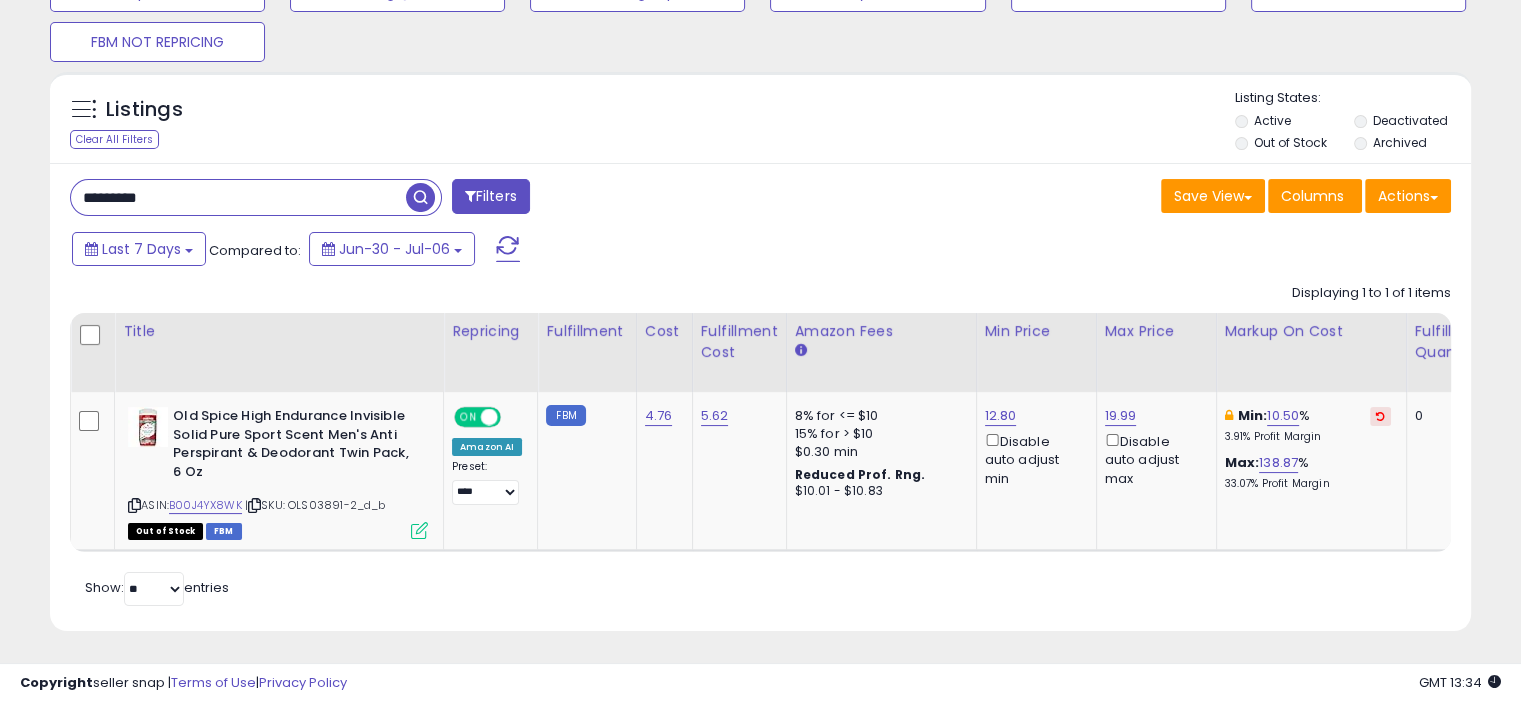 type on "*********" 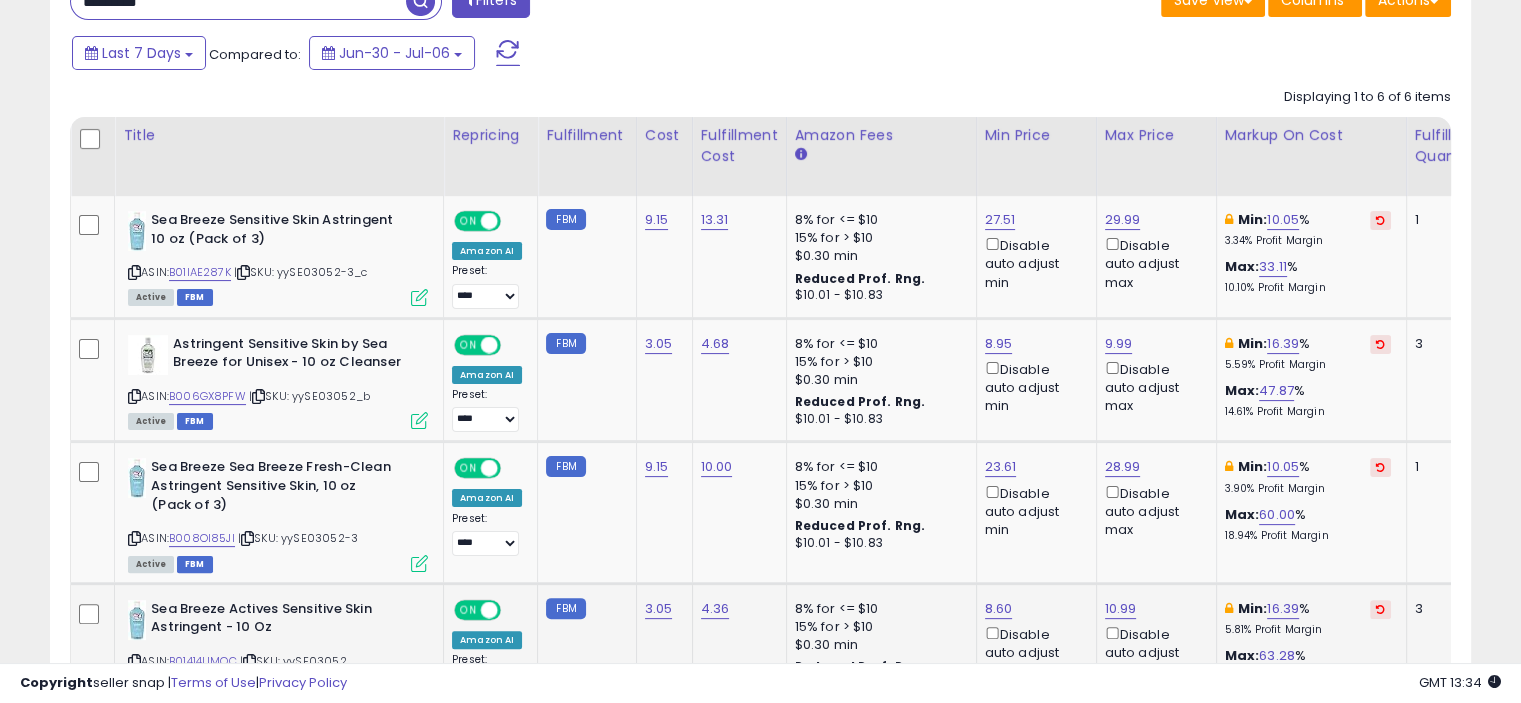 scroll, scrollTop: 392, scrollLeft: 0, axis: vertical 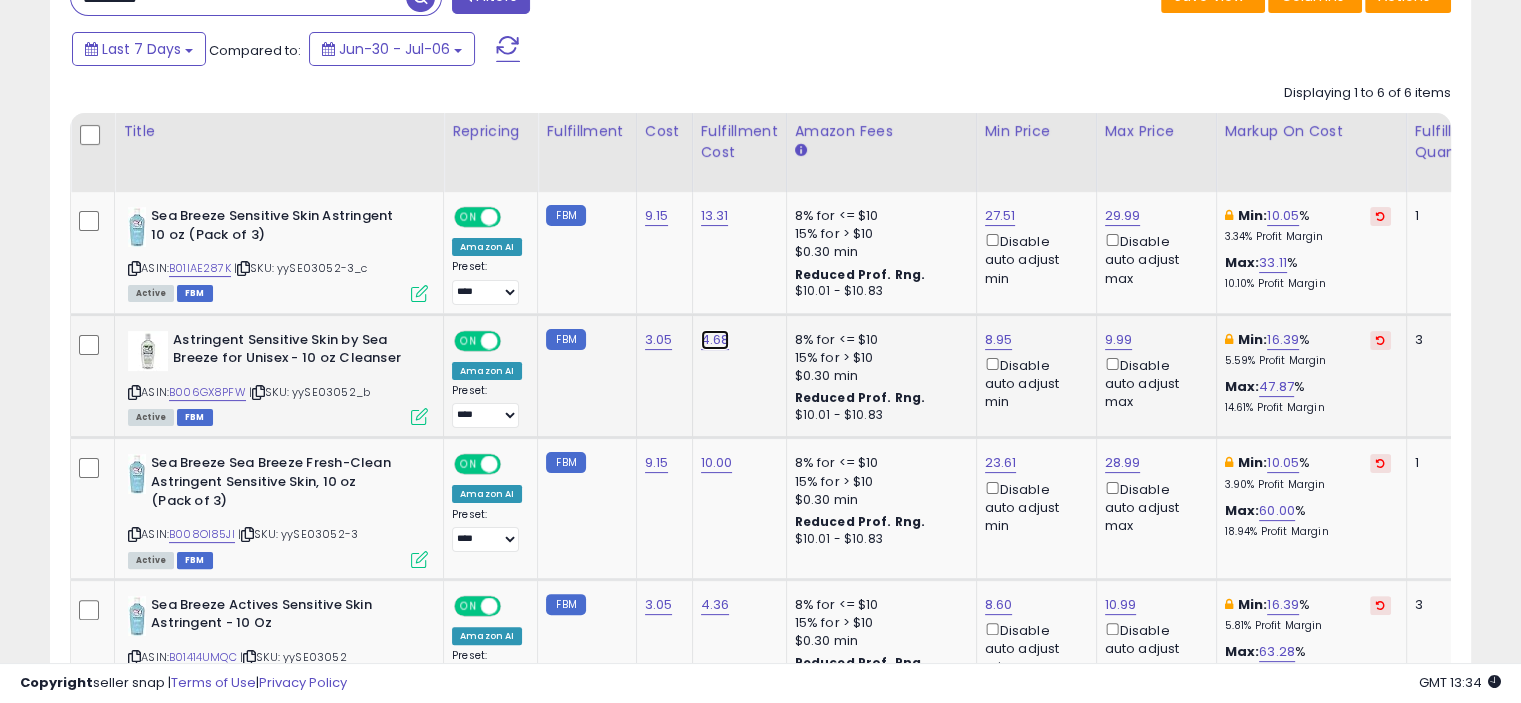 click on "4.68" at bounding box center [715, 216] 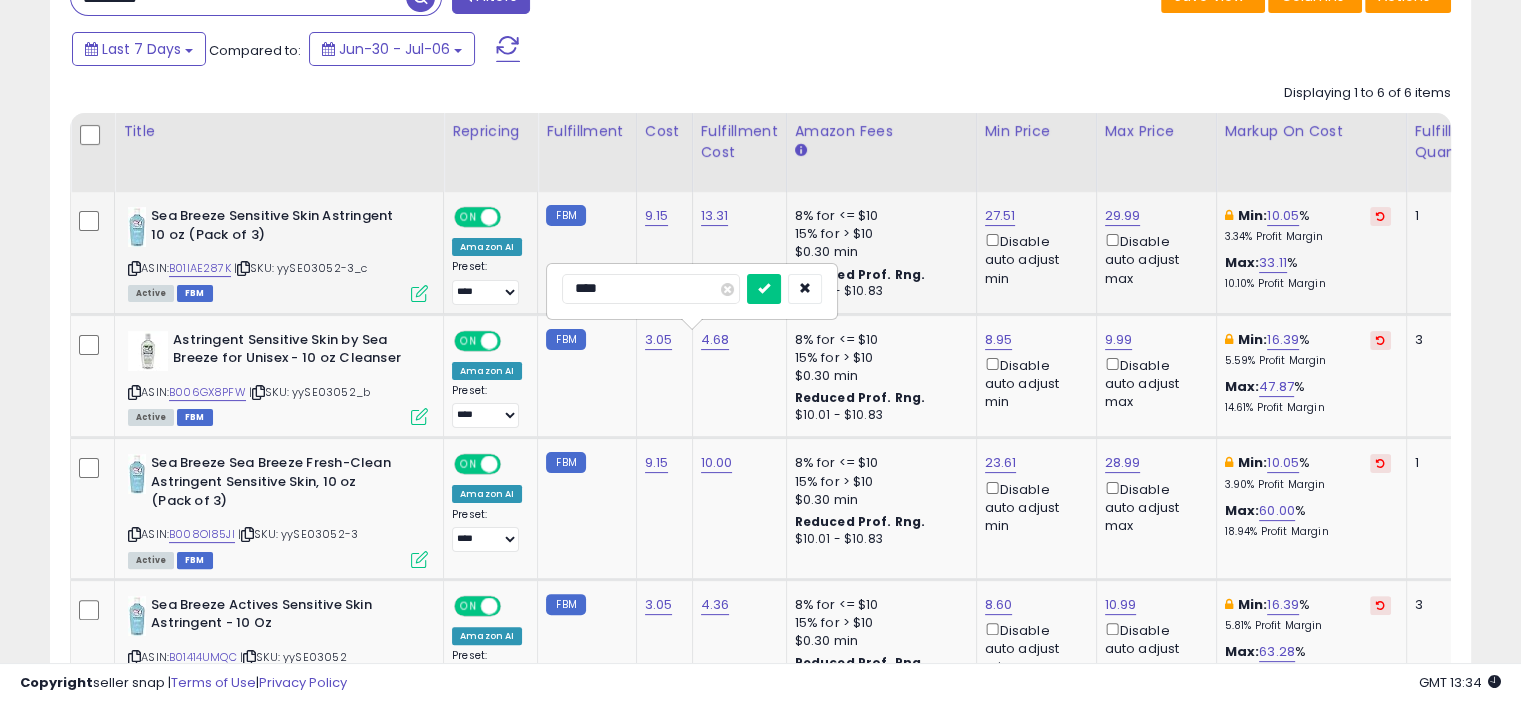 drag, startPoint x: 644, startPoint y: 301, endPoint x: 462, endPoint y: 273, distance: 184.14125 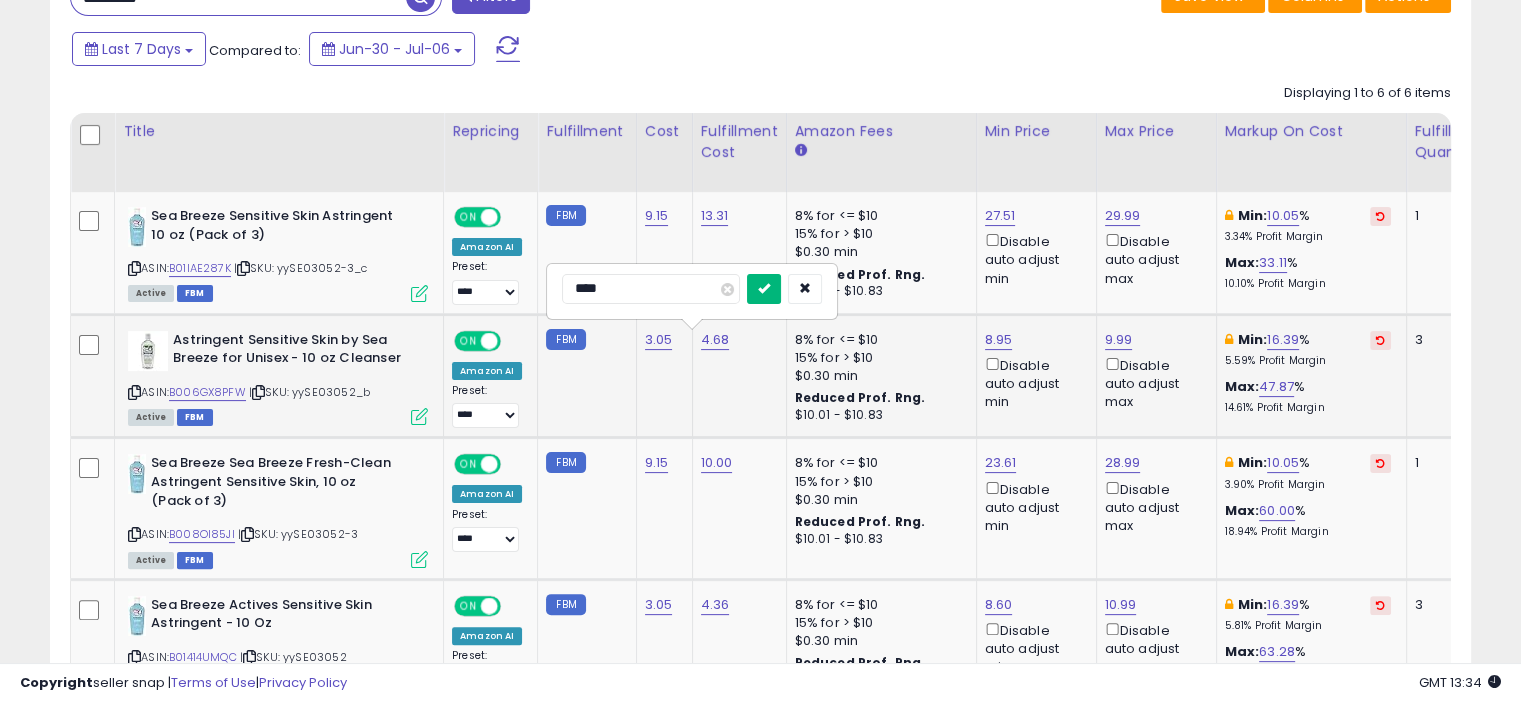 type on "****" 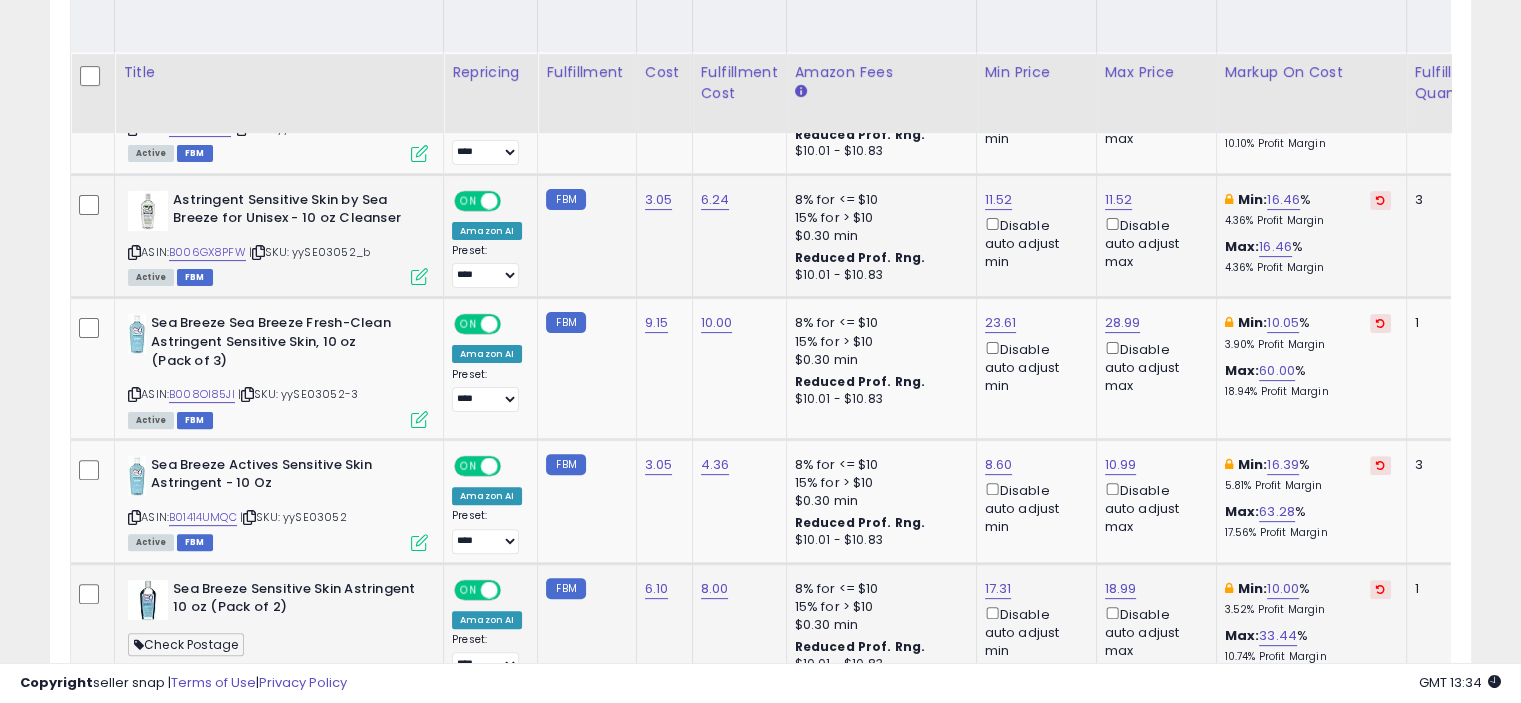 scroll, scrollTop: 592, scrollLeft: 0, axis: vertical 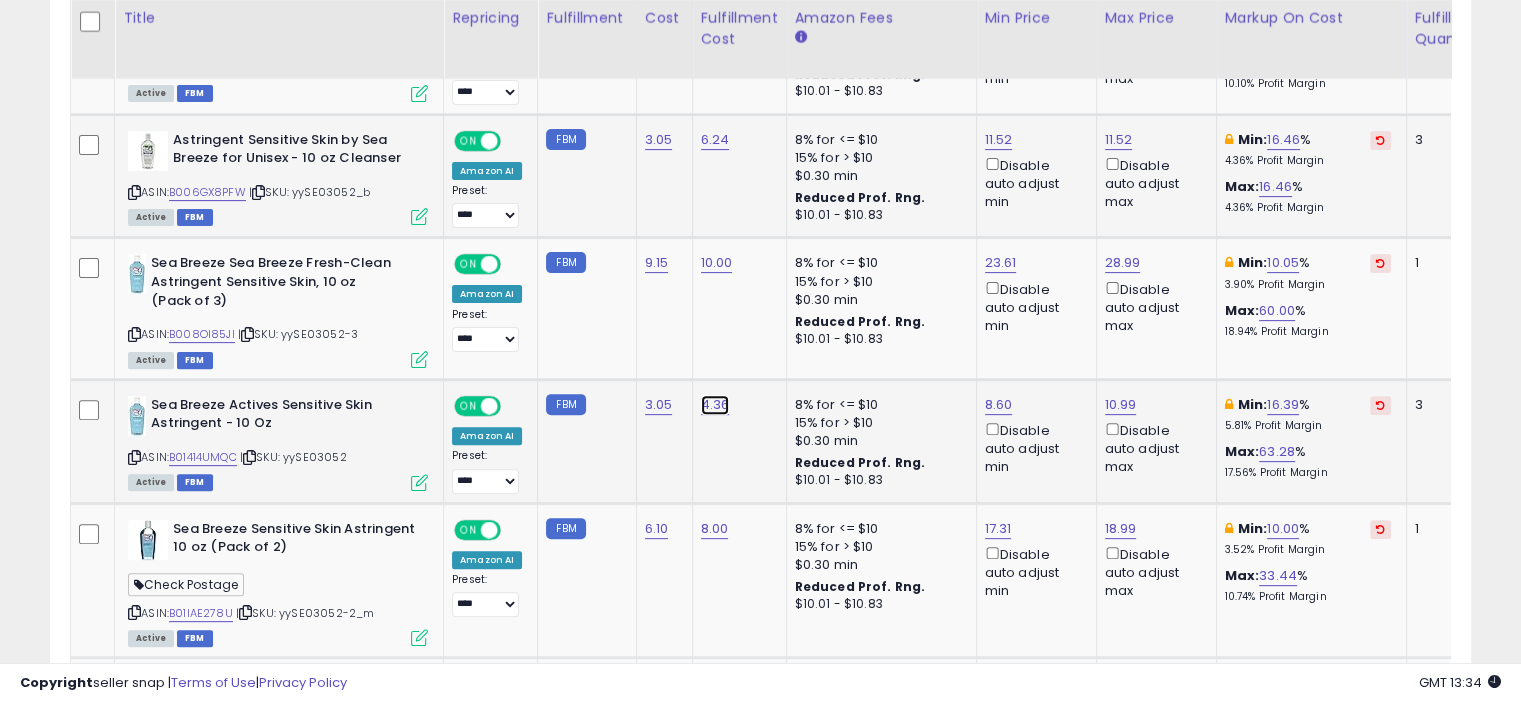 click on "4.36" at bounding box center (715, 16) 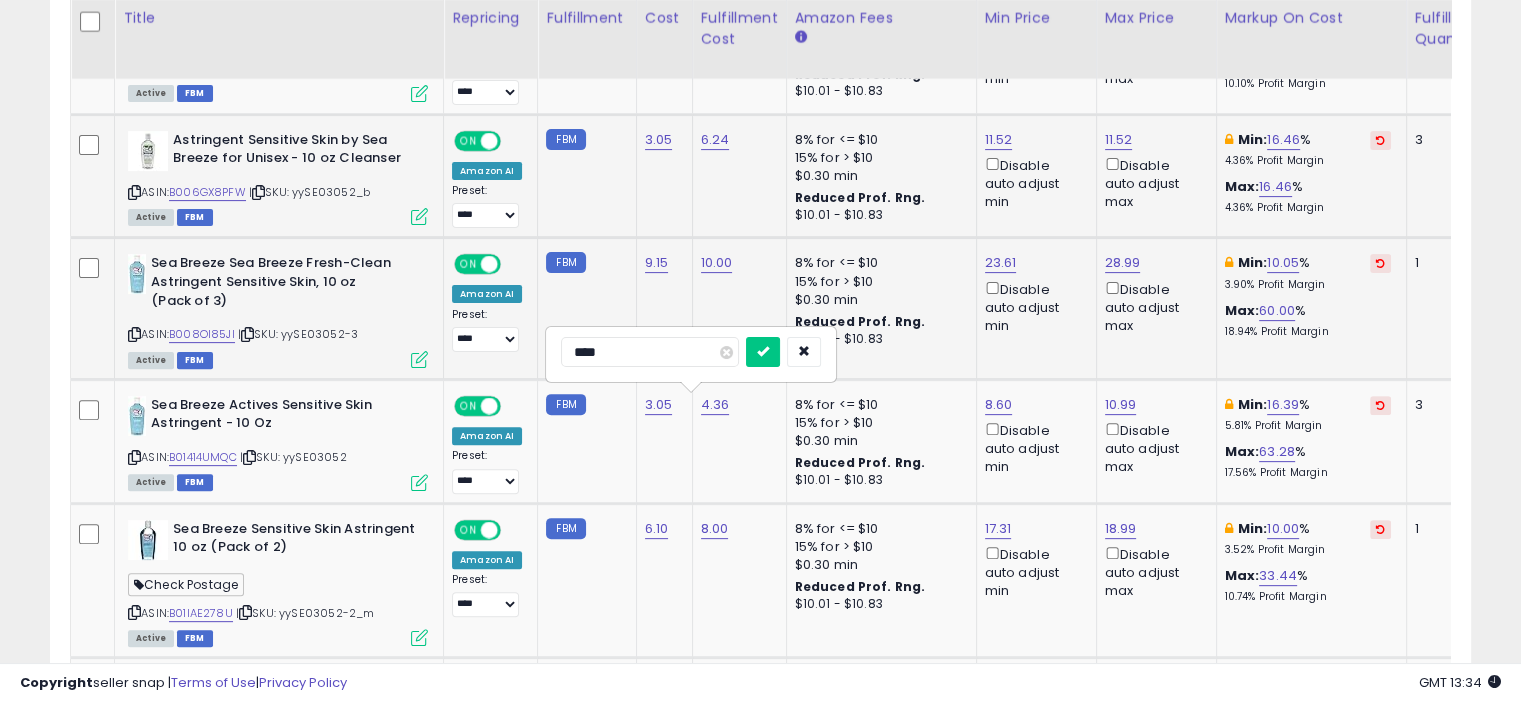 drag, startPoint x: 639, startPoint y: 355, endPoint x: 496, endPoint y: 336, distance: 144.25671 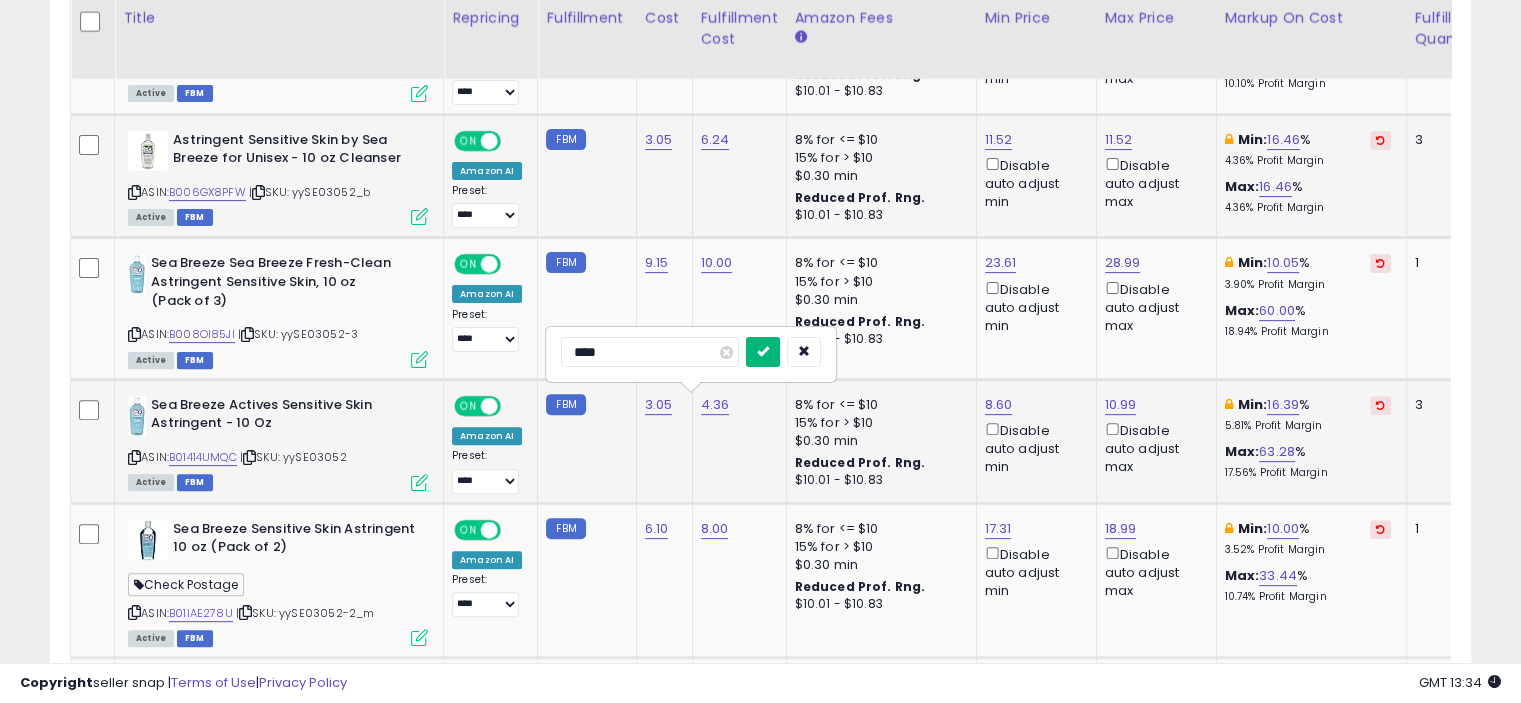 type on "****" 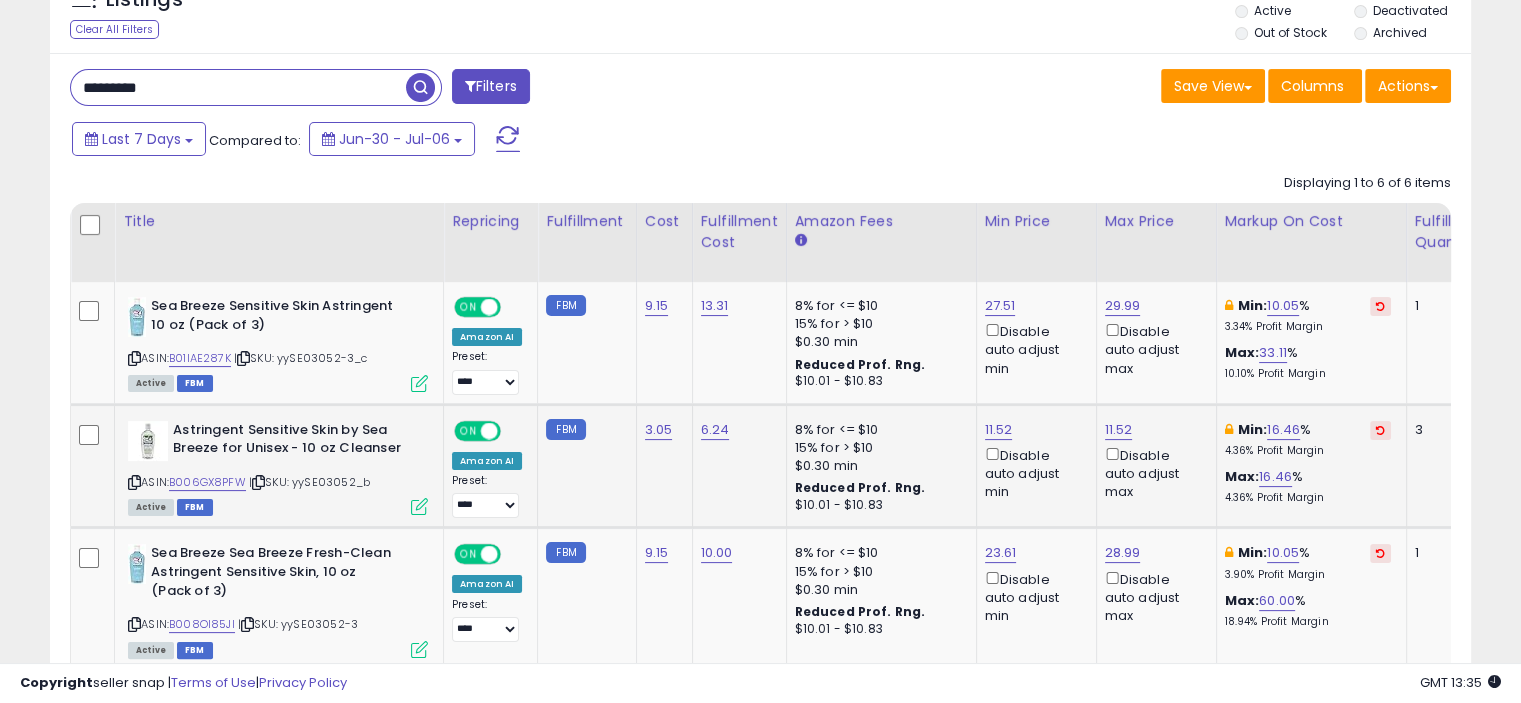 scroll, scrollTop: 36, scrollLeft: 0, axis: vertical 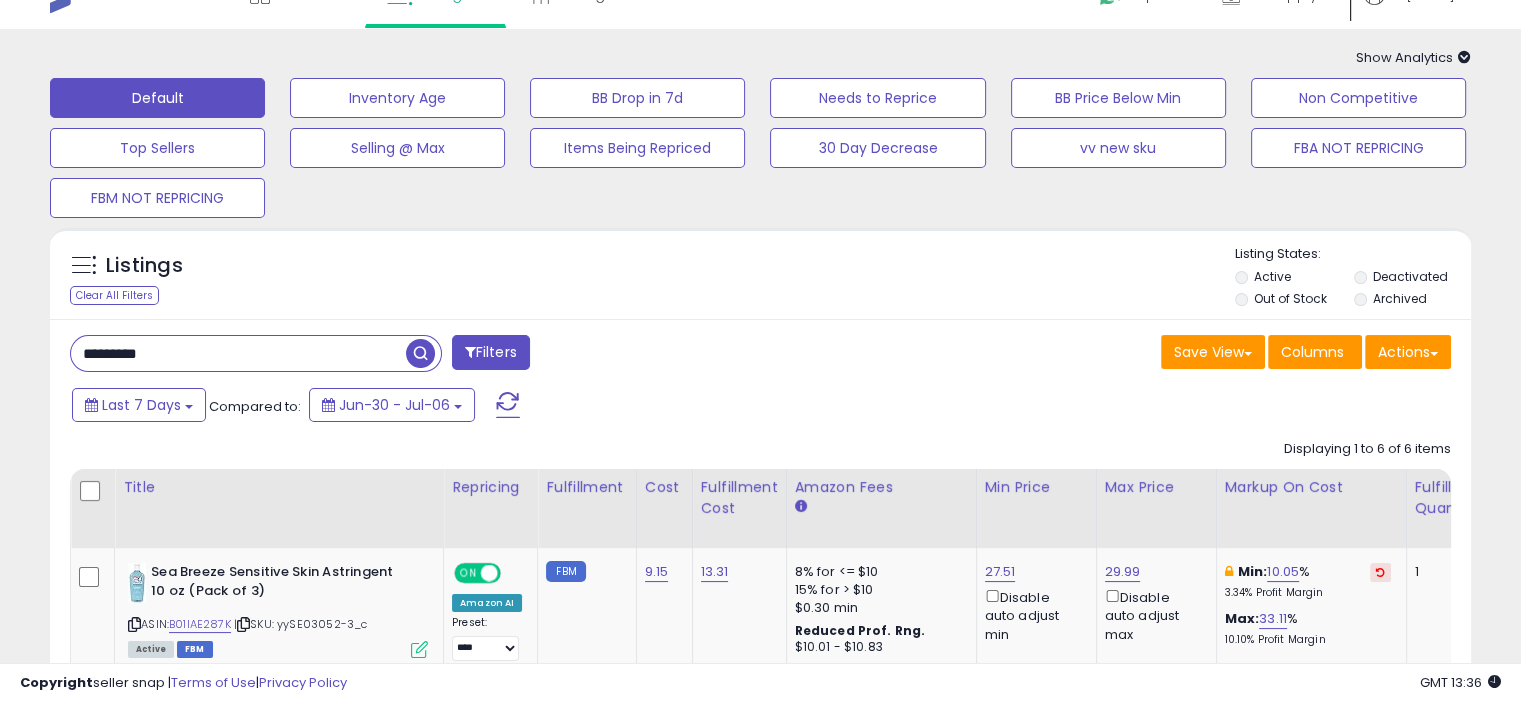 drag, startPoint x: 224, startPoint y: 354, endPoint x: 80, endPoint y: 349, distance: 144.08678 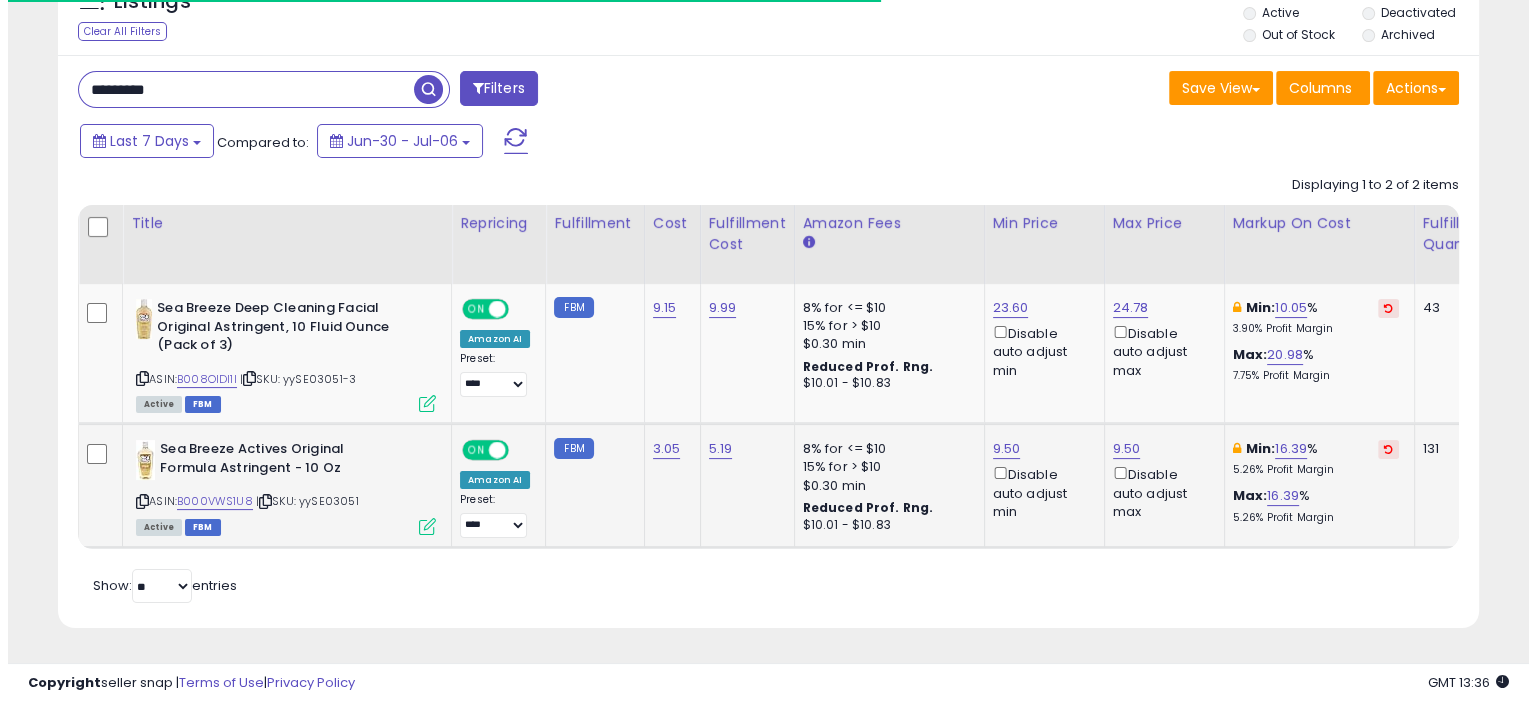 scroll, scrollTop: 313, scrollLeft: 0, axis: vertical 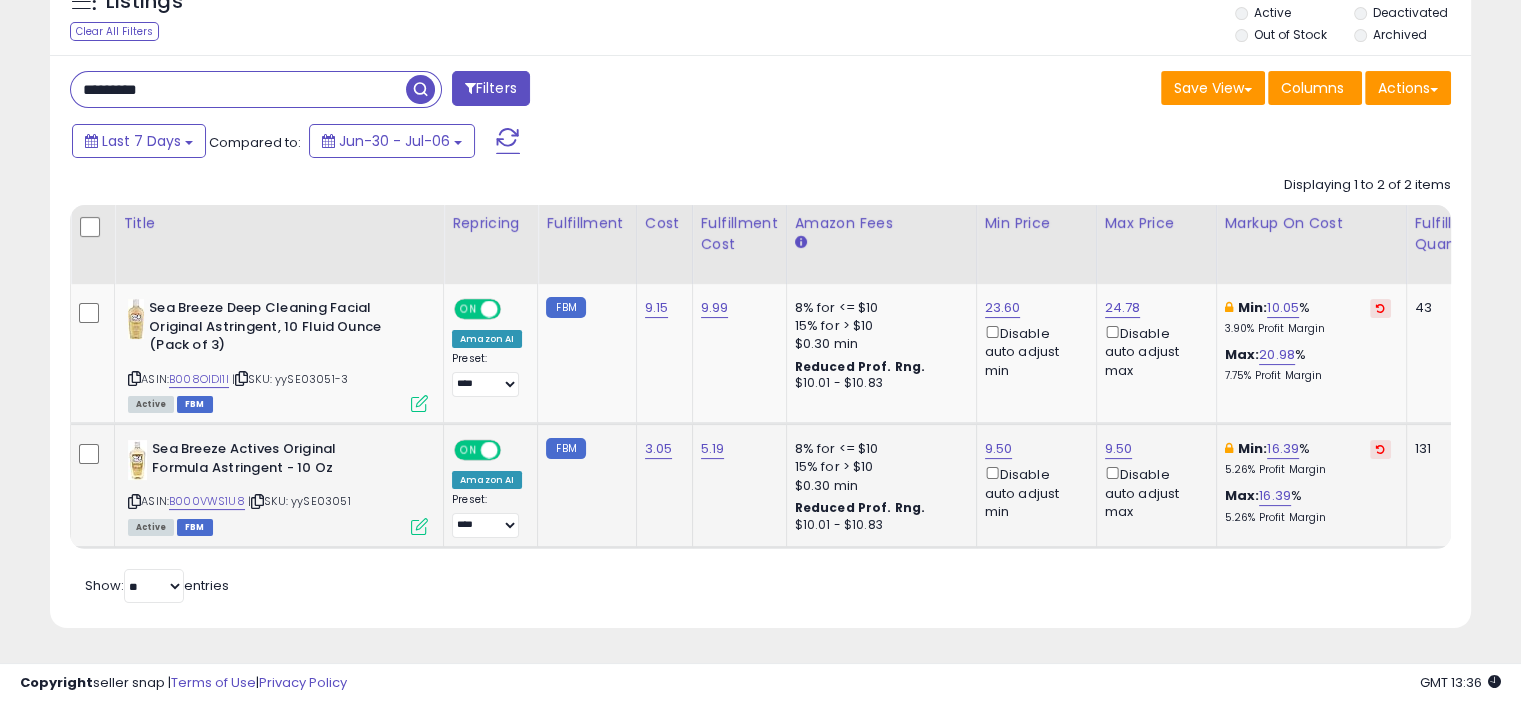 click at bounding box center [419, 526] 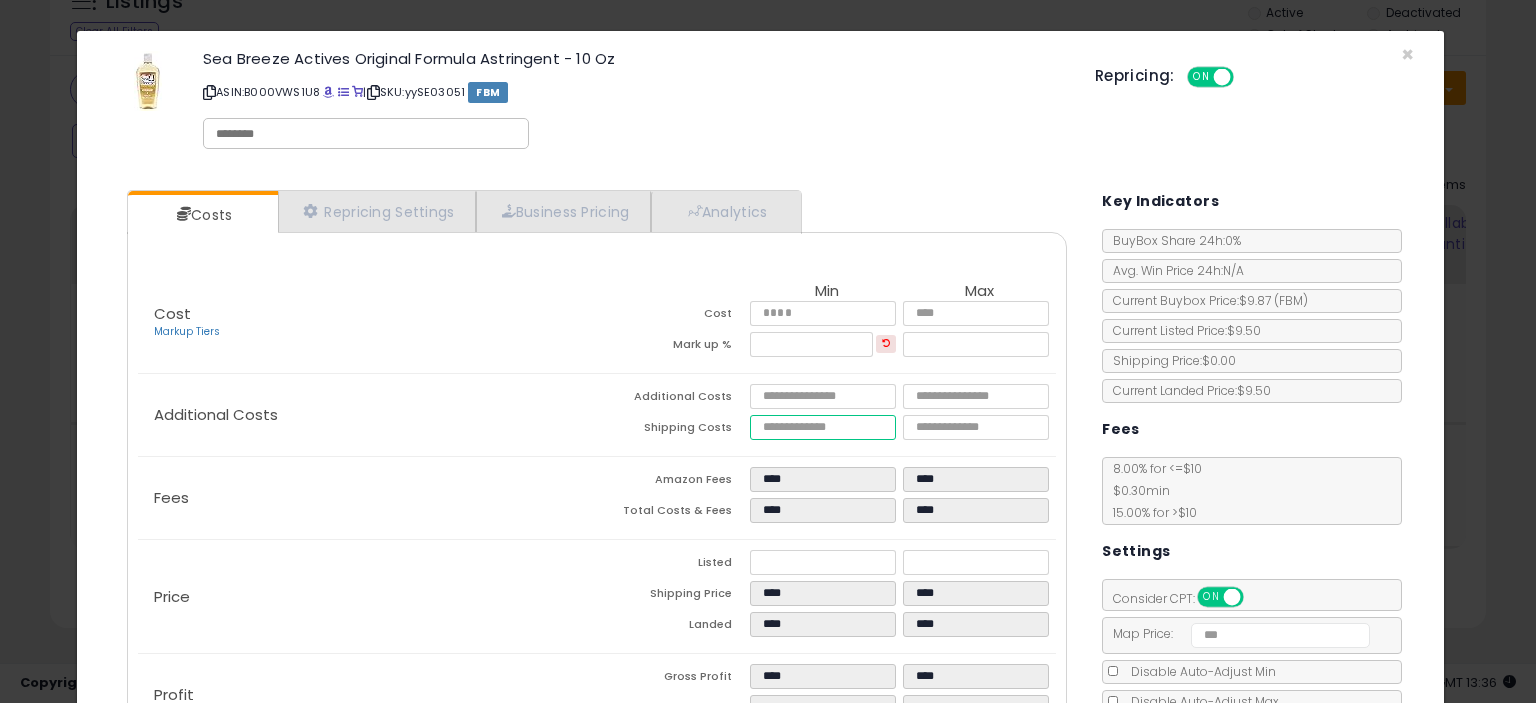 drag, startPoint x: 796, startPoint y: 427, endPoint x: 643, endPoint y: 435, distance: 153.20901 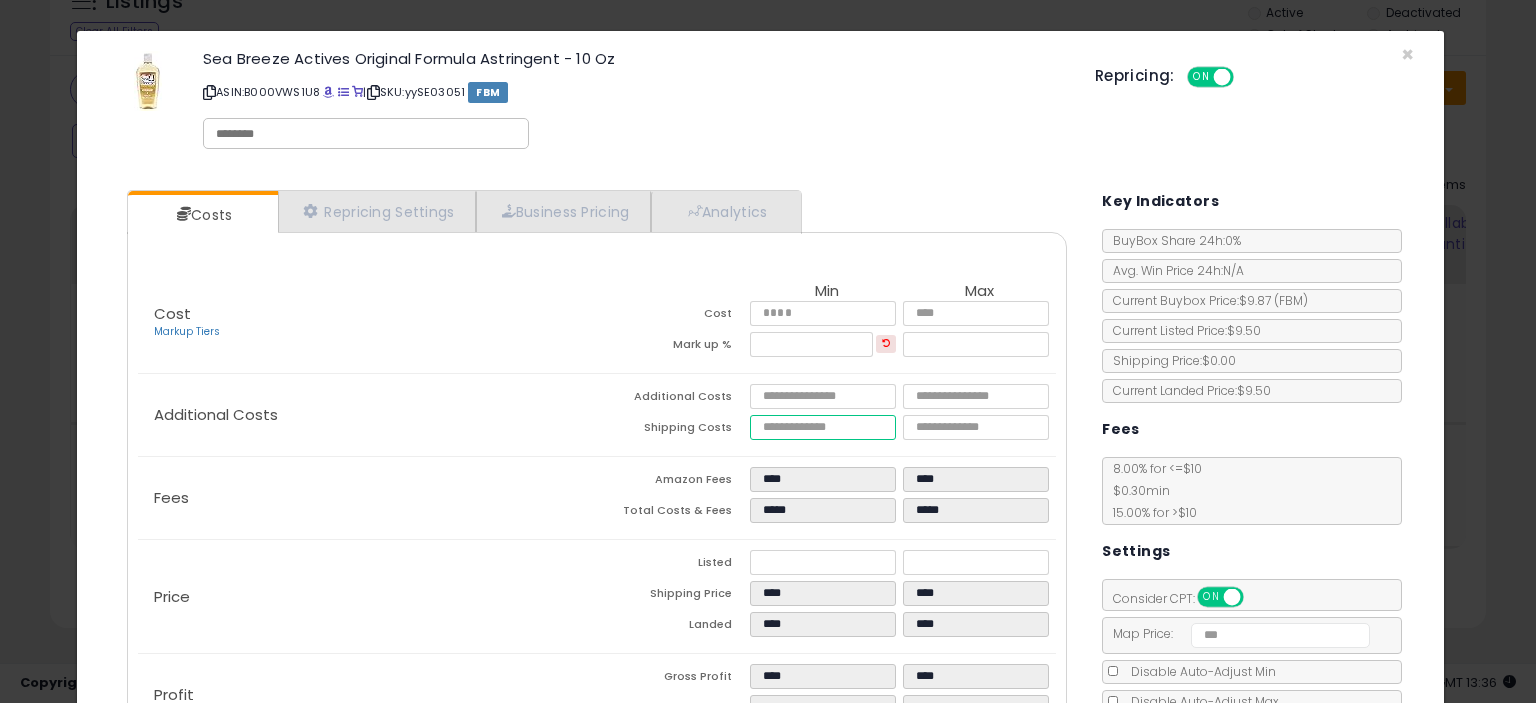type on "****" 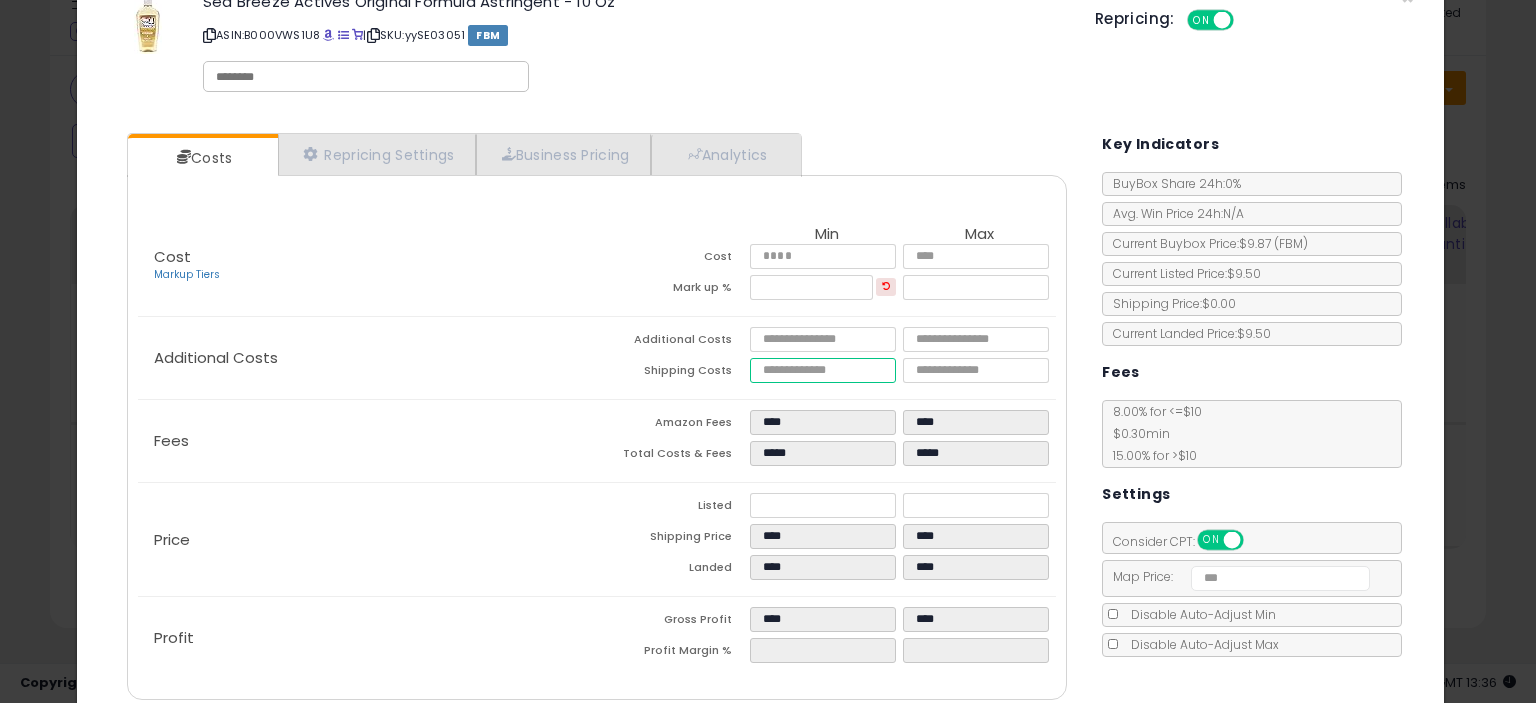 scroll, scrollTop: 136, scrollLeft: 0, axis: vertical 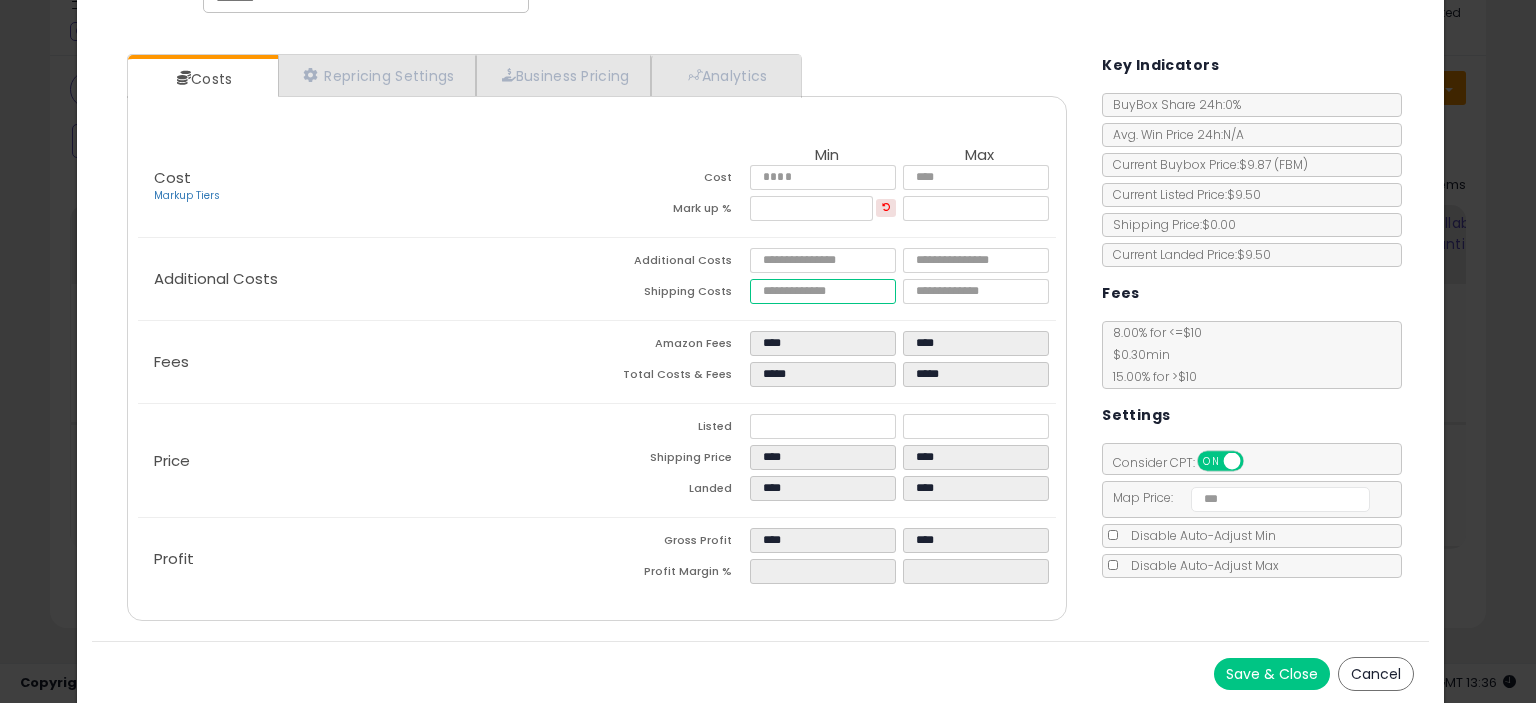 type on "****" 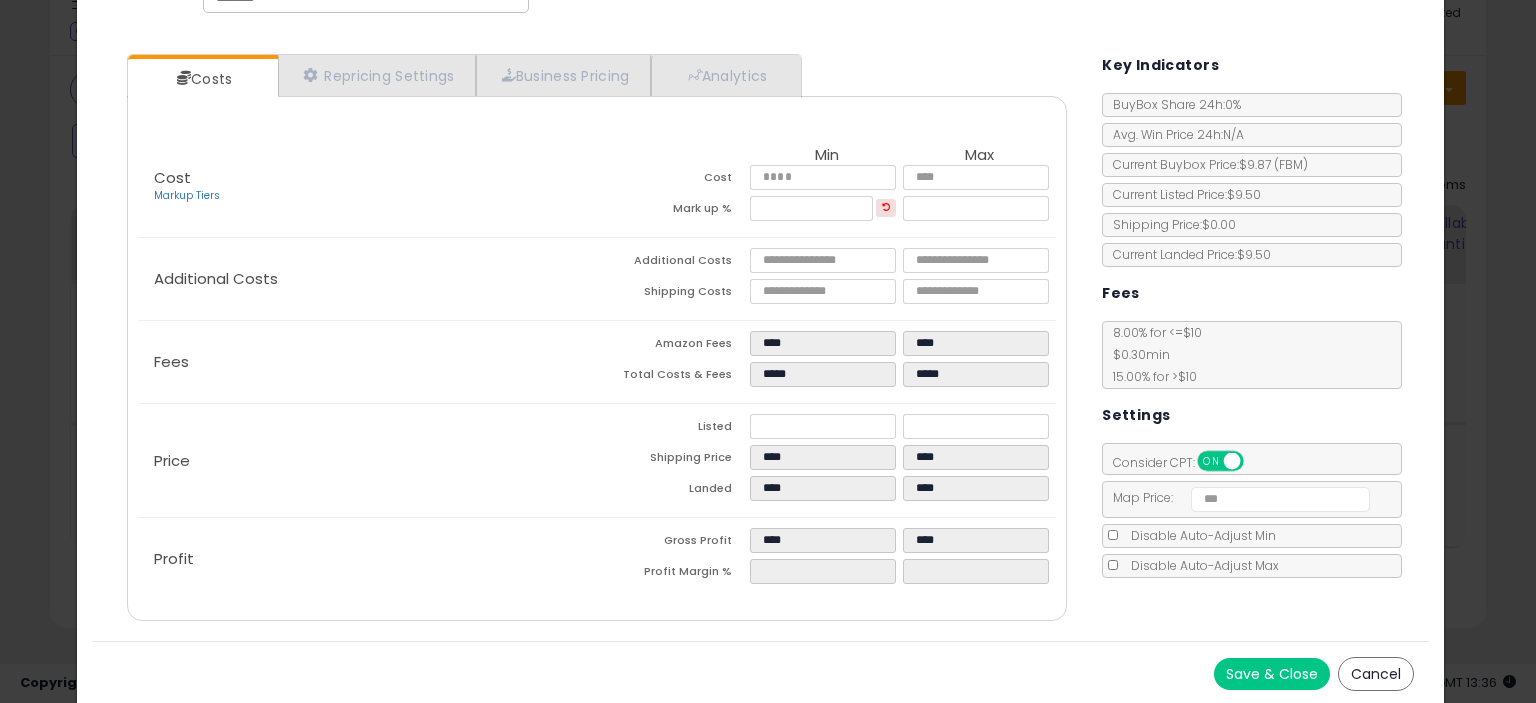 type on "******" 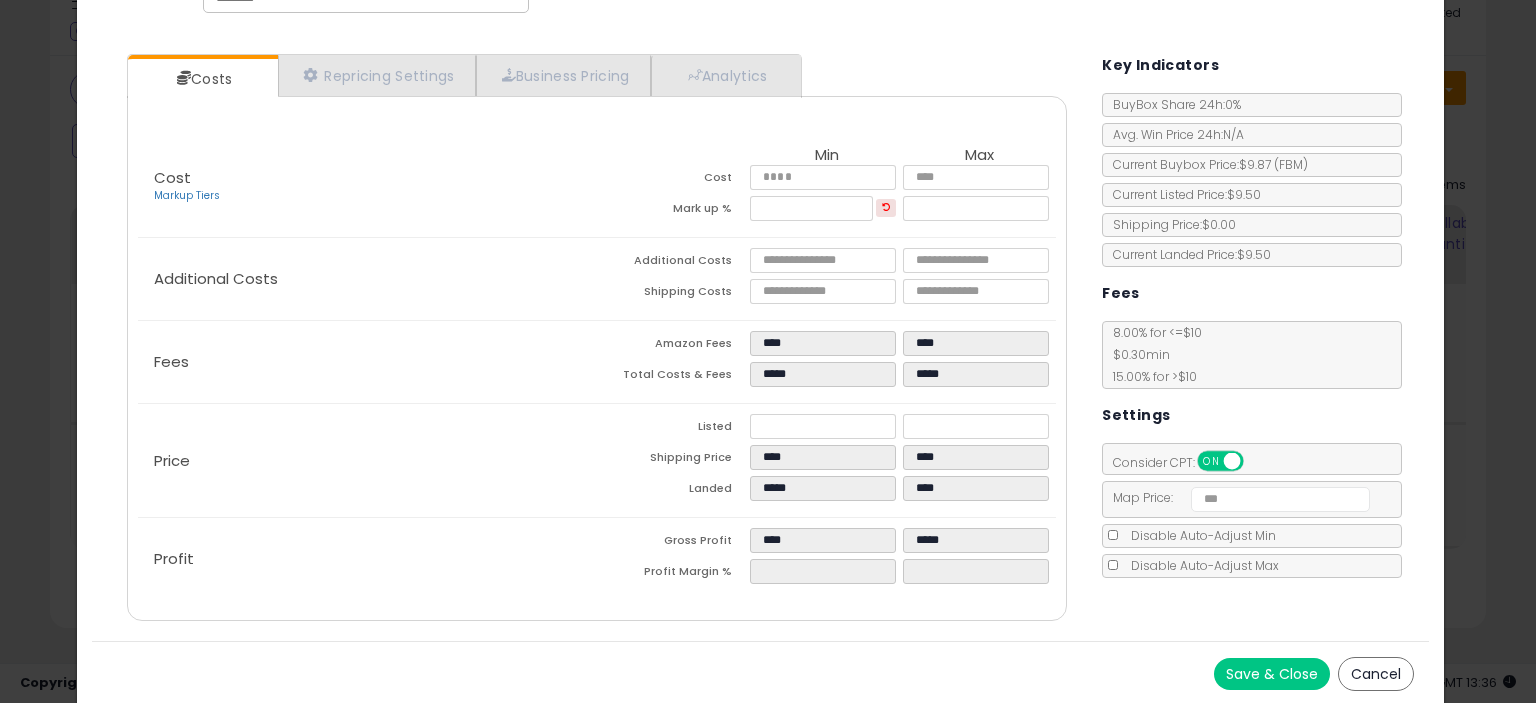 click on "Save & Close" at bounding box center (1272, 674) 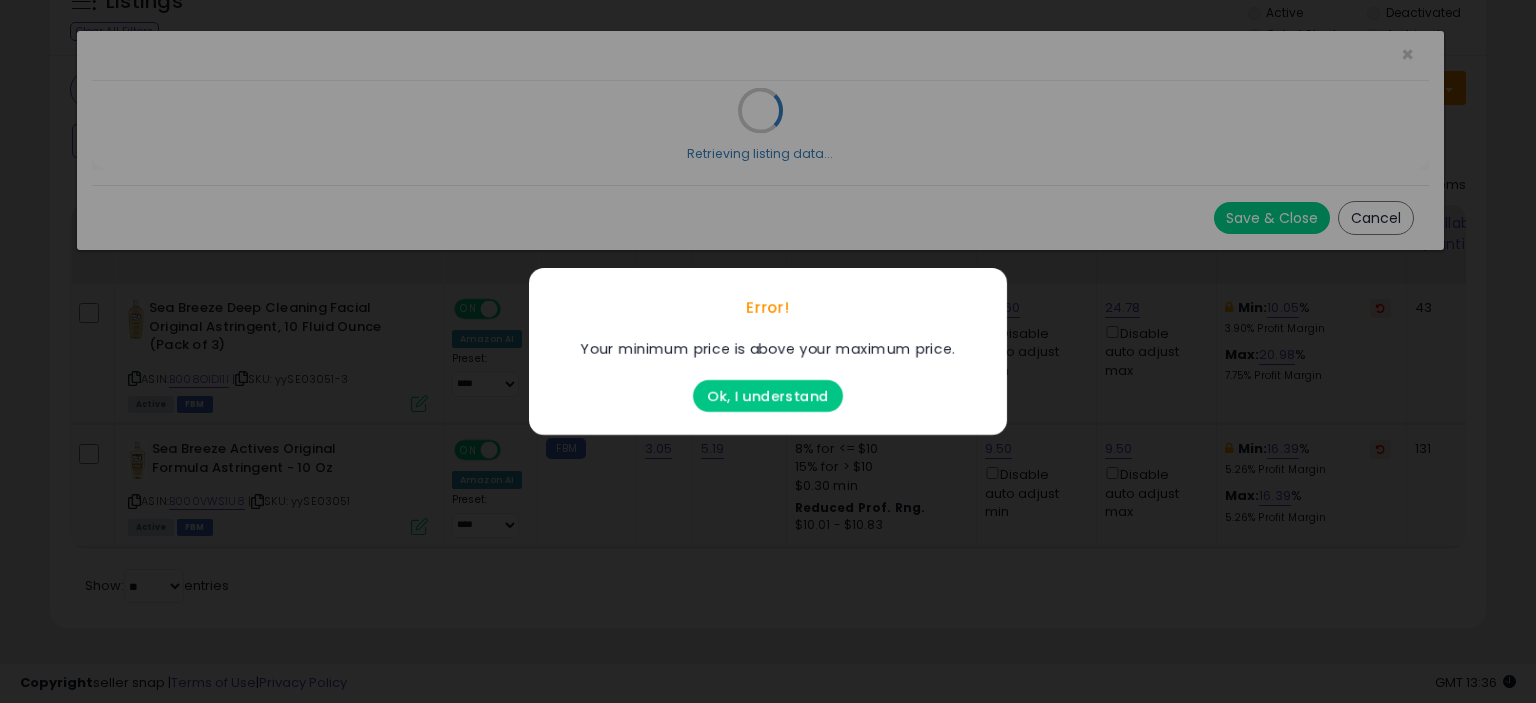scroll, scrollTop: 0, scrollLeft: 0, axis: both 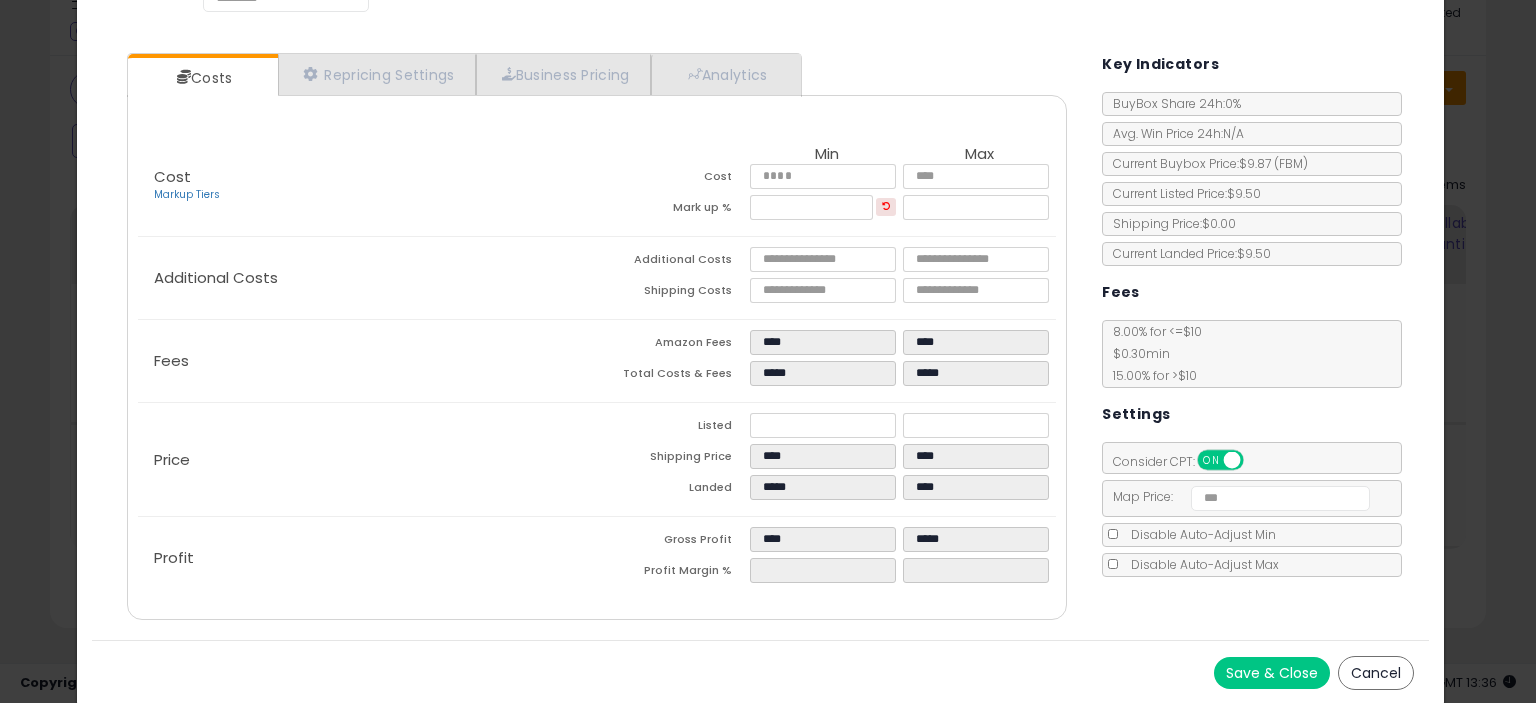 click on "Save & Close" at bounding box center [1272, 673] 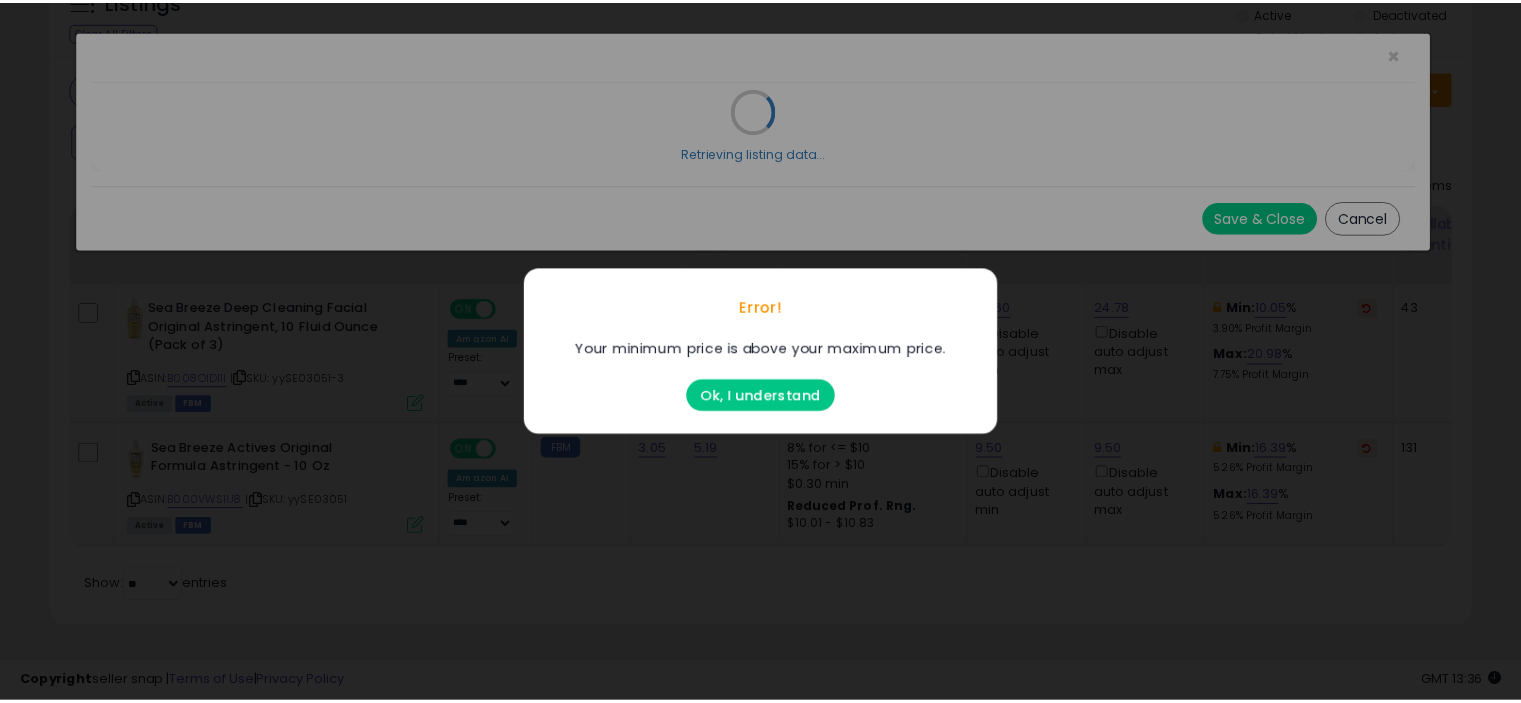 scroll, scrollTop: 0, scrollLeft: 0, axis: both 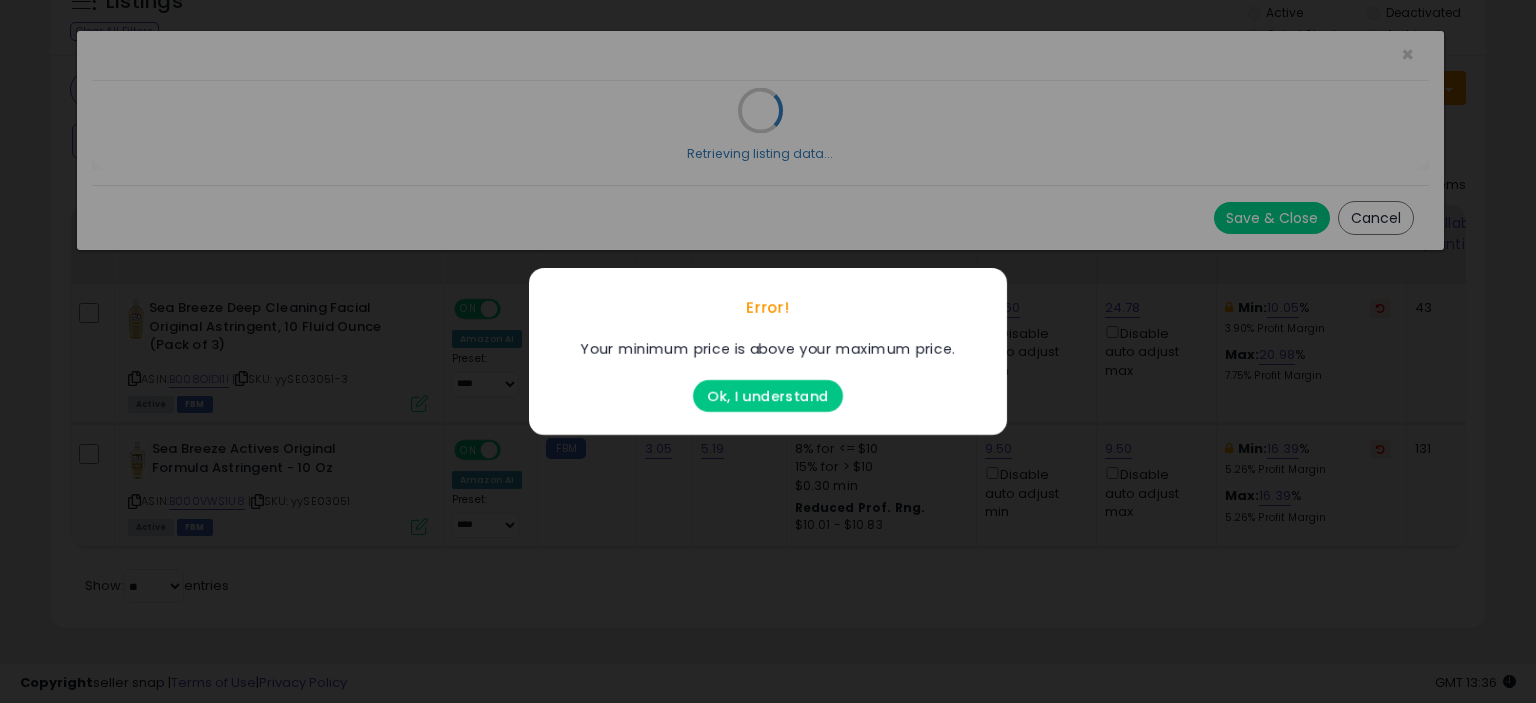 click on "Ok, I understand" at bounding box center (768, 396) 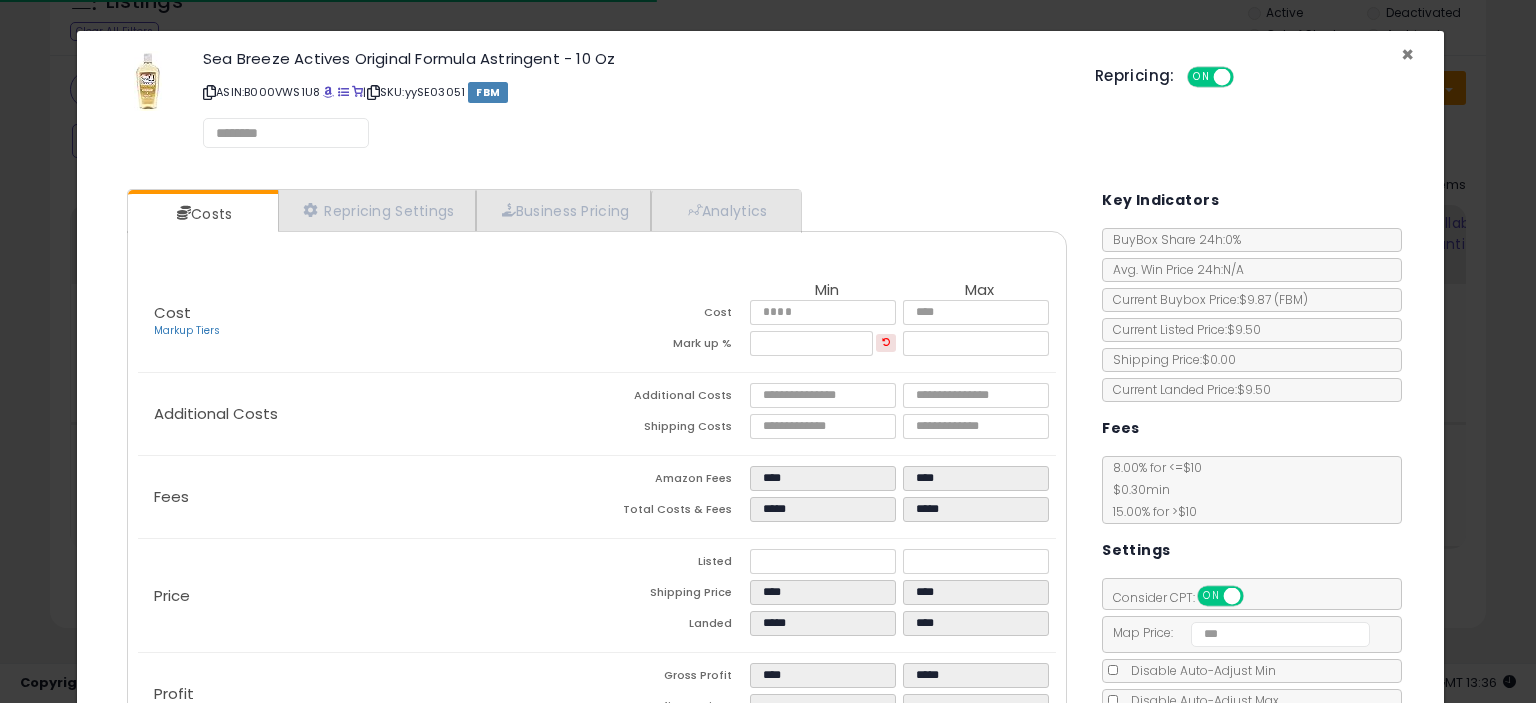 click on "×" at bounding box center (1407, 54) 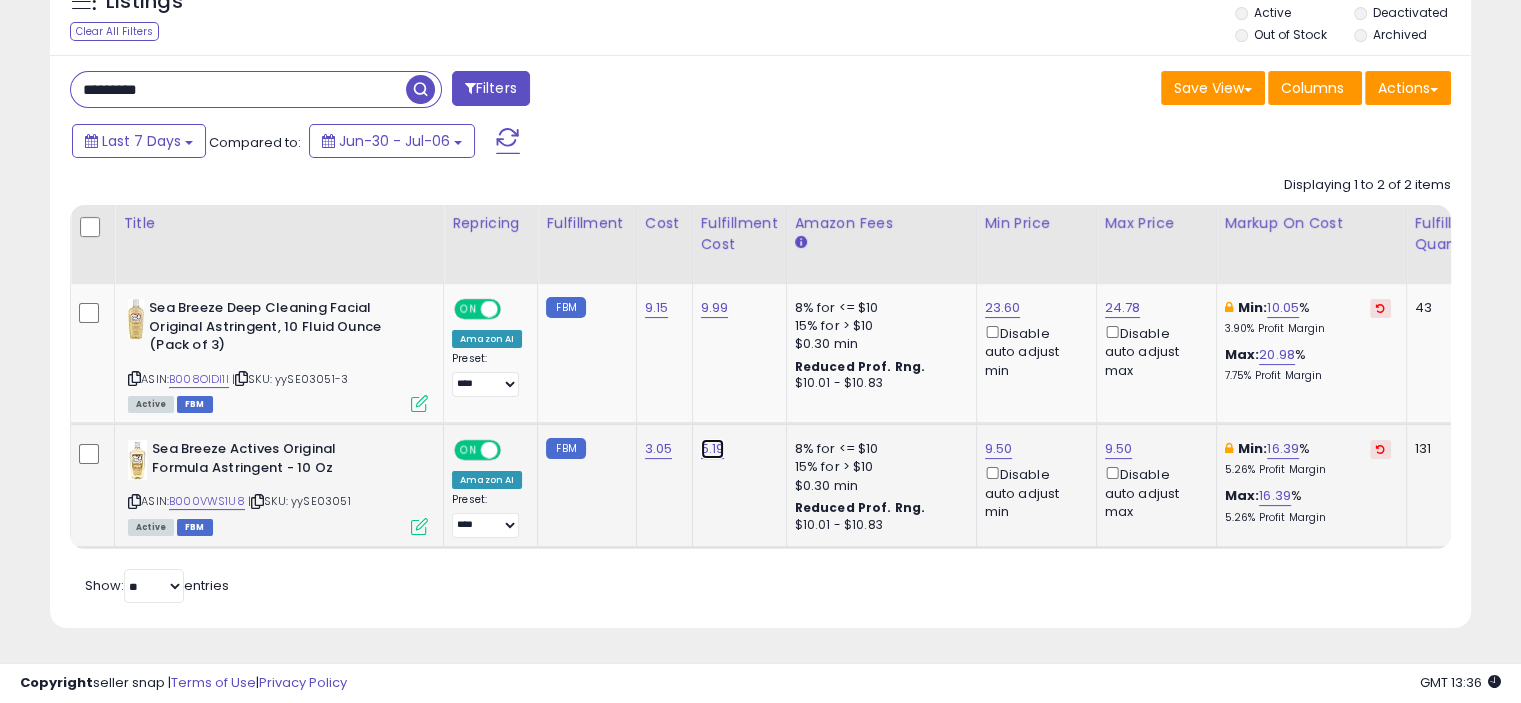 click on "5.19" at bounding box center [715, 308] 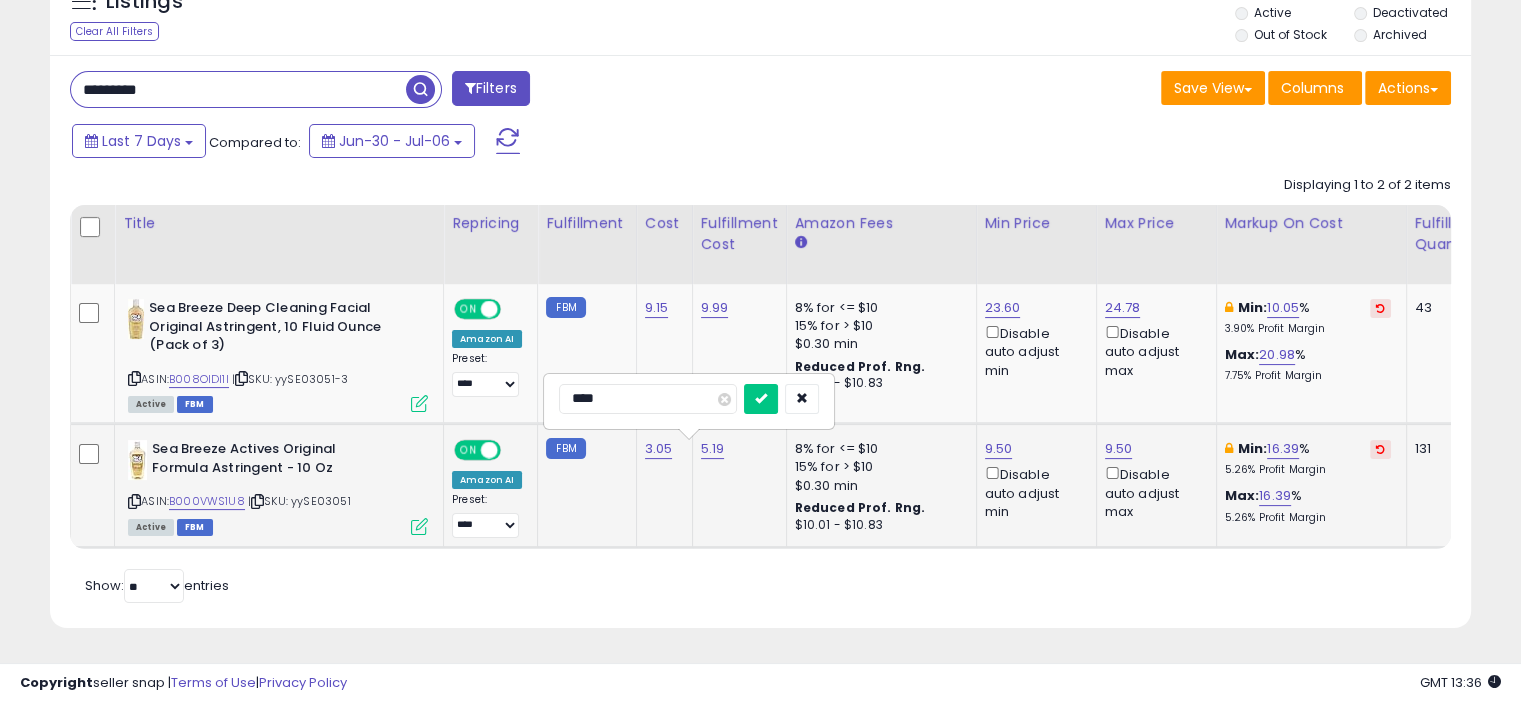 click on "****" at bounding box center [689, 401] 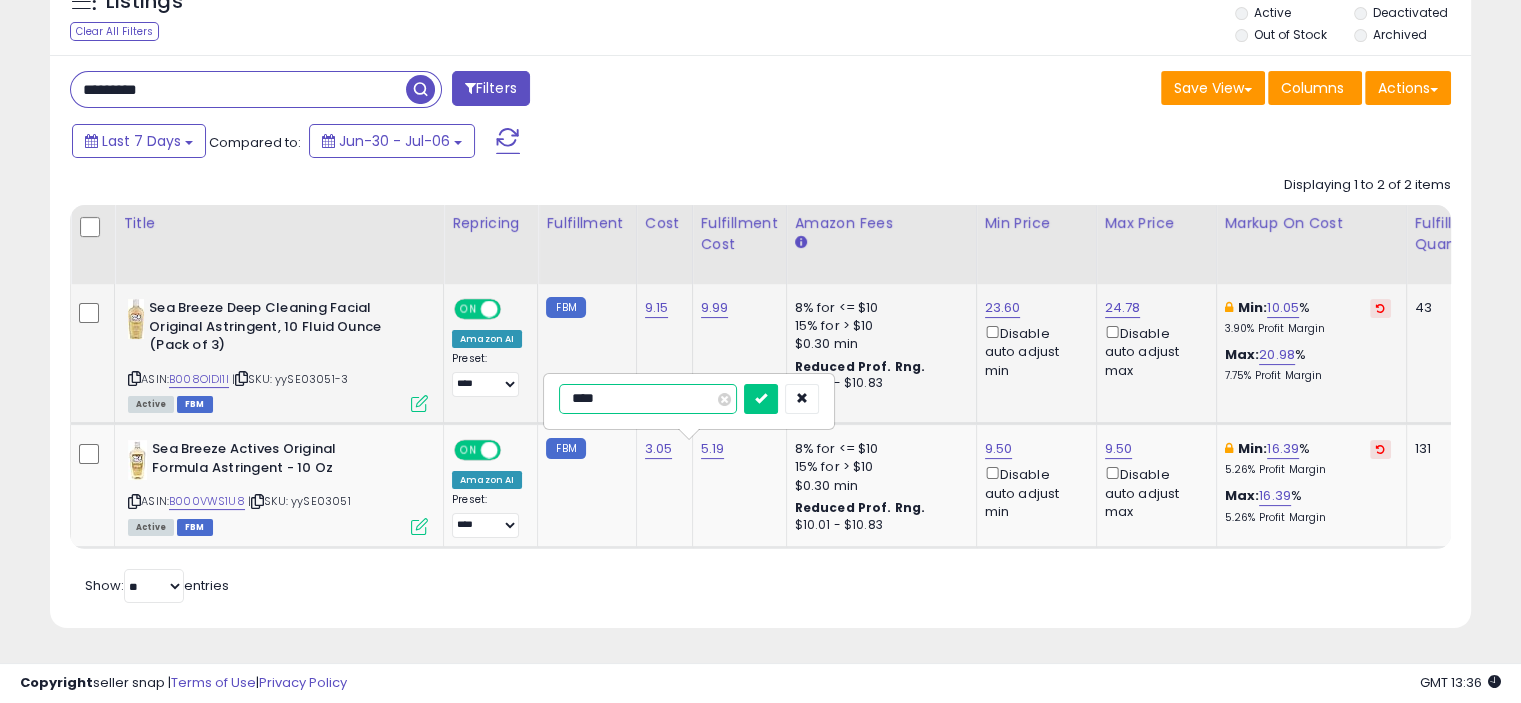 drag, startPoint x: 453, startPoint y: 357, endPoint x: 339, endPoint y: 351, distance: 114.15778 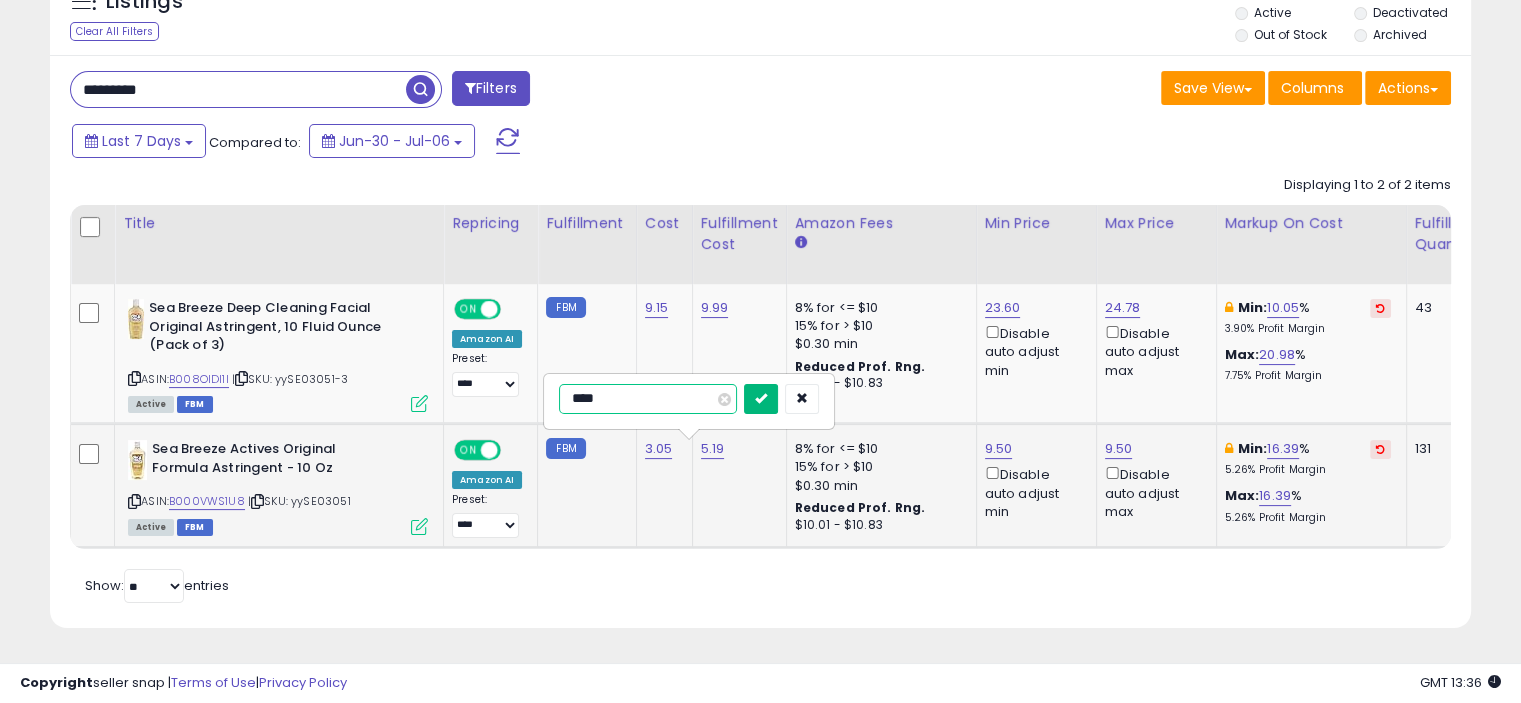 type on "****" 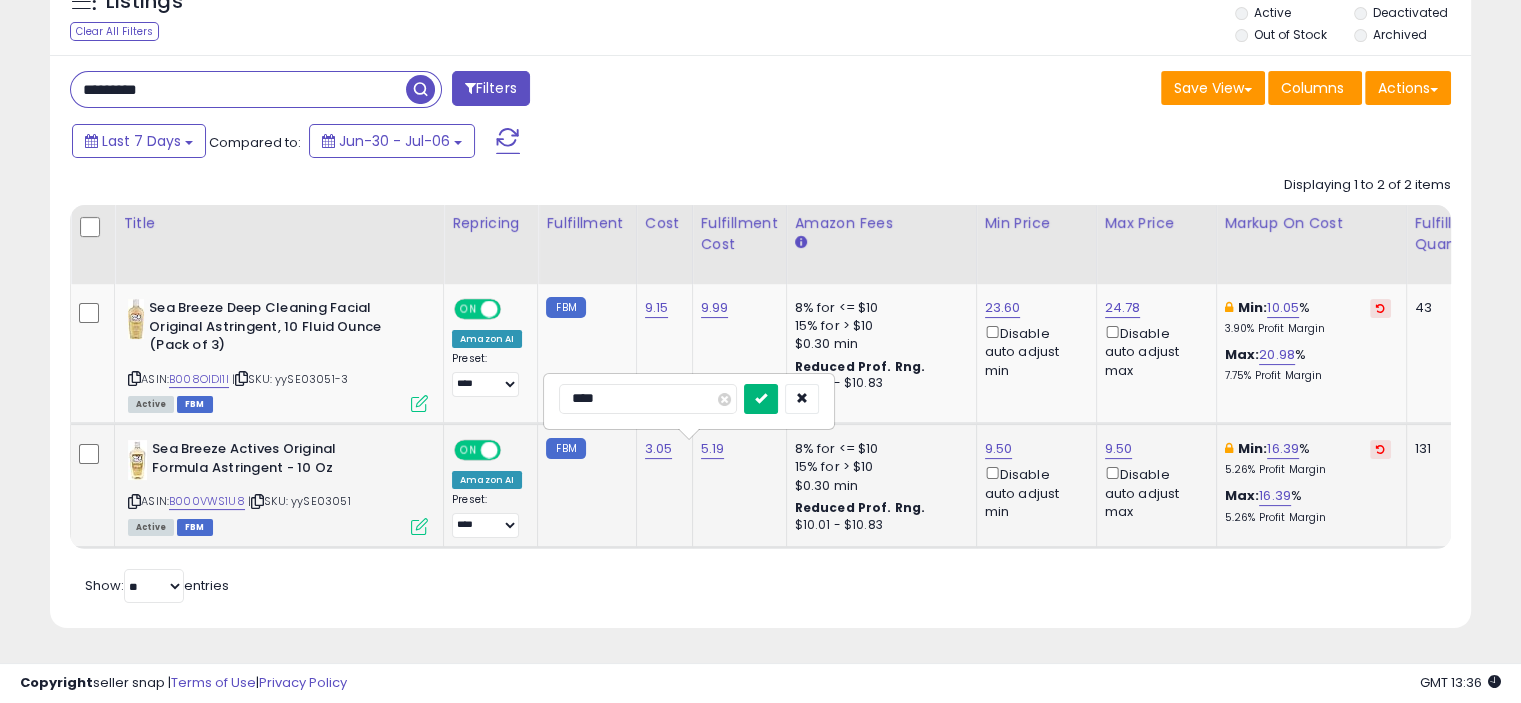click at bounding box center (761, 399) 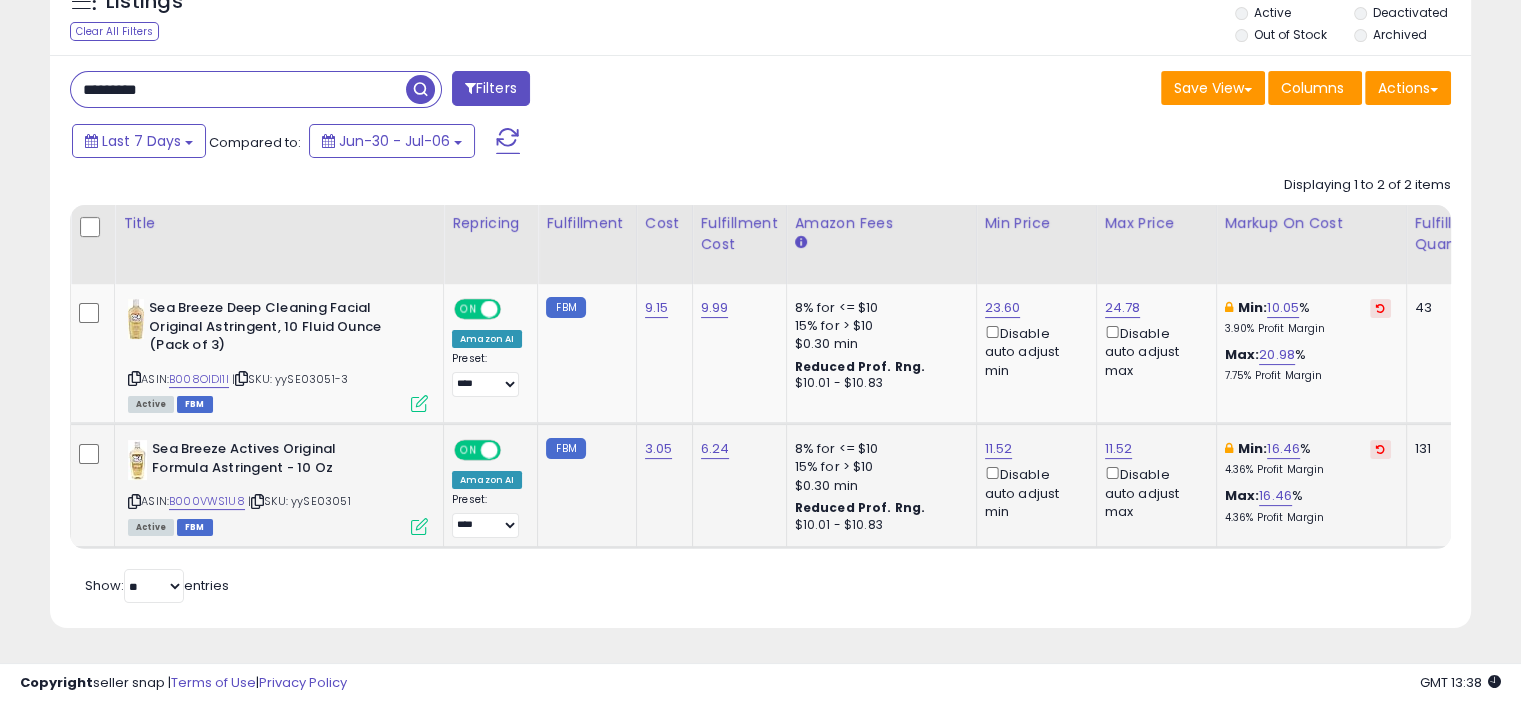 drag, startPoint x: 243, startPoint y: 79, endPoint x: 60, endPoint y: 78, distance: 183.00273 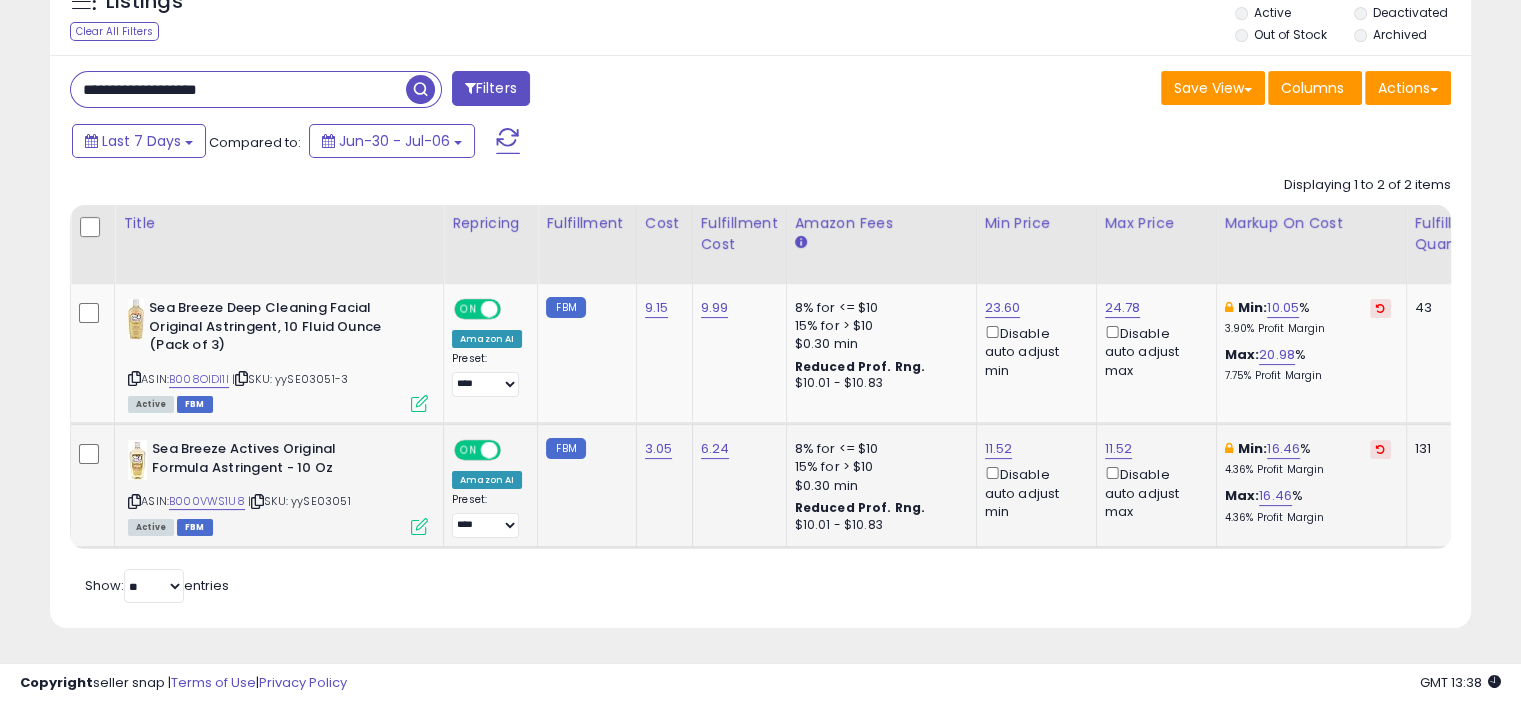 drag, startPoint x: 254, startPoint y: 78, endPoint x: 62, endPoint y: 75, distance: 192.02344 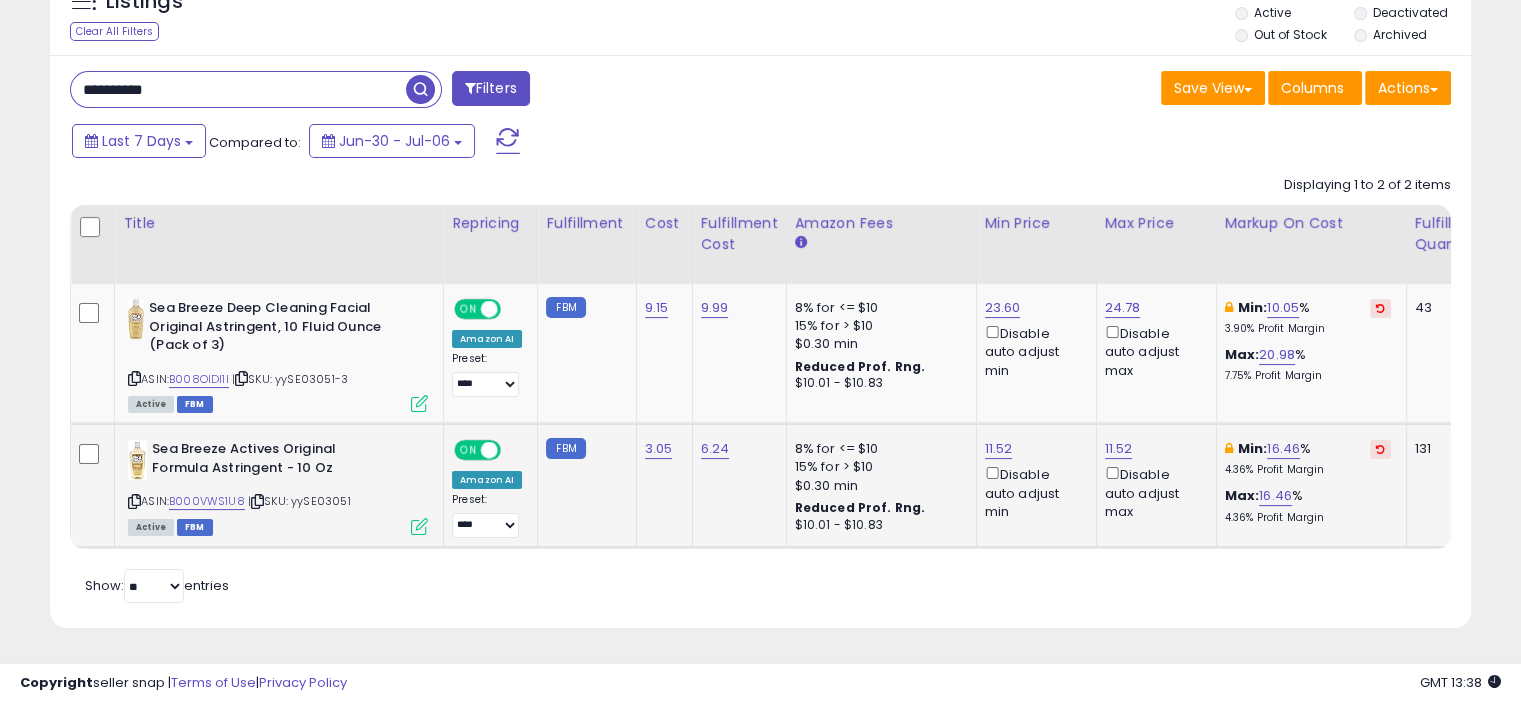 type on "**********" 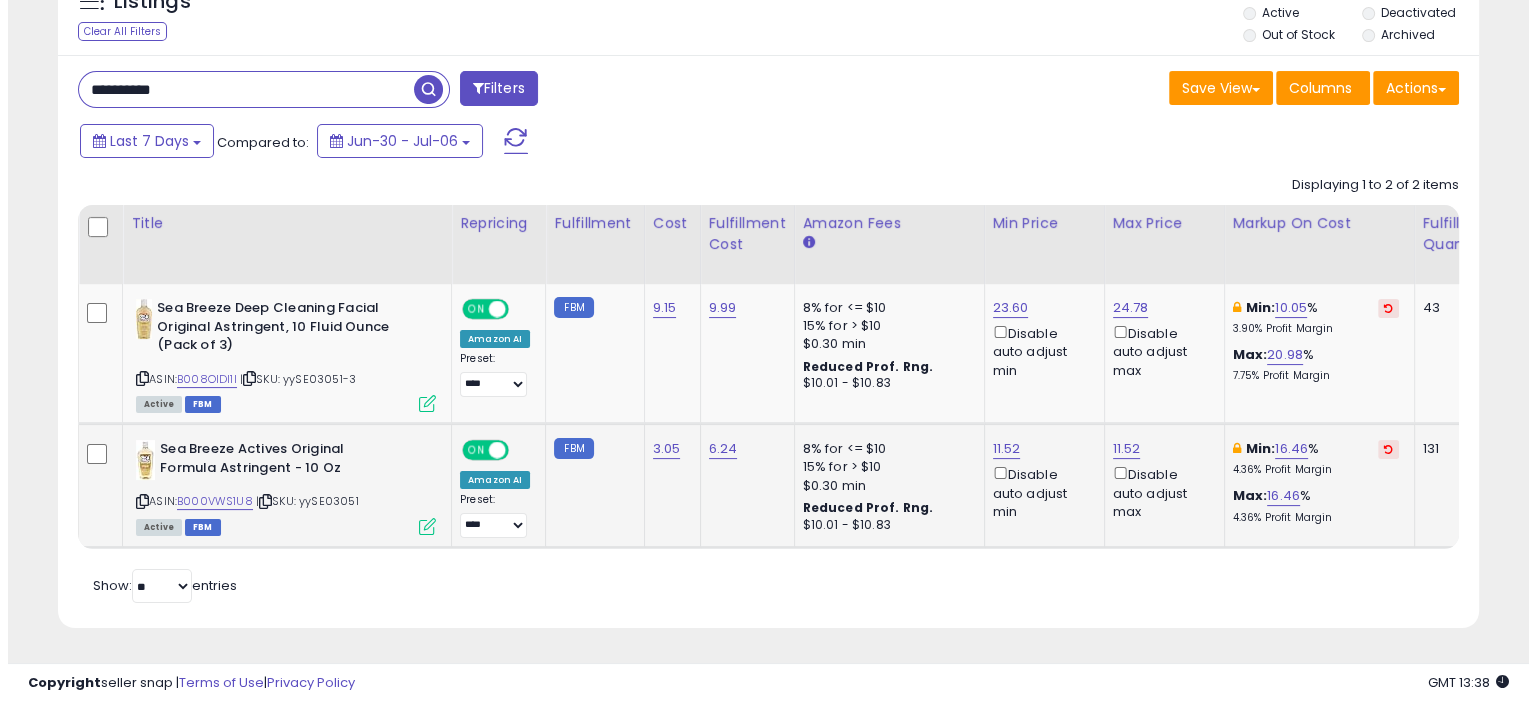 scroll, scrollTop: 192, scrollLeft: 0, axis: vertical 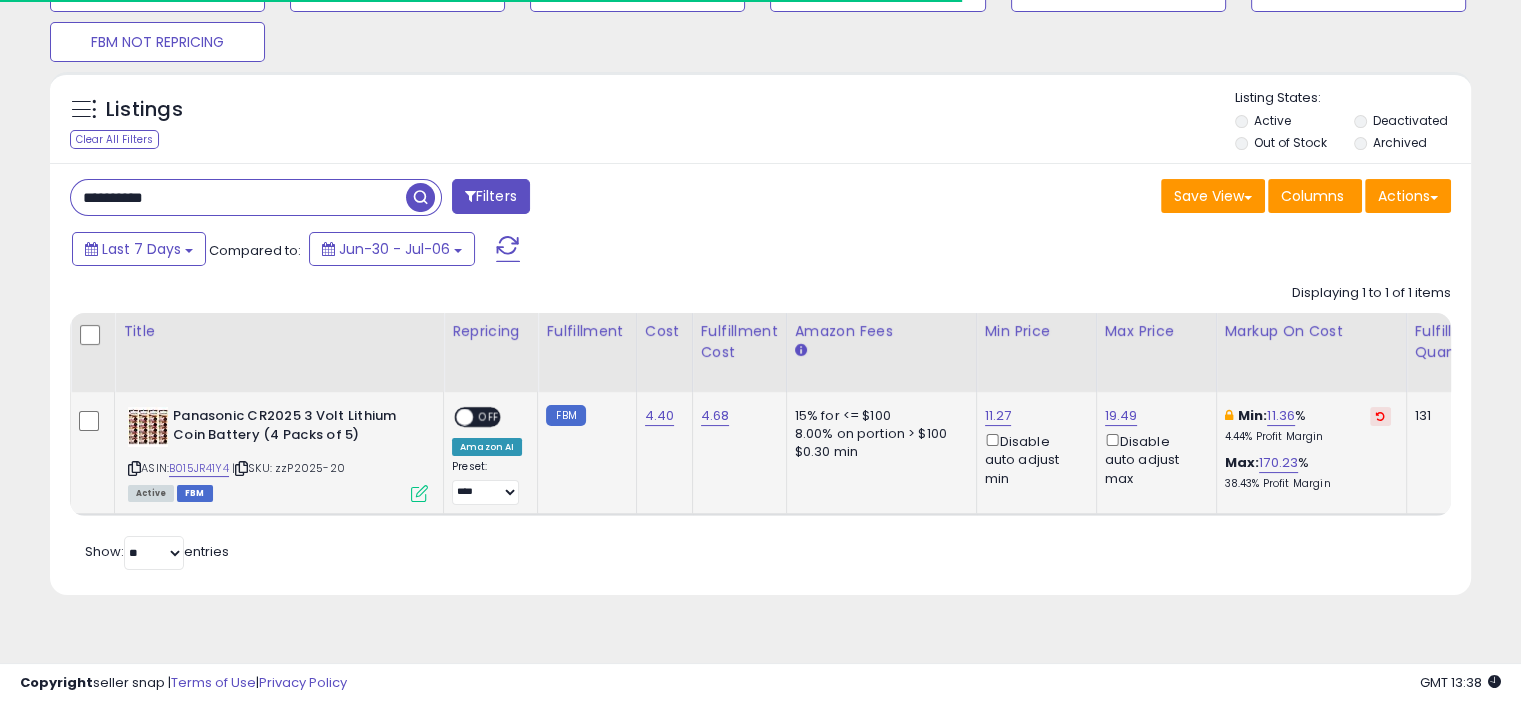 click at bounding box center (419, 493) 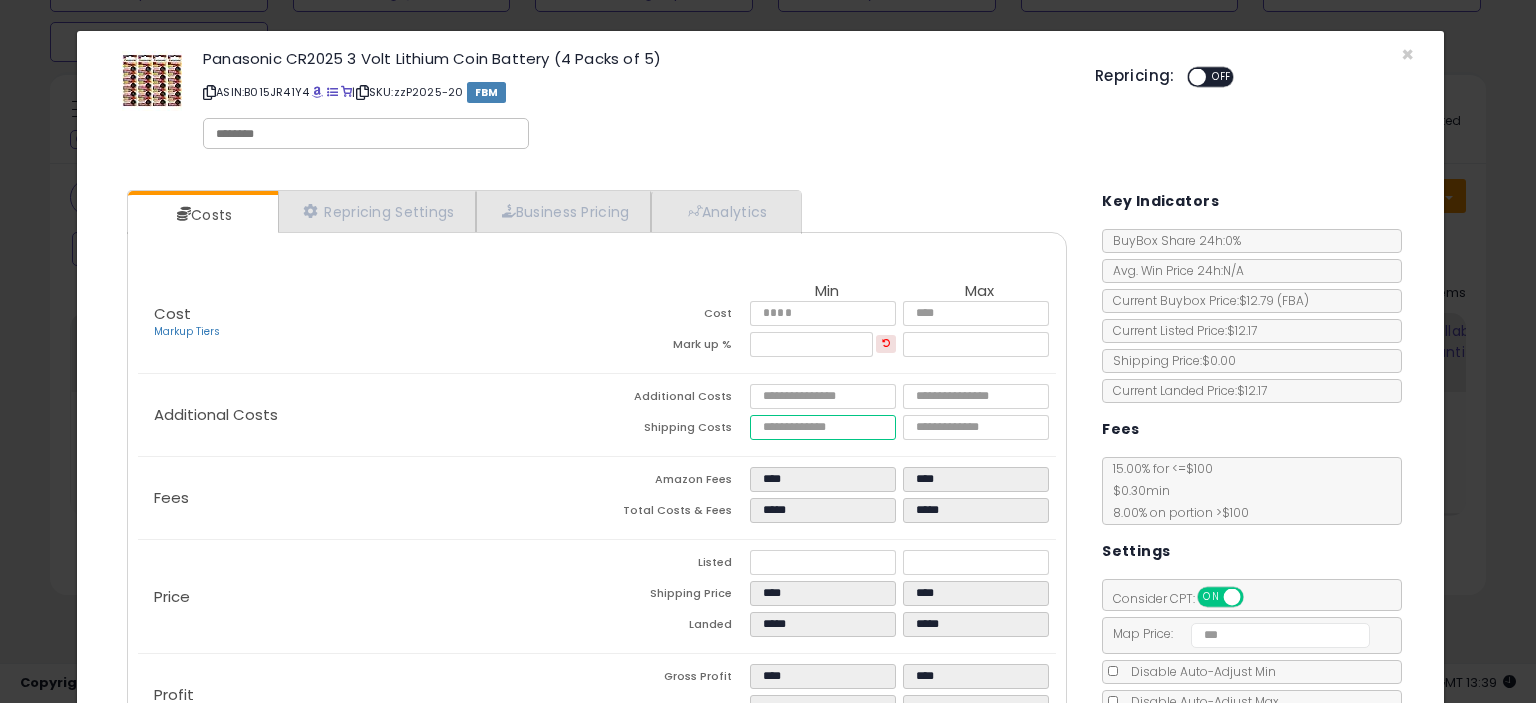 drag, startPoint x: 792, startPoint y: 432, endPoint x: 700, endPoint y: 459, distance: 95.880135 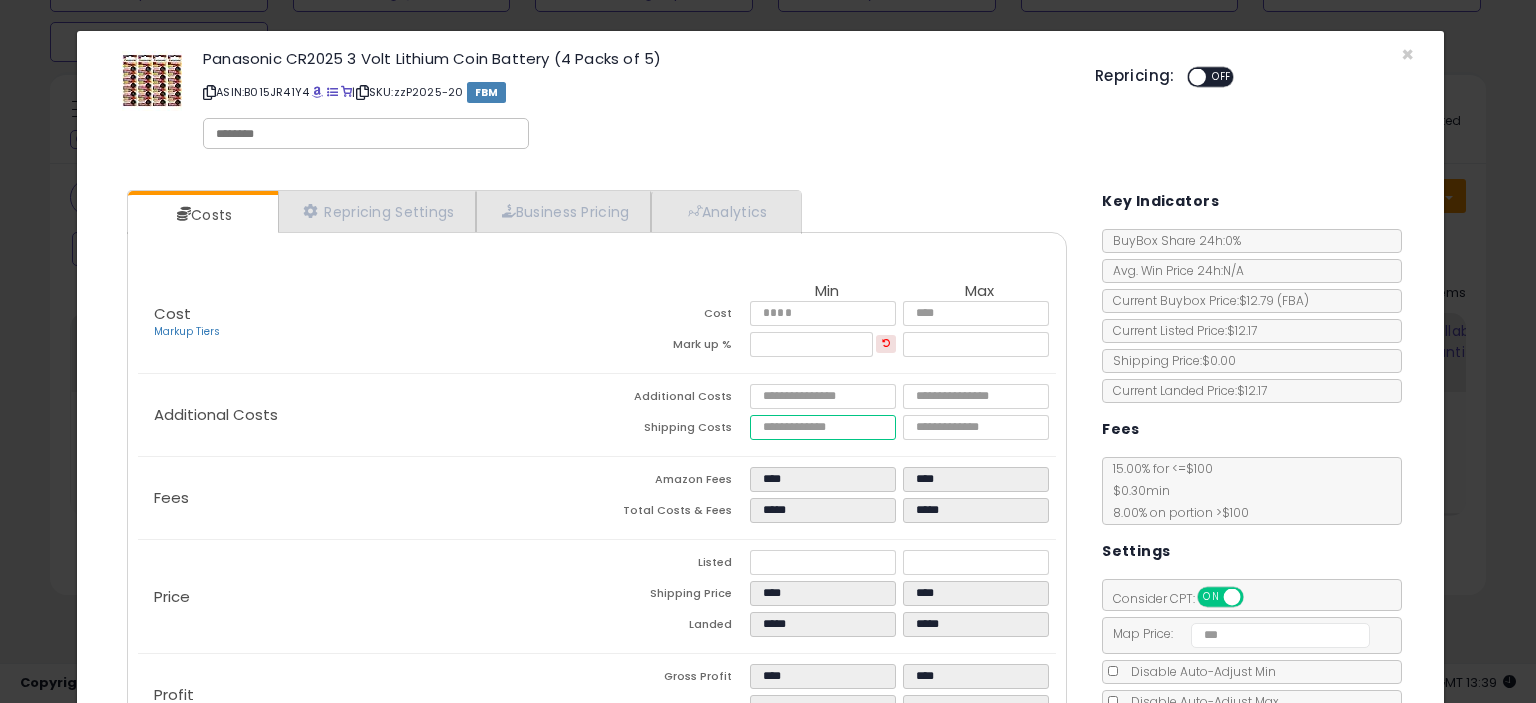 type on "***" 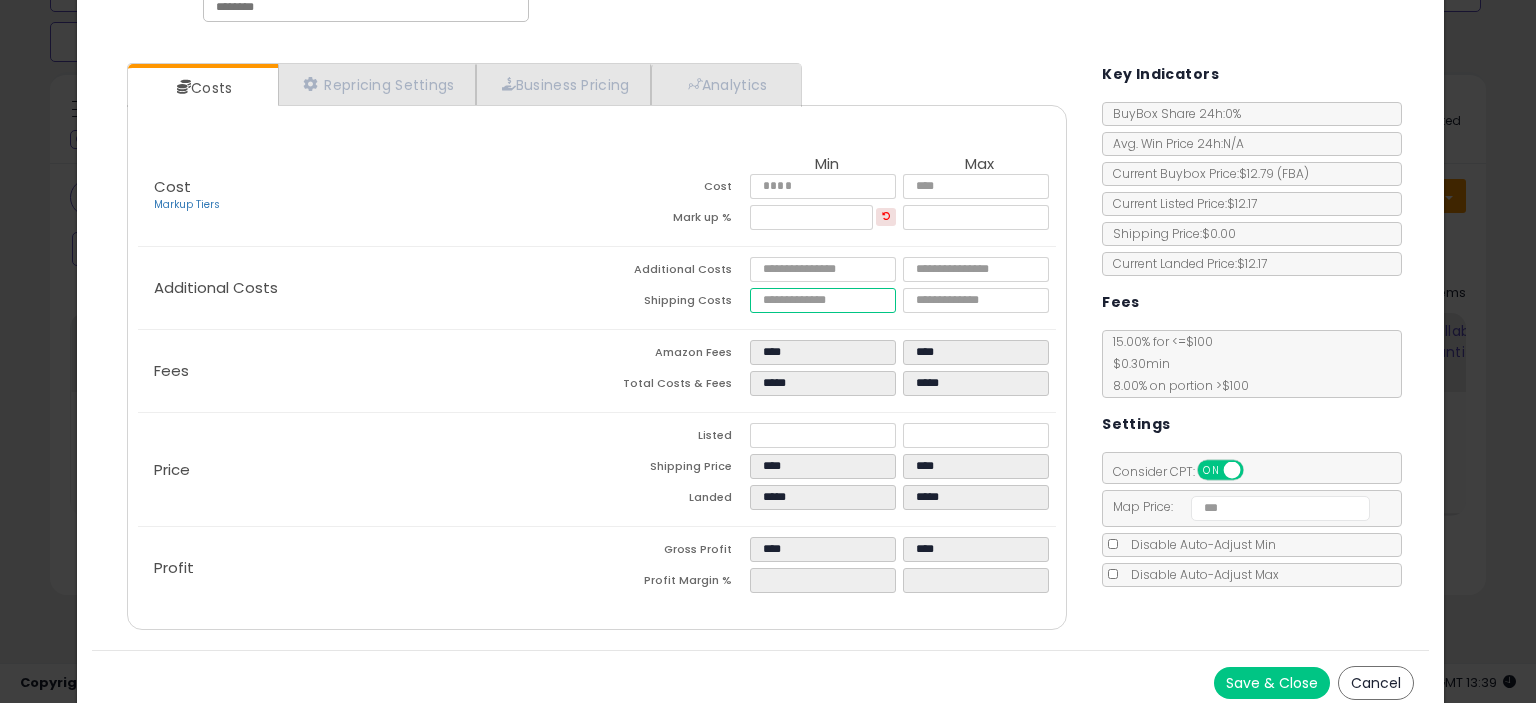 scroll, scrollTop: 136, scrollLeft: 0, axis: vertical 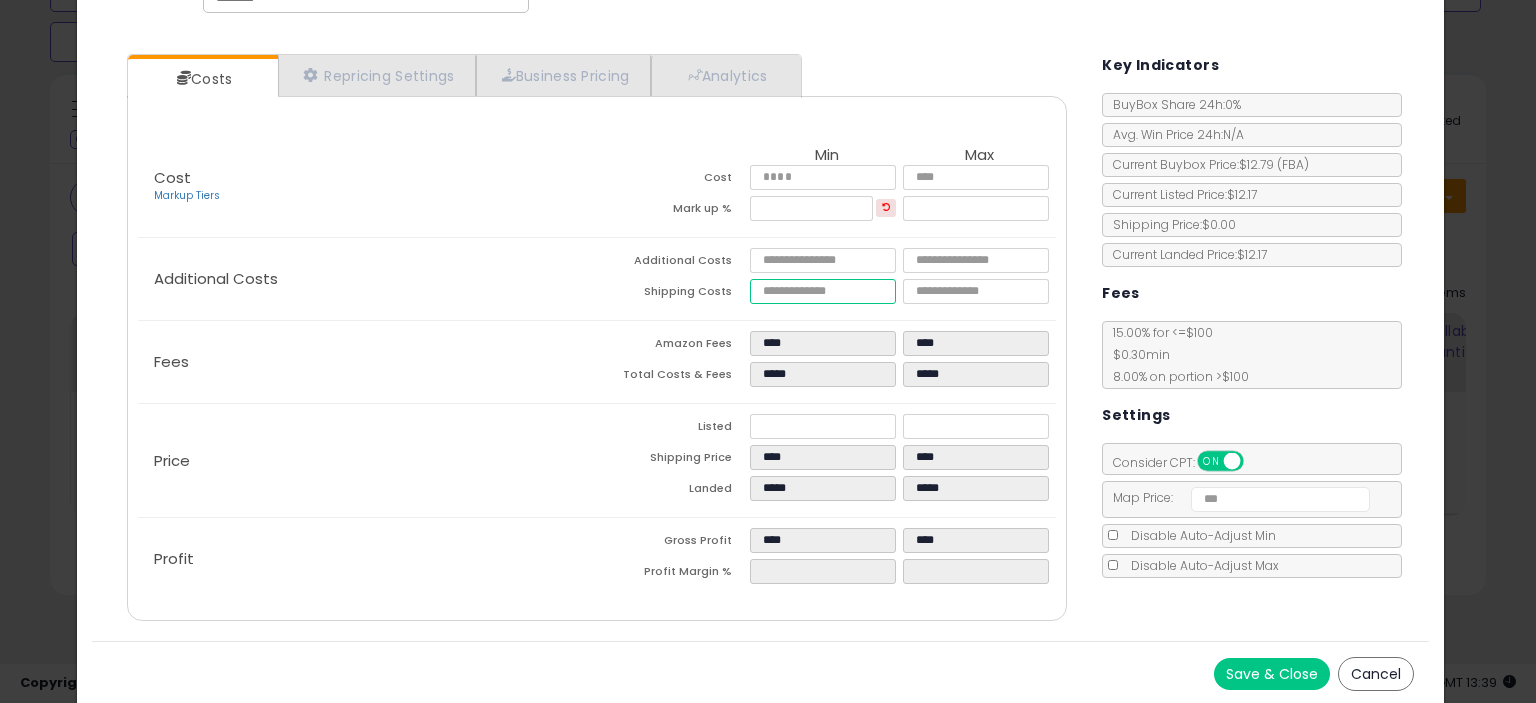 type on "****" 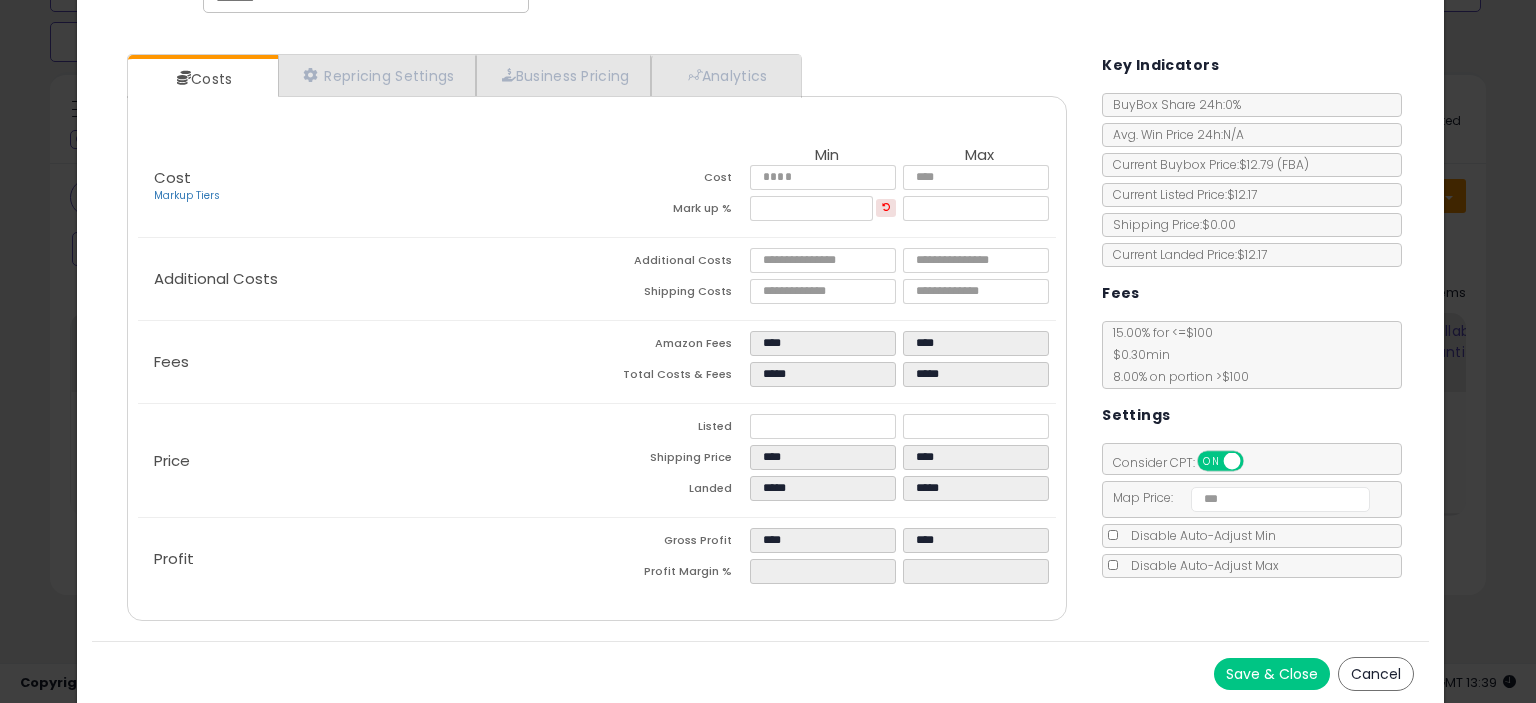 type on "****" 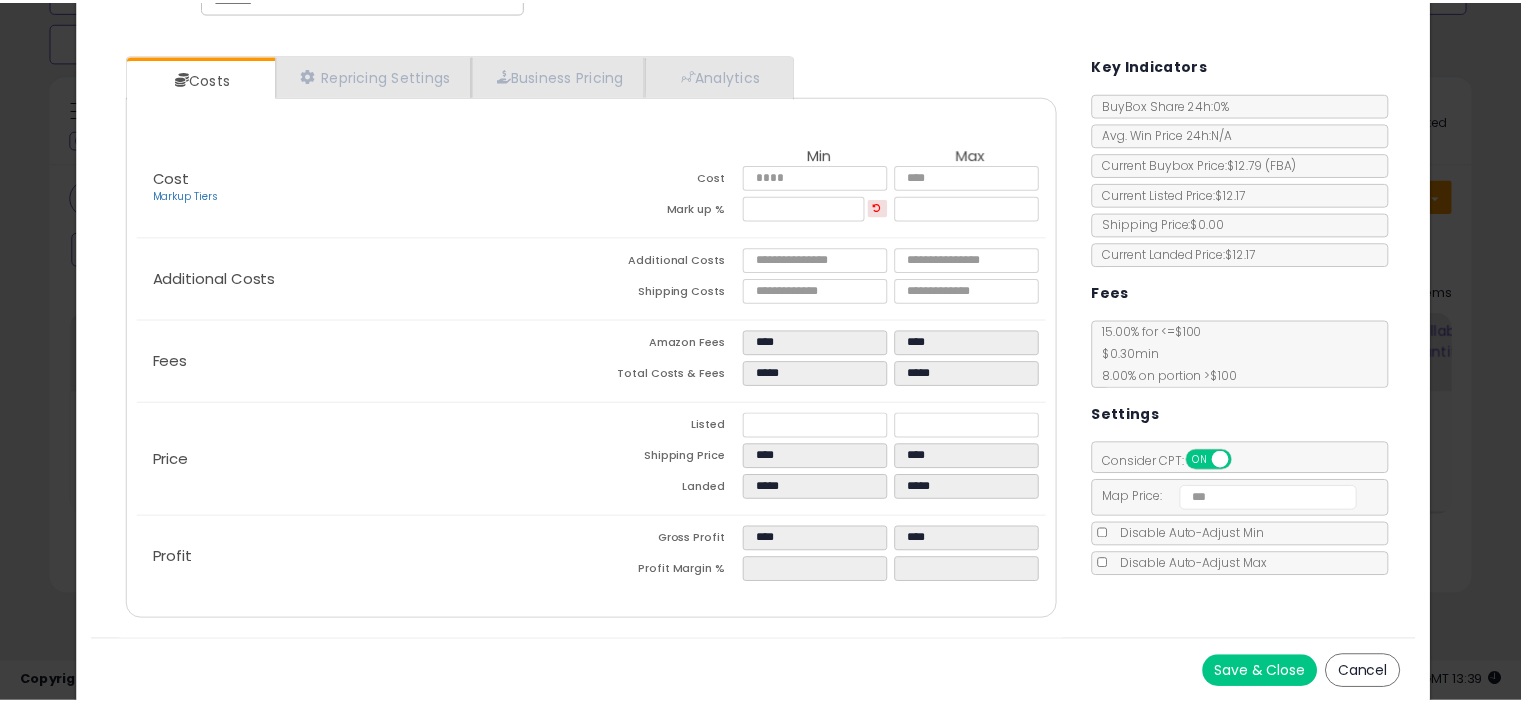 scroll, scrollTop: 0, scrollLeft: 0, axis: both 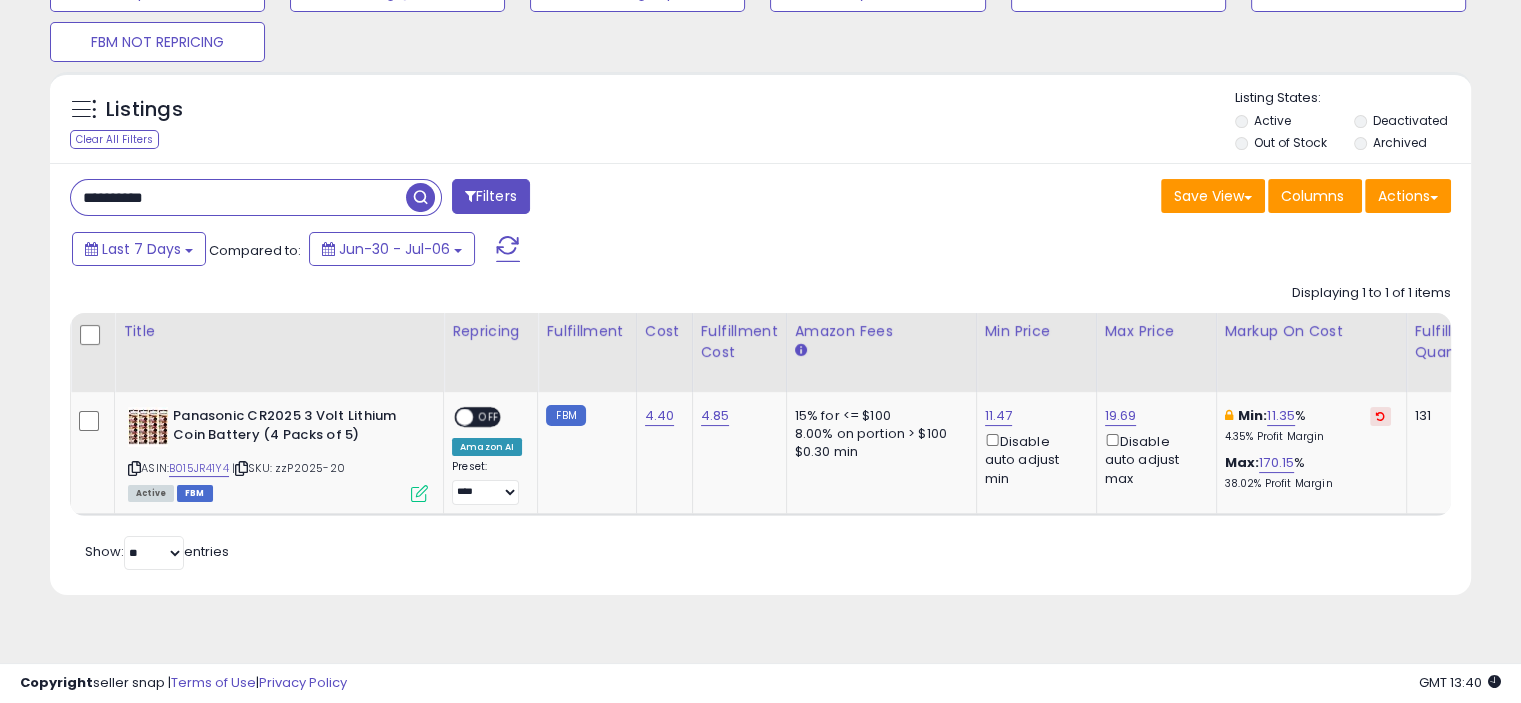 drag, startPoint x: 170, startPoint y: 192, endPoint x: 44, endPoint y: 197, distance: 126.09917 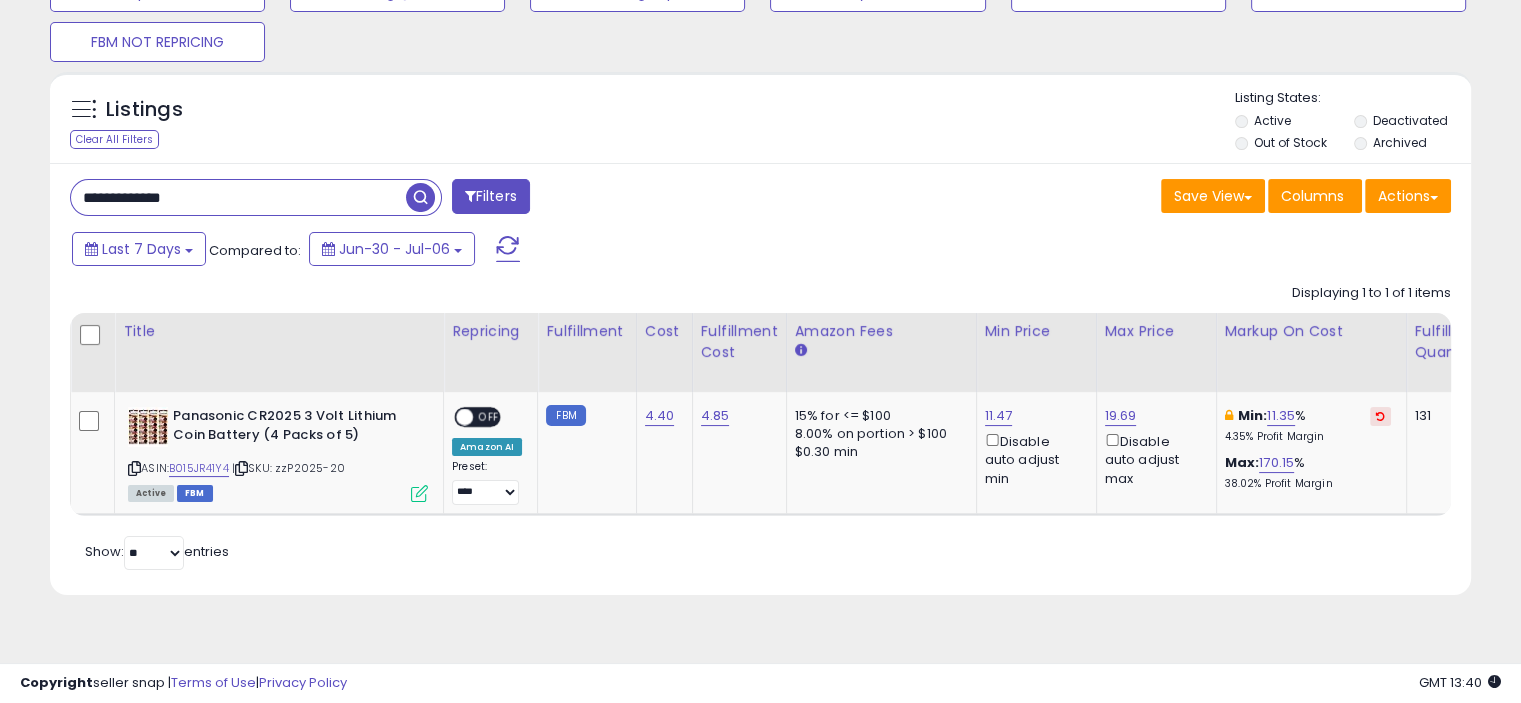 type on "**********" 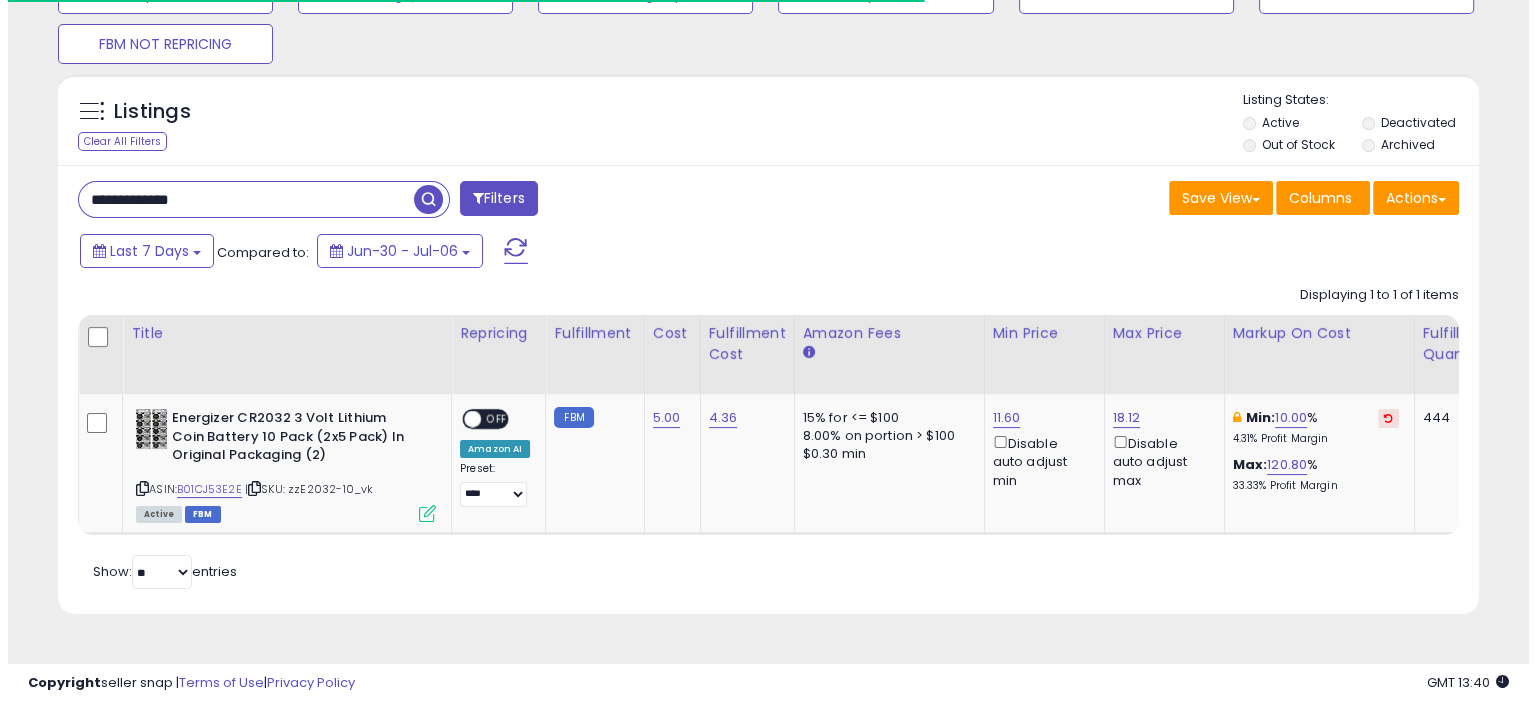 scroll, scrollTop: 192, scrollLeft: 0, axis: vertical 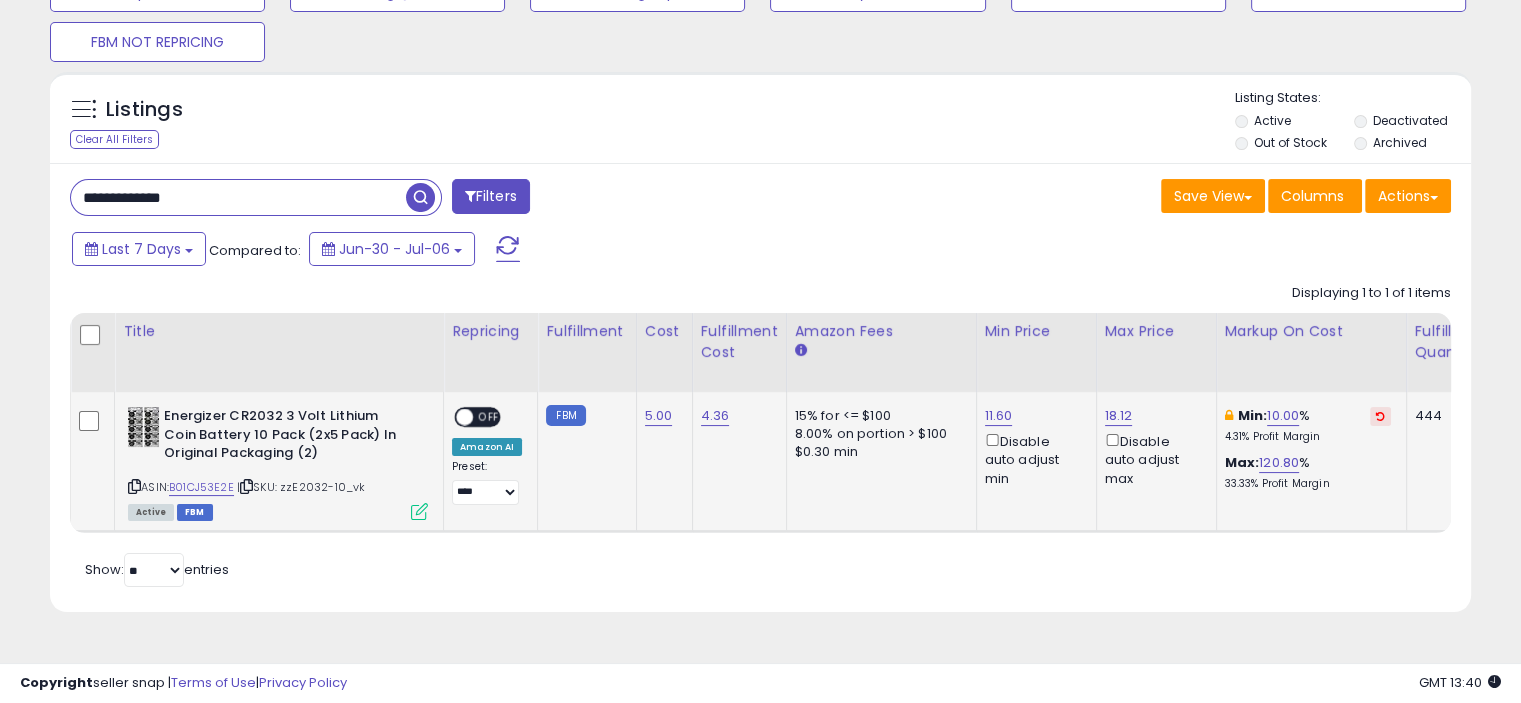 click at bounding box center (419, 511) 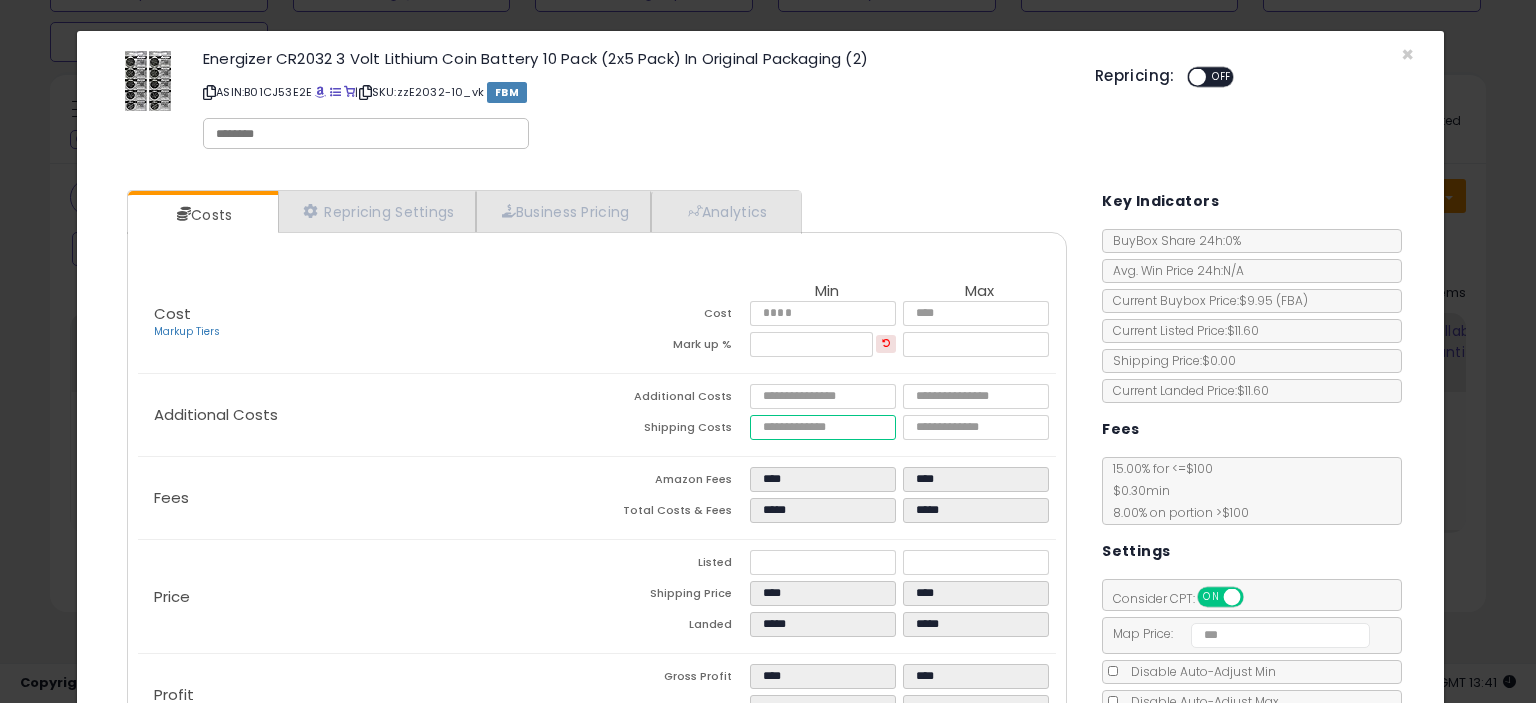 drag, startPoint x: 794, startPoint y: 425, endPoint x: 719, endPoint y: 419, distance: 75.23962 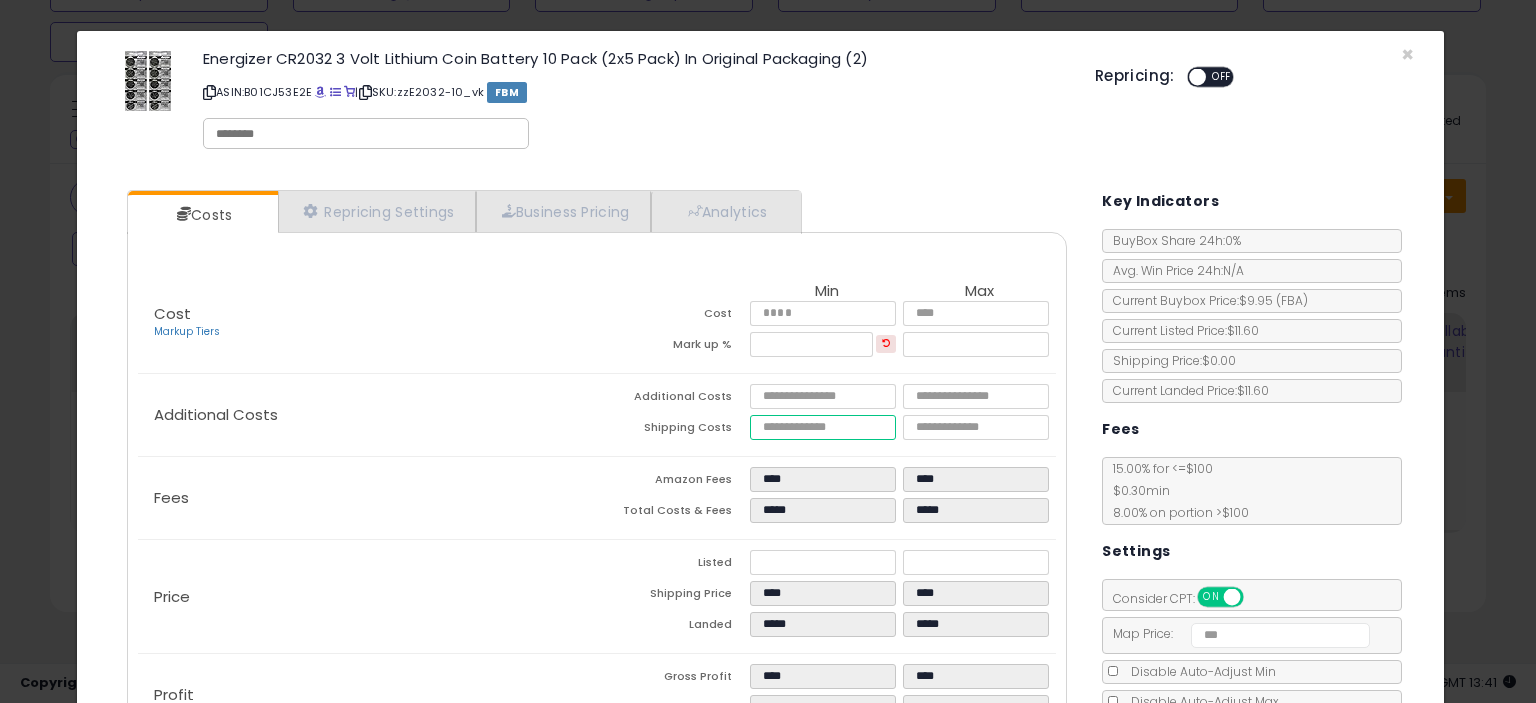 type on "*" 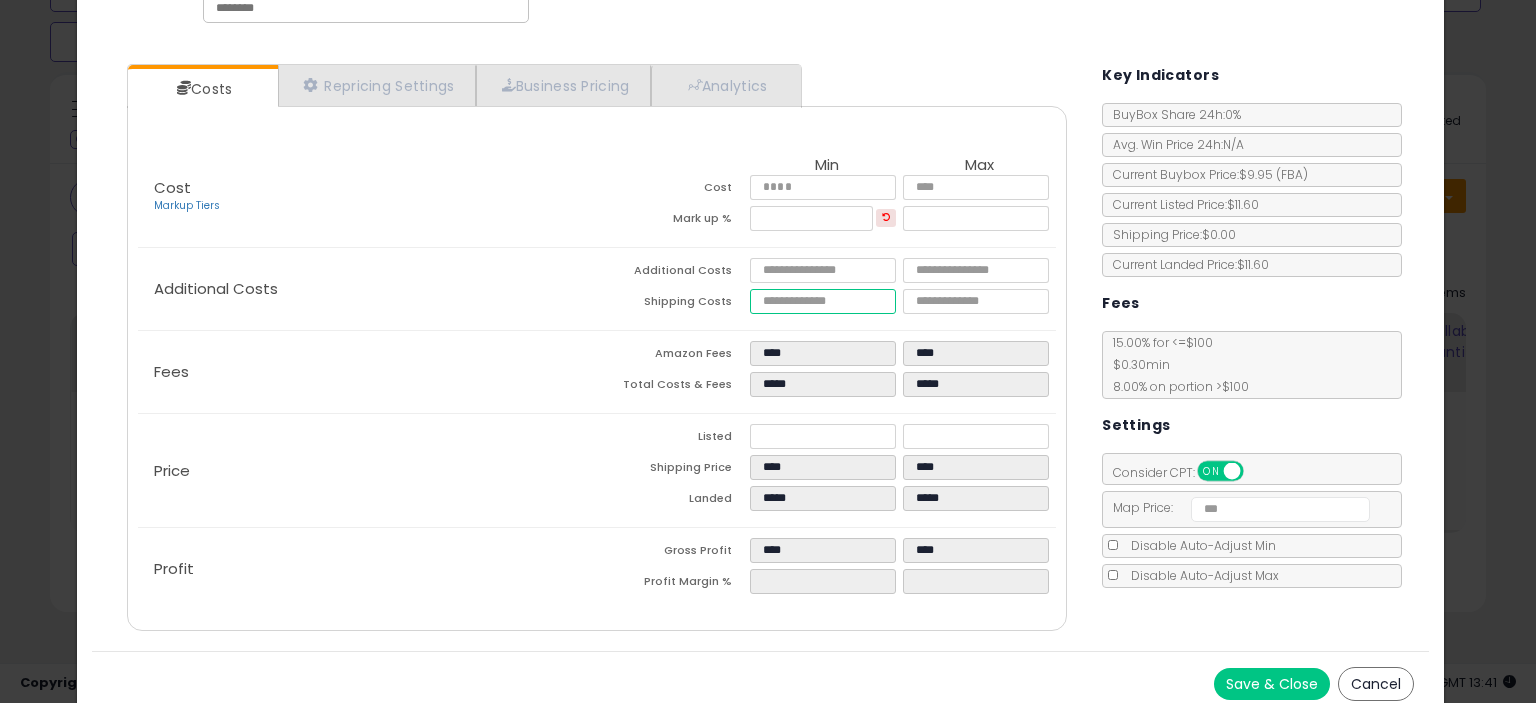 scroll, scrollTop: 136, scrollLeft: 0, axis: vertical 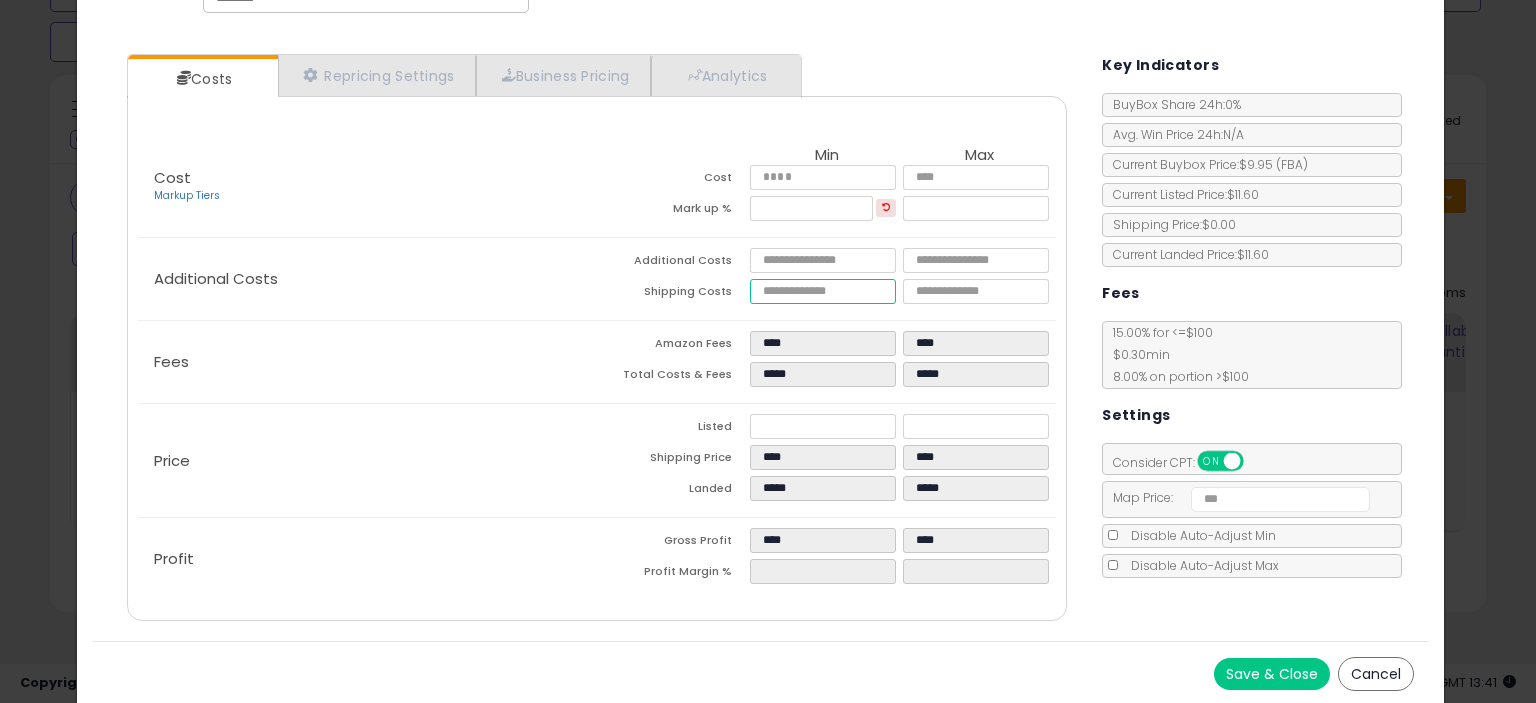 type on "****" 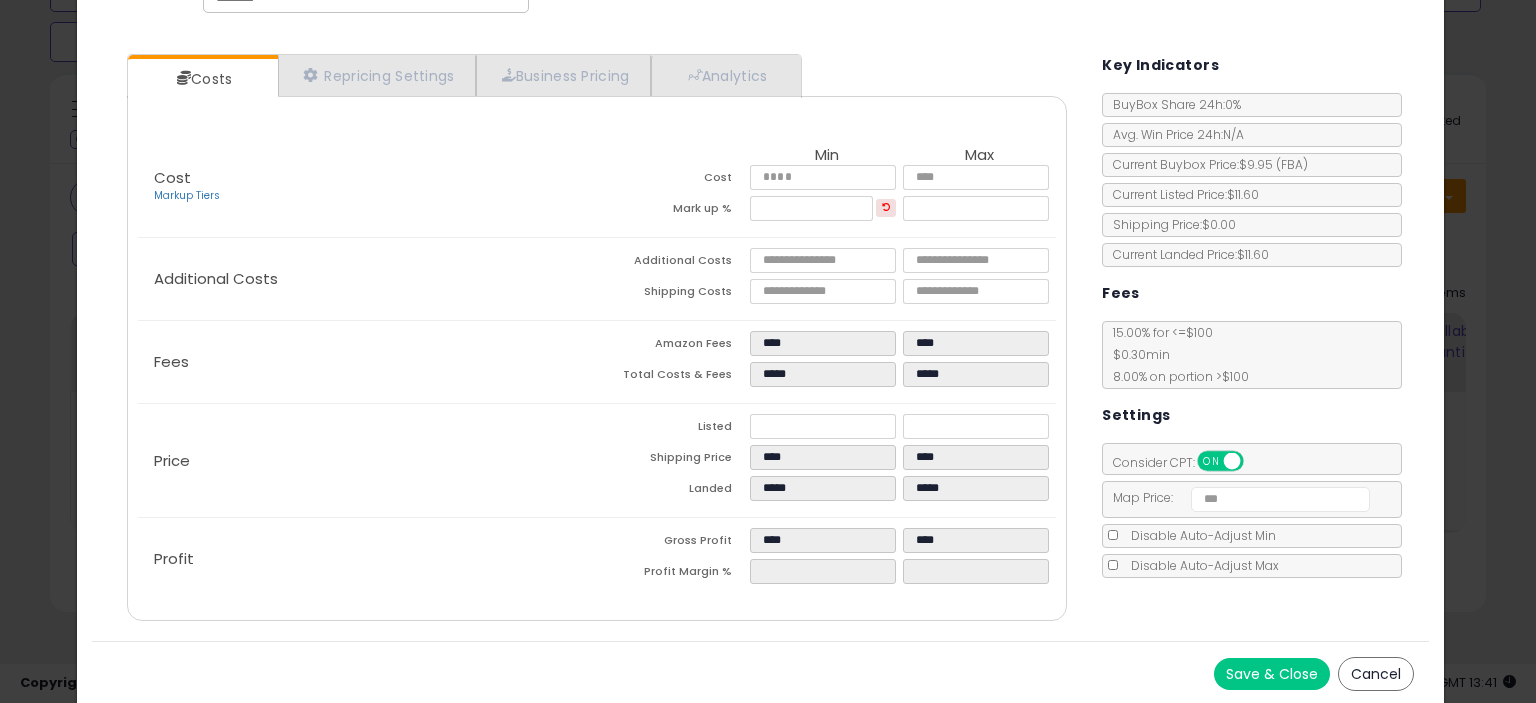 type on "****" 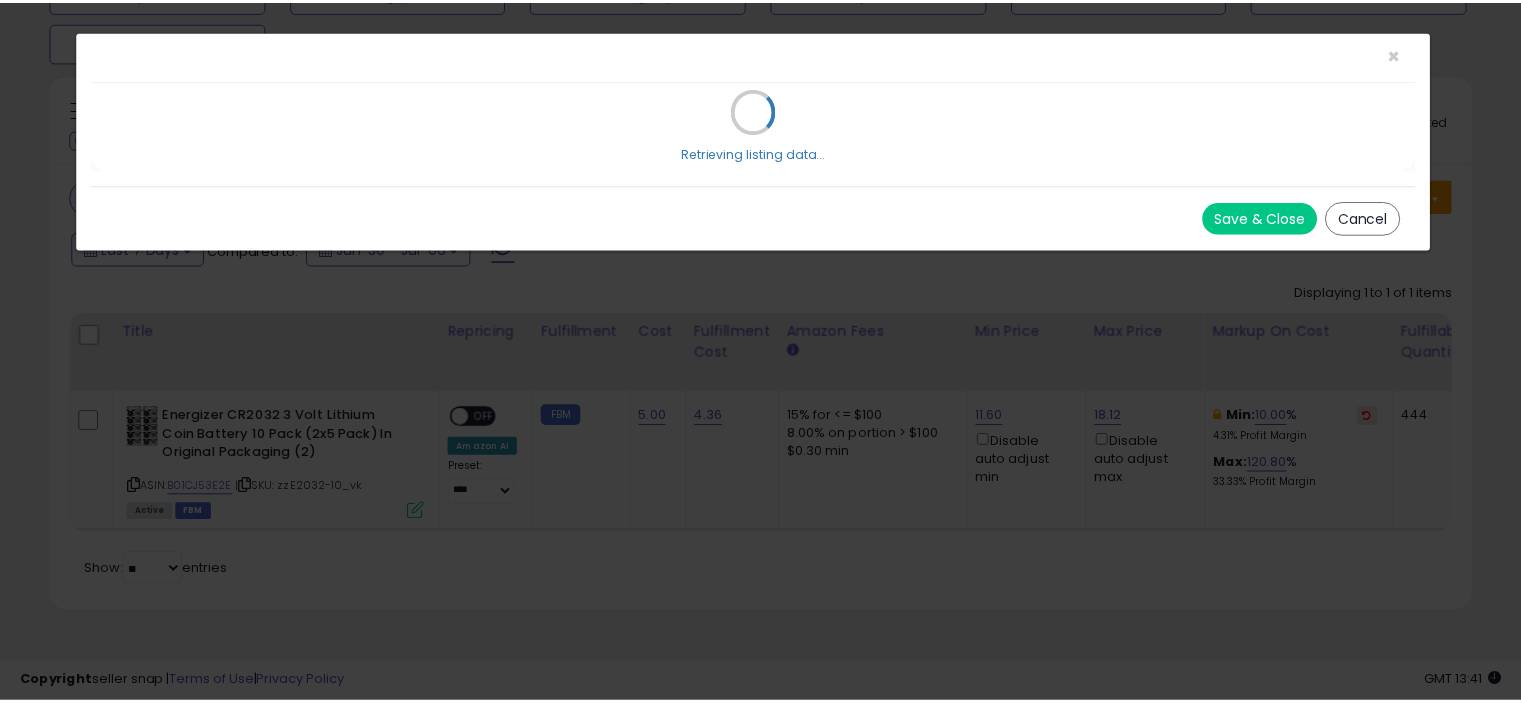 scroll, scrollTop: 0, scrollLeft: 0, axis: both 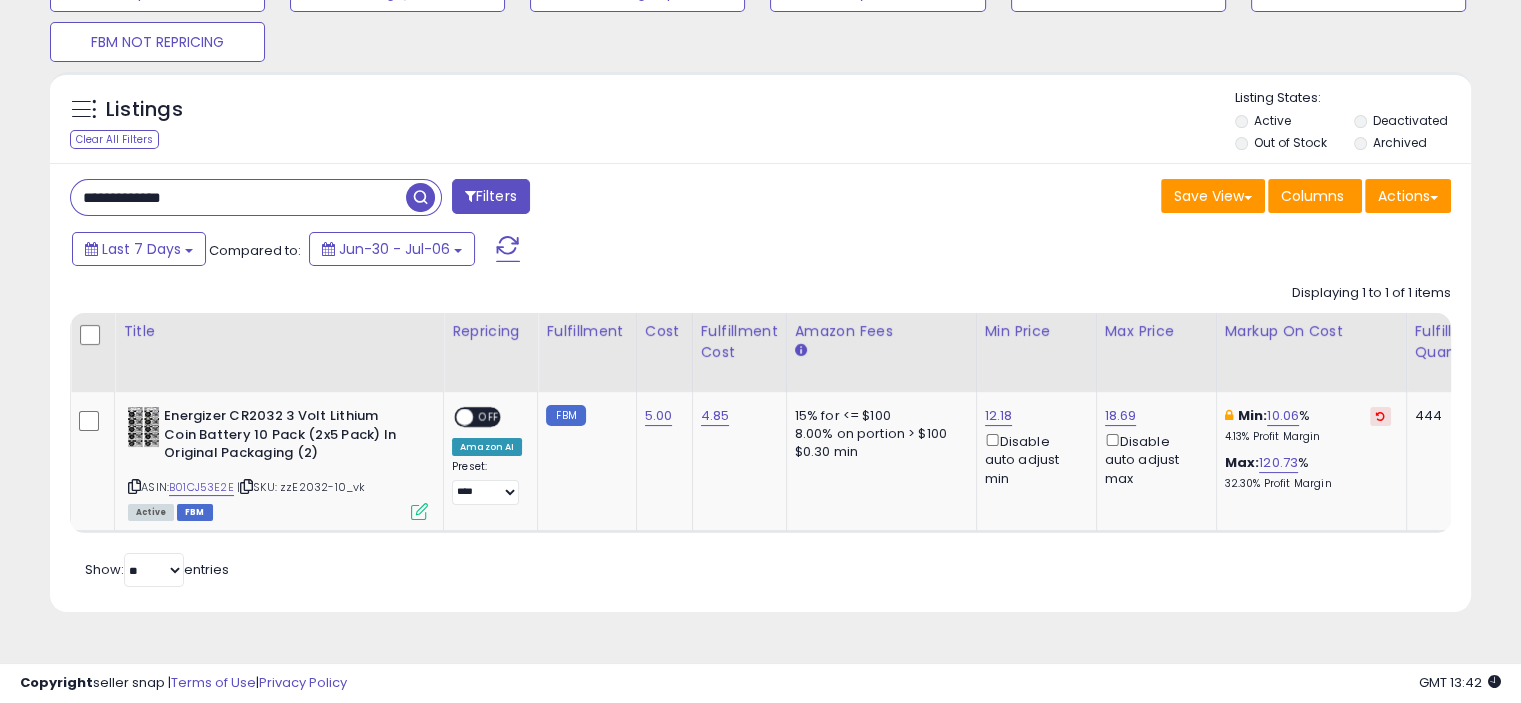 drag, startPoint x: 232, startPoint y: 201, endPoint x: 29, endPoint y: 203, distance: 203.00986 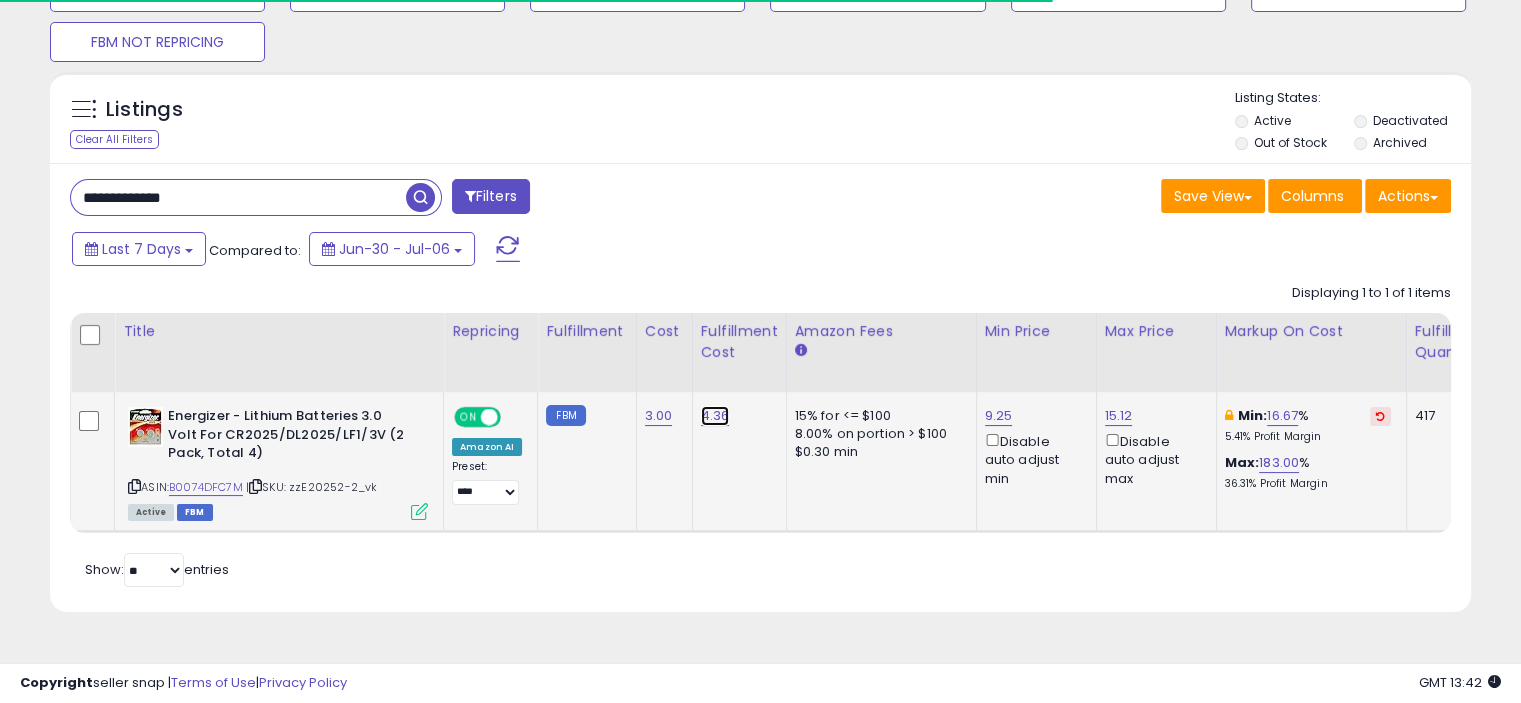 click on "4.36" at bounding box center [715, 416] 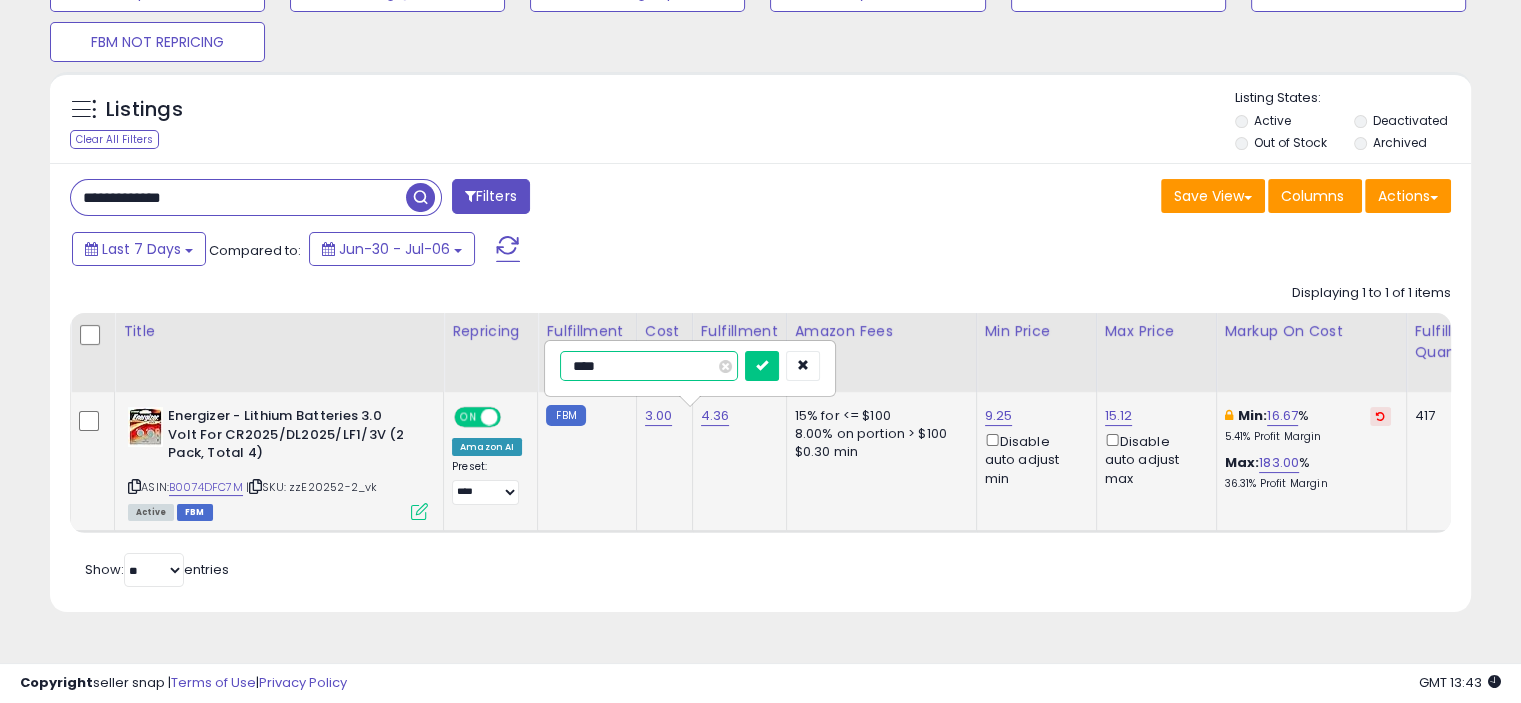 drag, startPoint x: 670, startPoint y: 378, endPoint x: 624, endPoint y: 379, distance: 46.010868 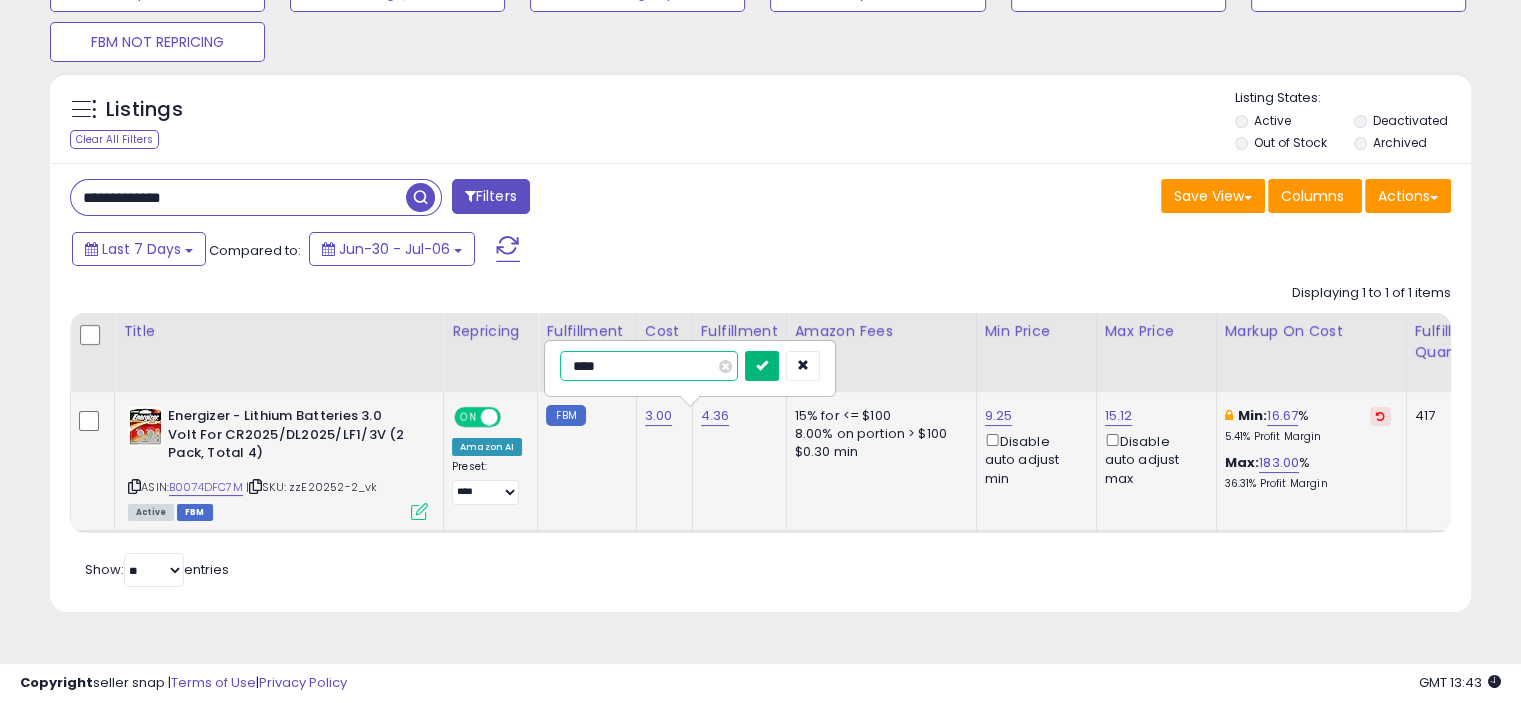 type on "****" 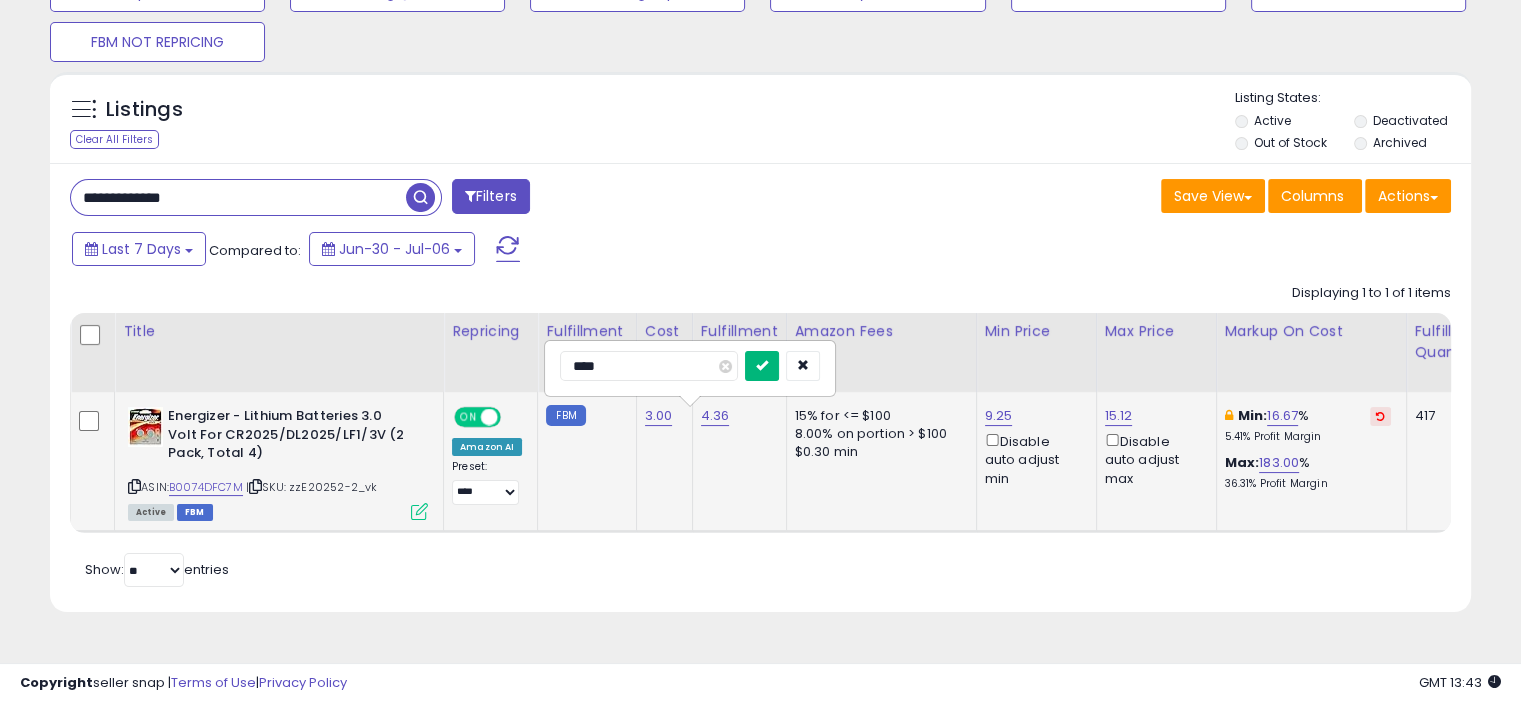 click at bounding box center [762, 365] 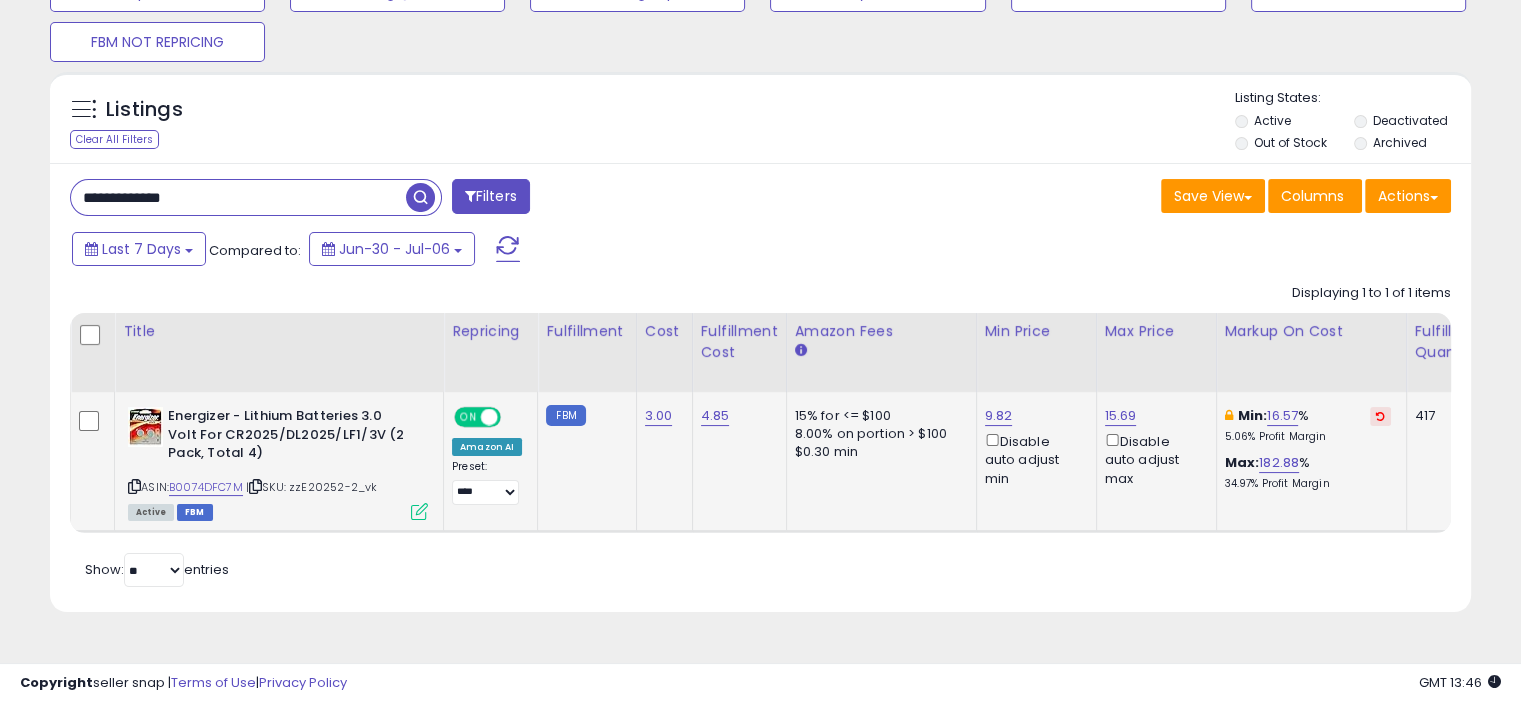 drag, startPoint x: 246, startPoint y: 207, endPoint x: 0, endPoint y: 191, distance: 246.51978 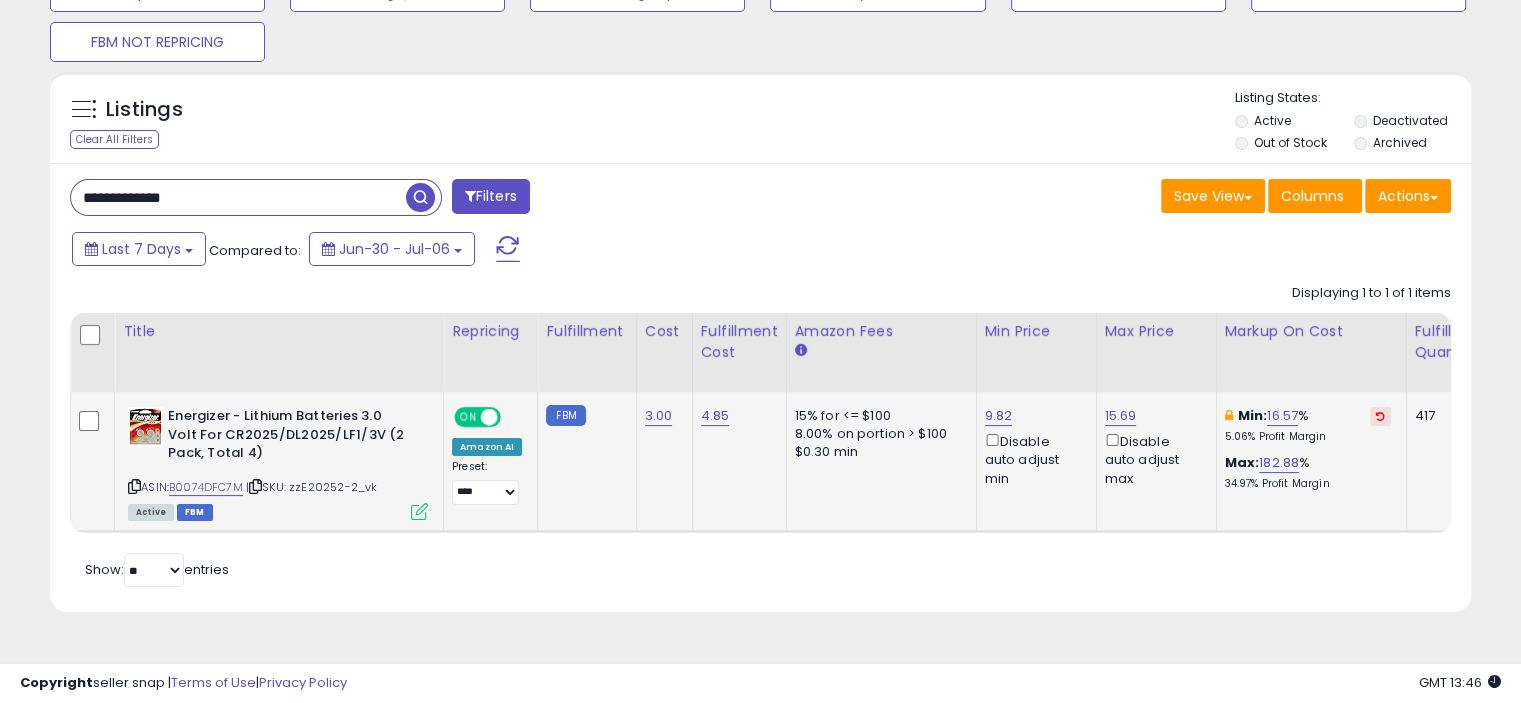 paste on "****" 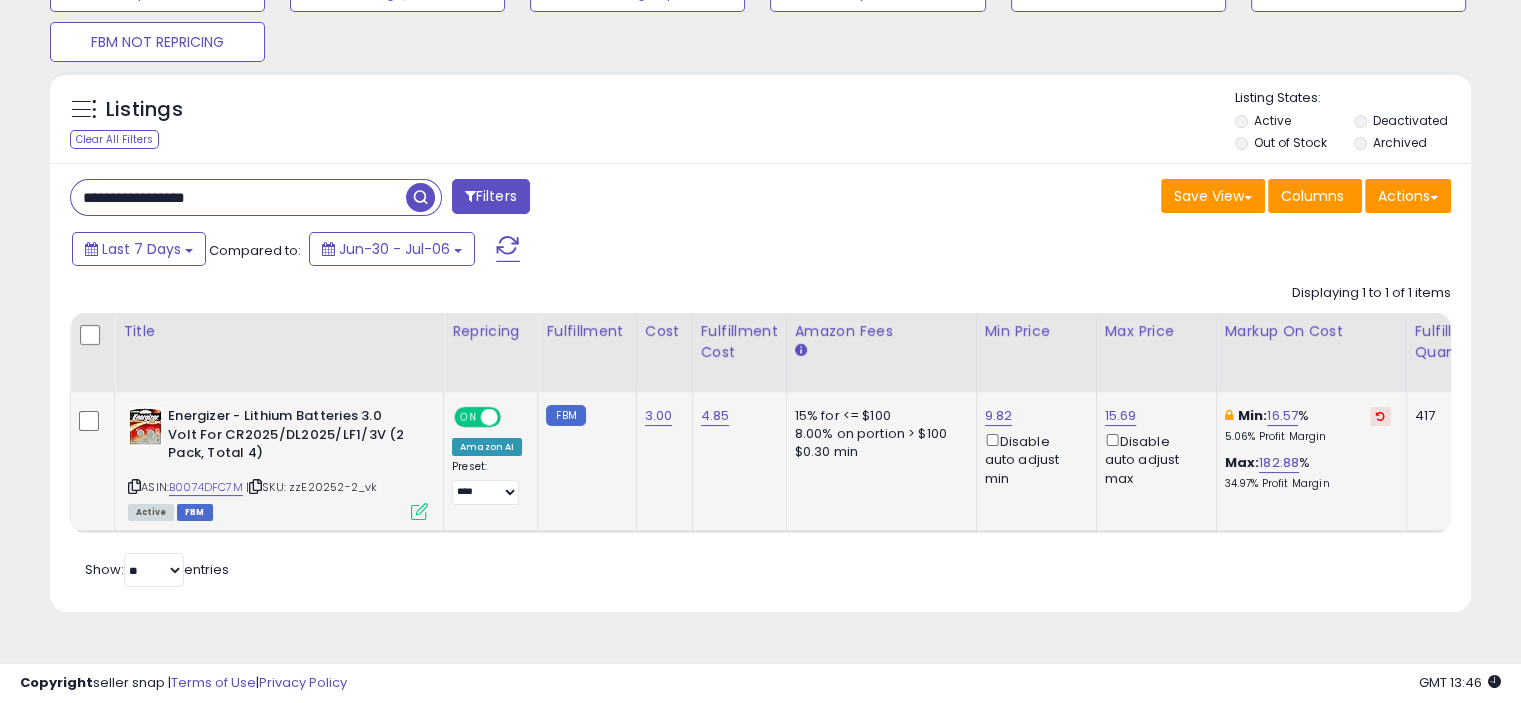 type on "**********" 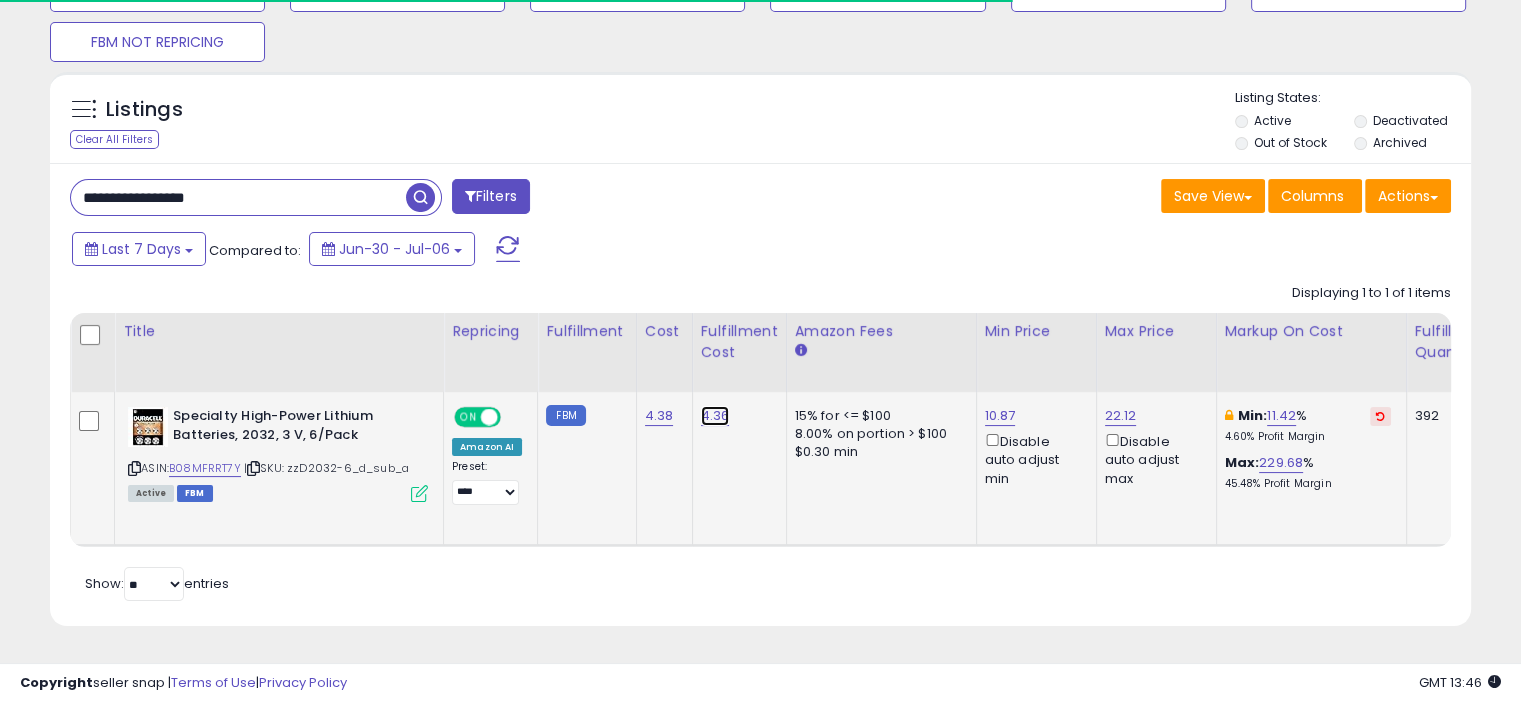 click on "4.36" at bounding box center [715, 416] 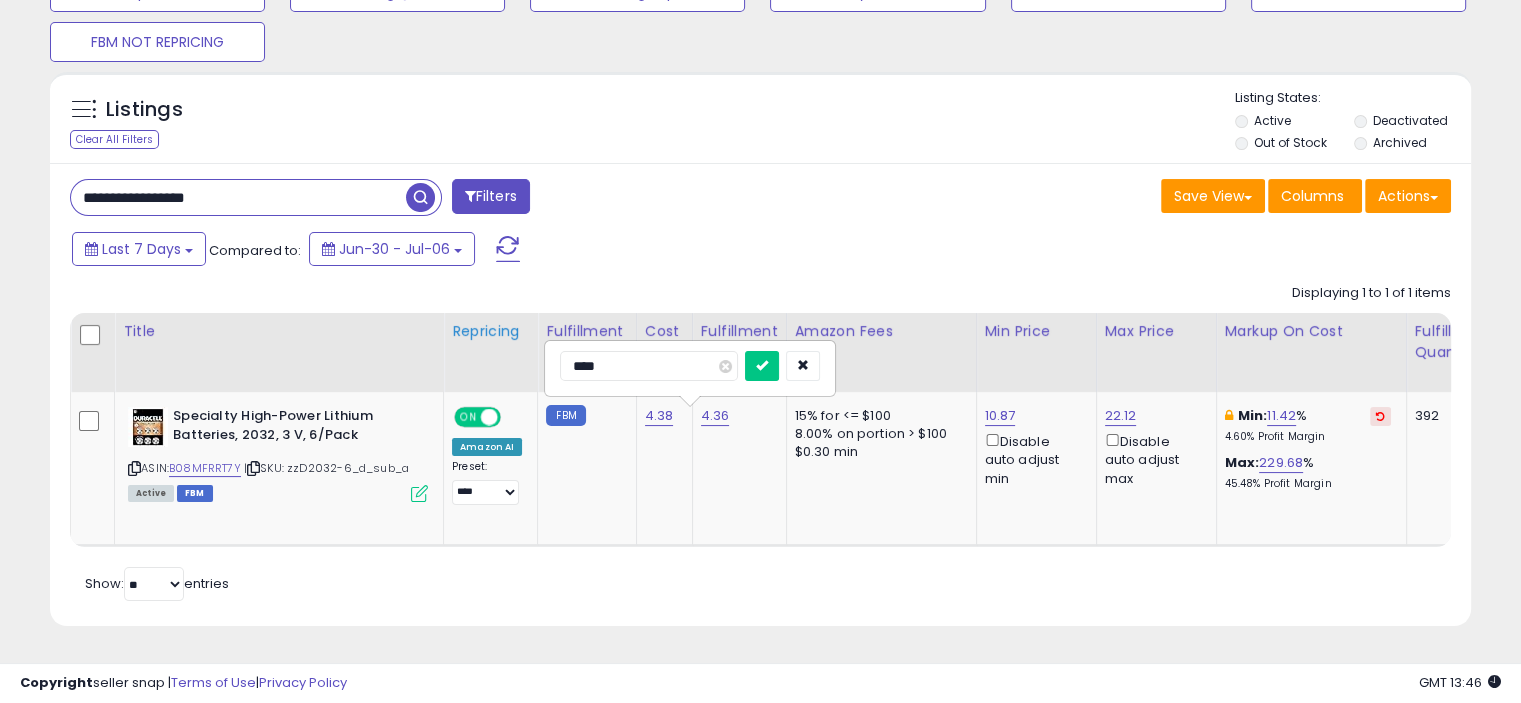 drag, startPoint x: 642, startPoint y: 372, endPoint x: 484, endPoint y: 353, distance: 159.1383 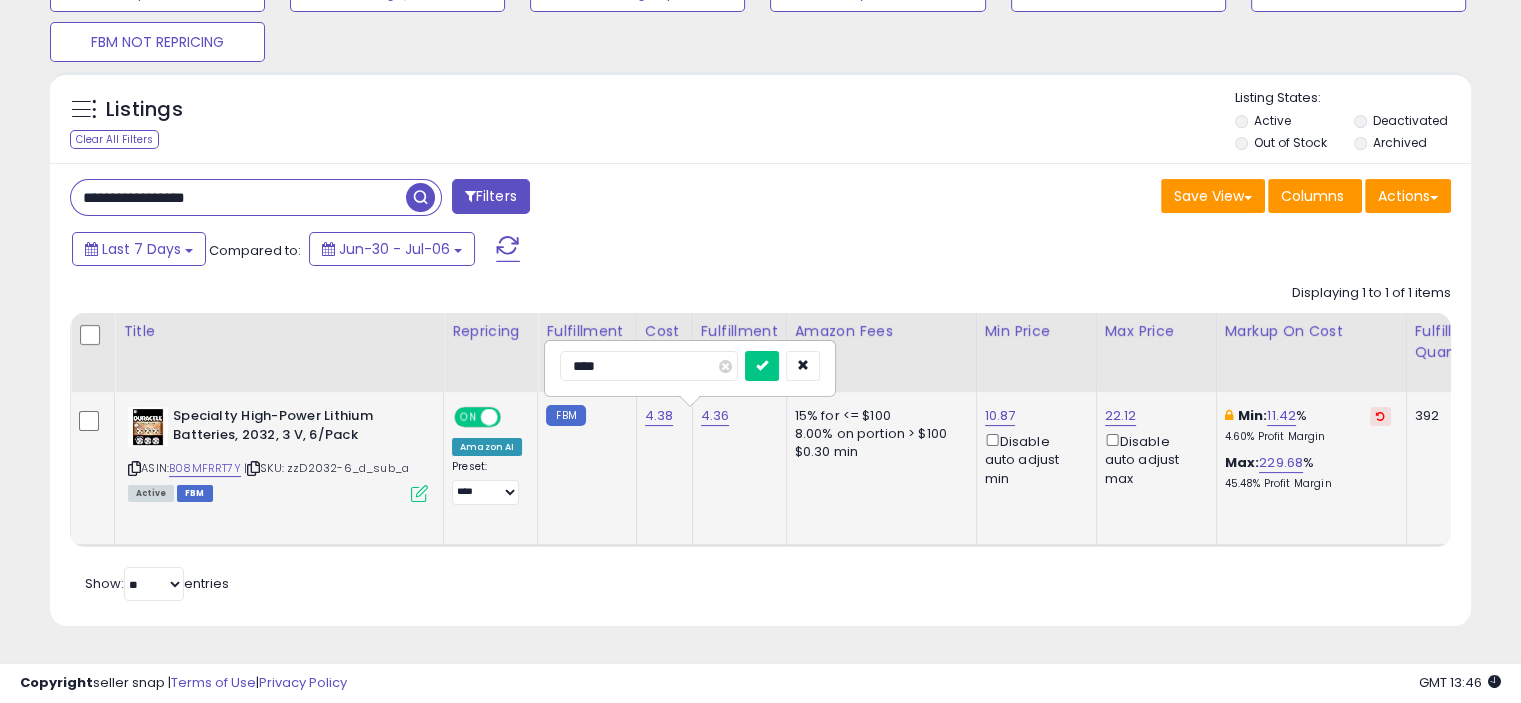 click on "****" at bounding box center [649, 366] 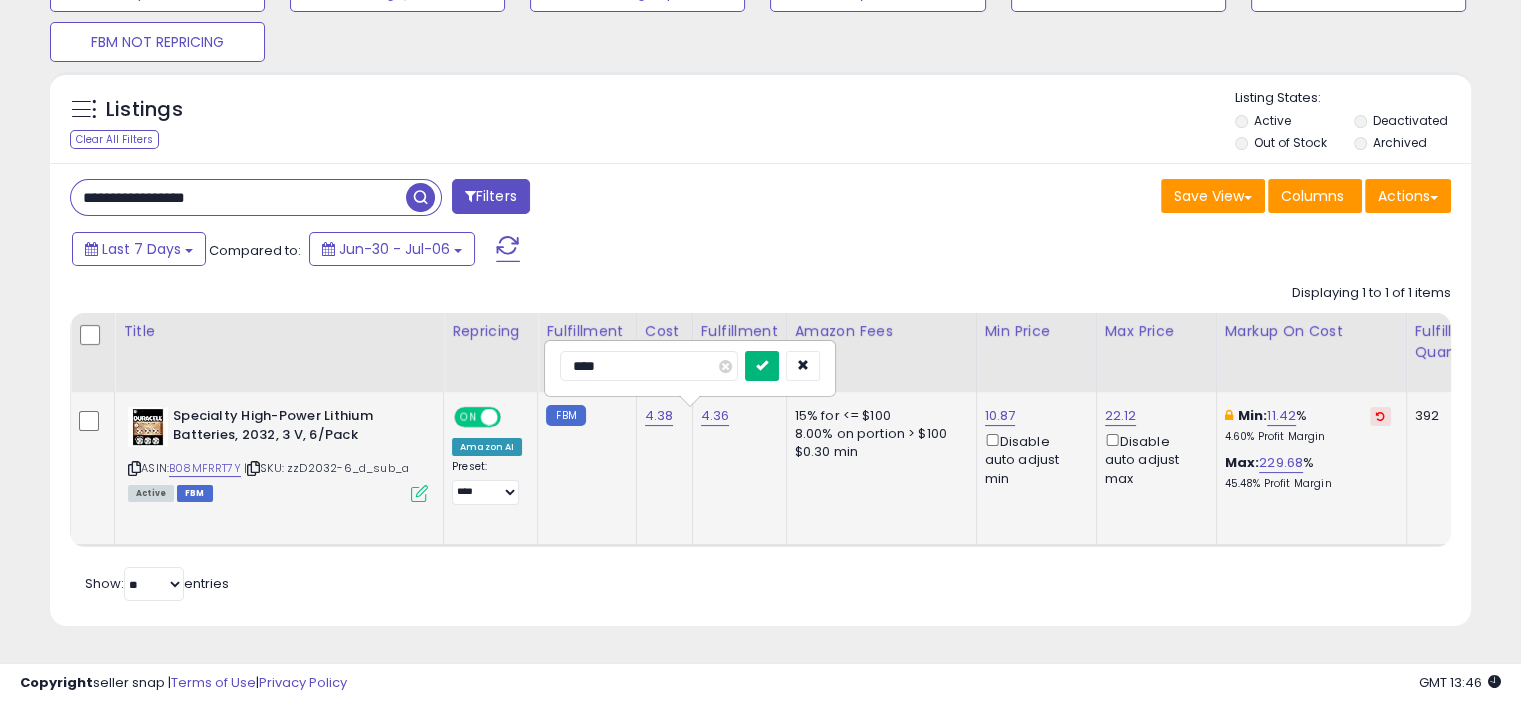 type on "****" 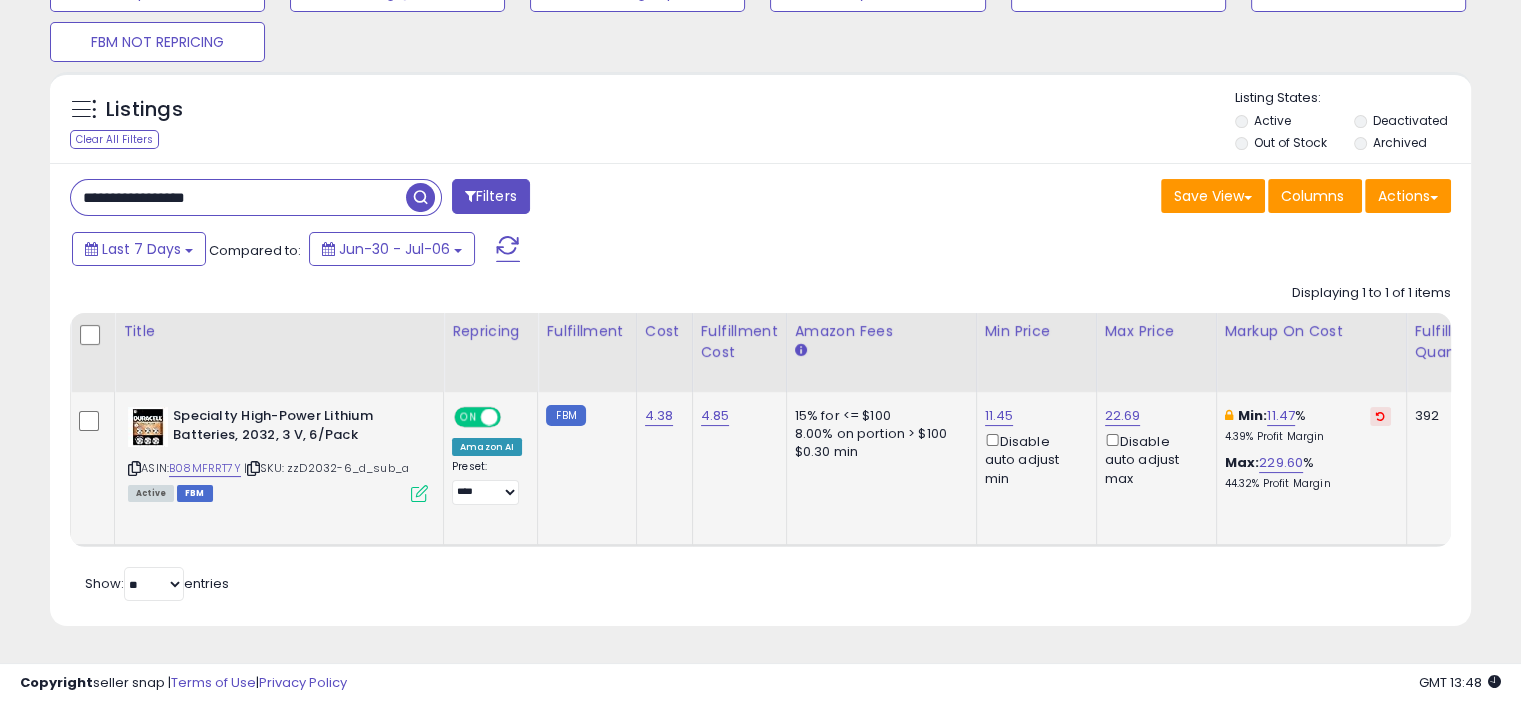 drag, startPoint x: 260, startPoint y: 208, endPoint x: 63, endPoint y: 215, distance: 197.12433 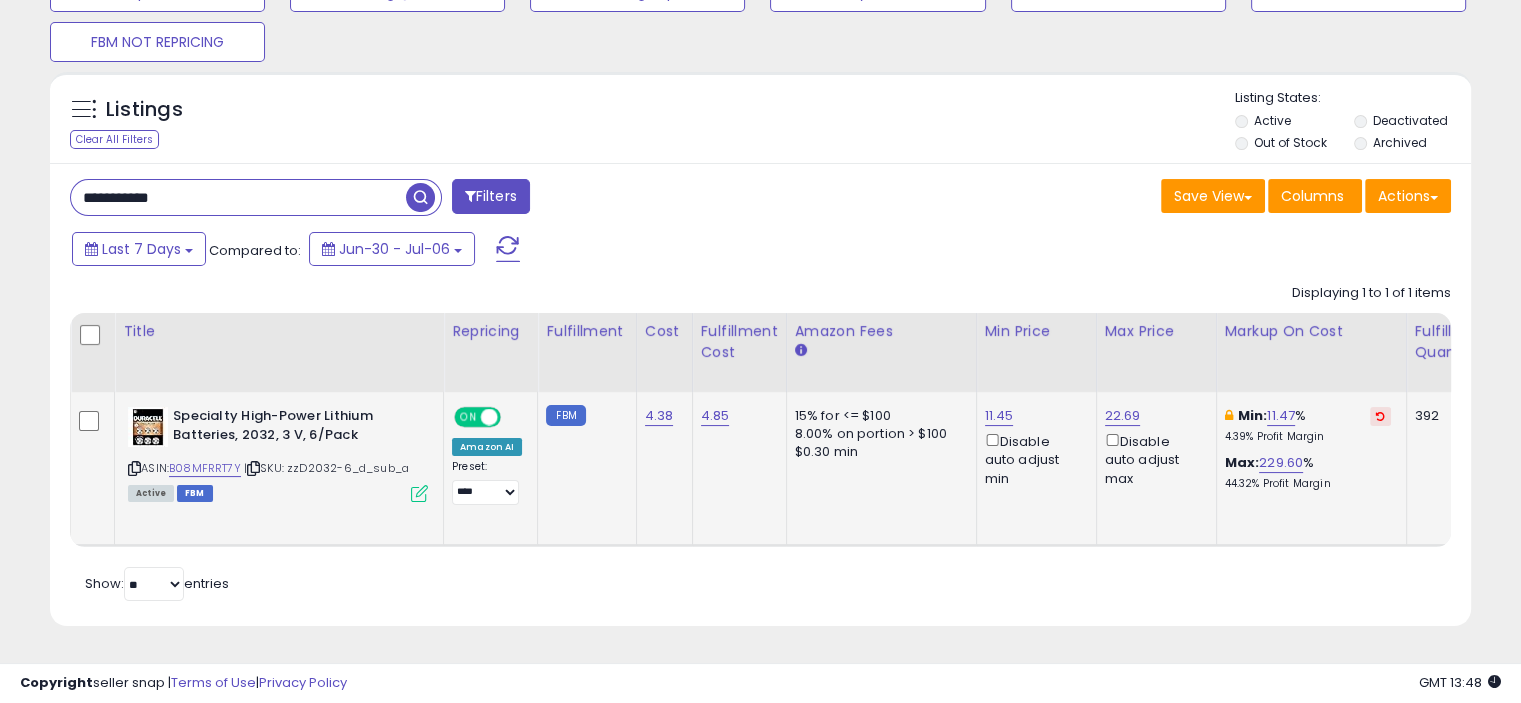 click at bounding box center (420, 197) 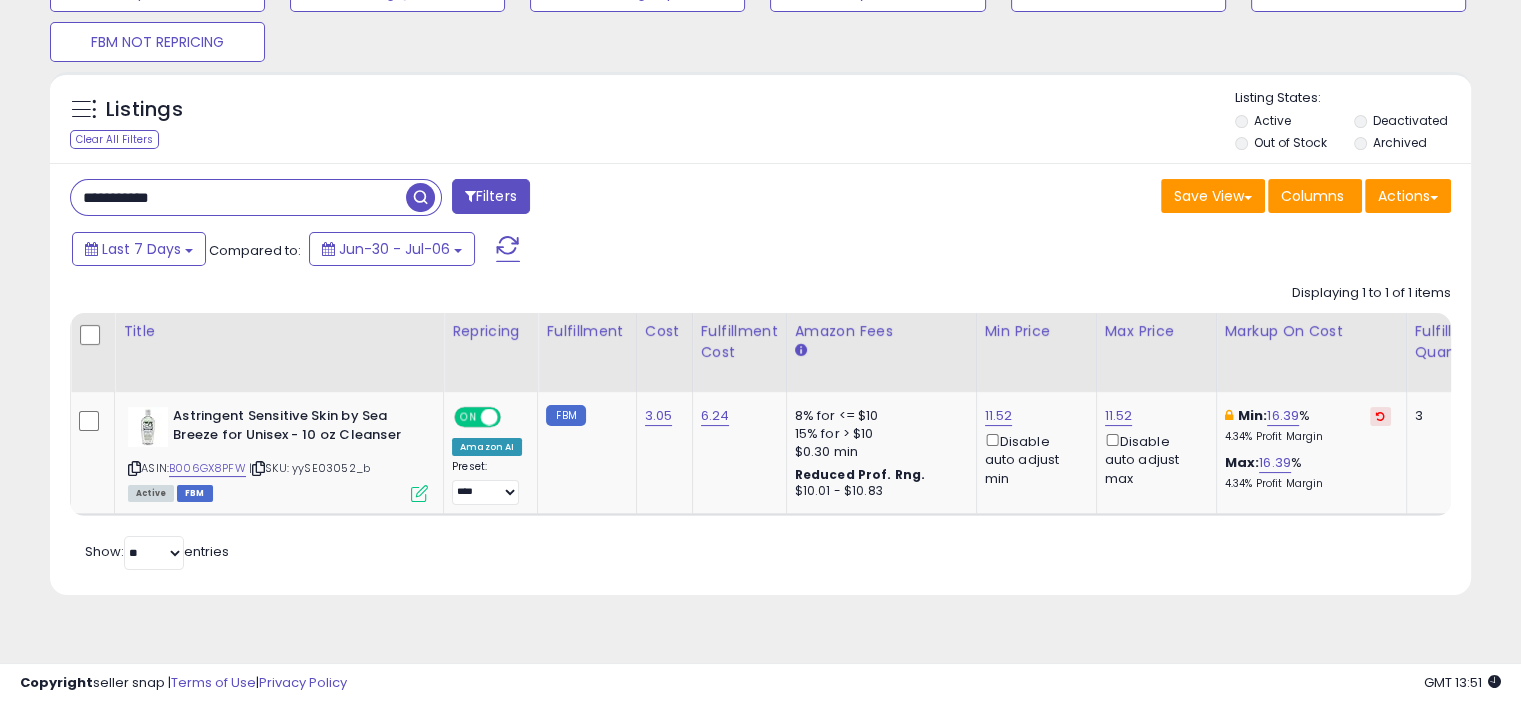 drag, startPoint x: 212, startPoint y: 195, endPoint x: 7, endPoint y: 183, distance: 205.35092 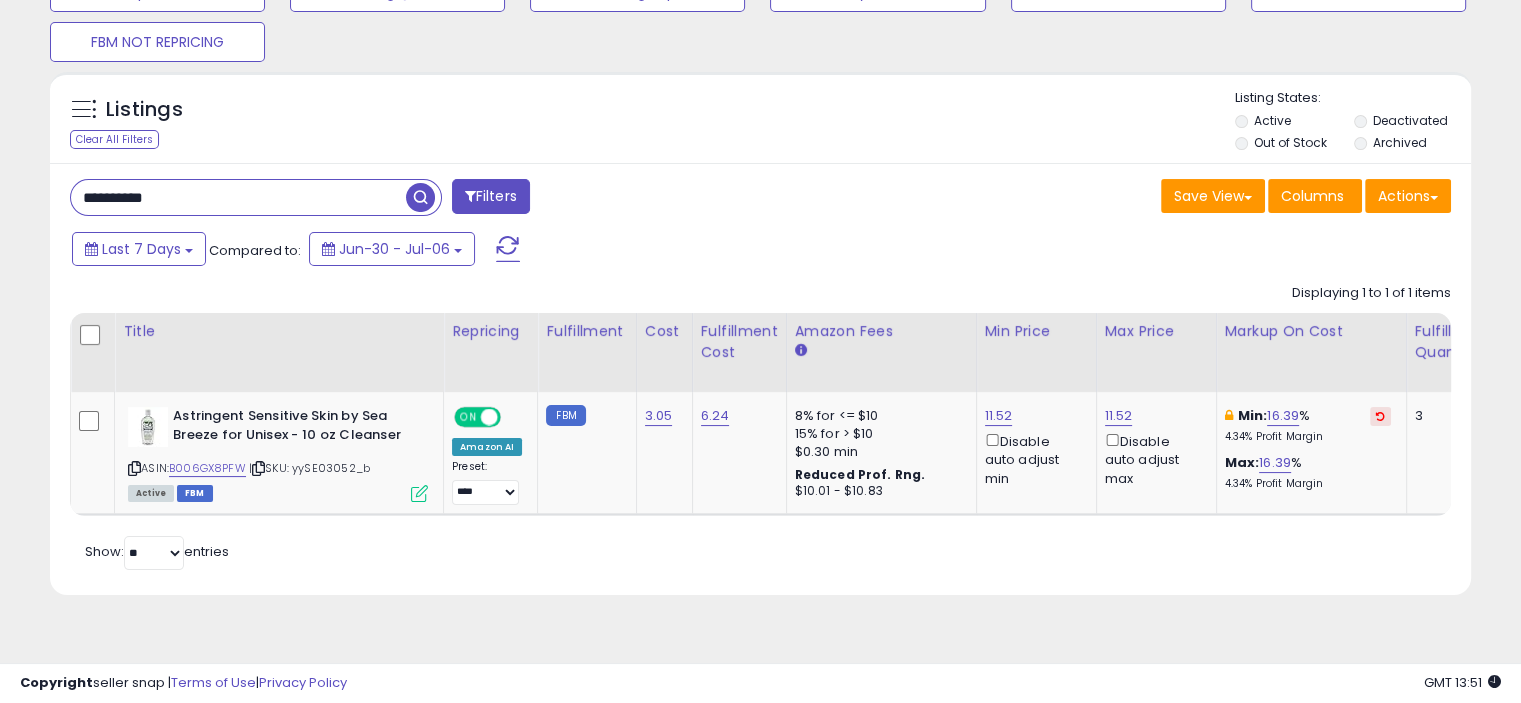 type on "**********" 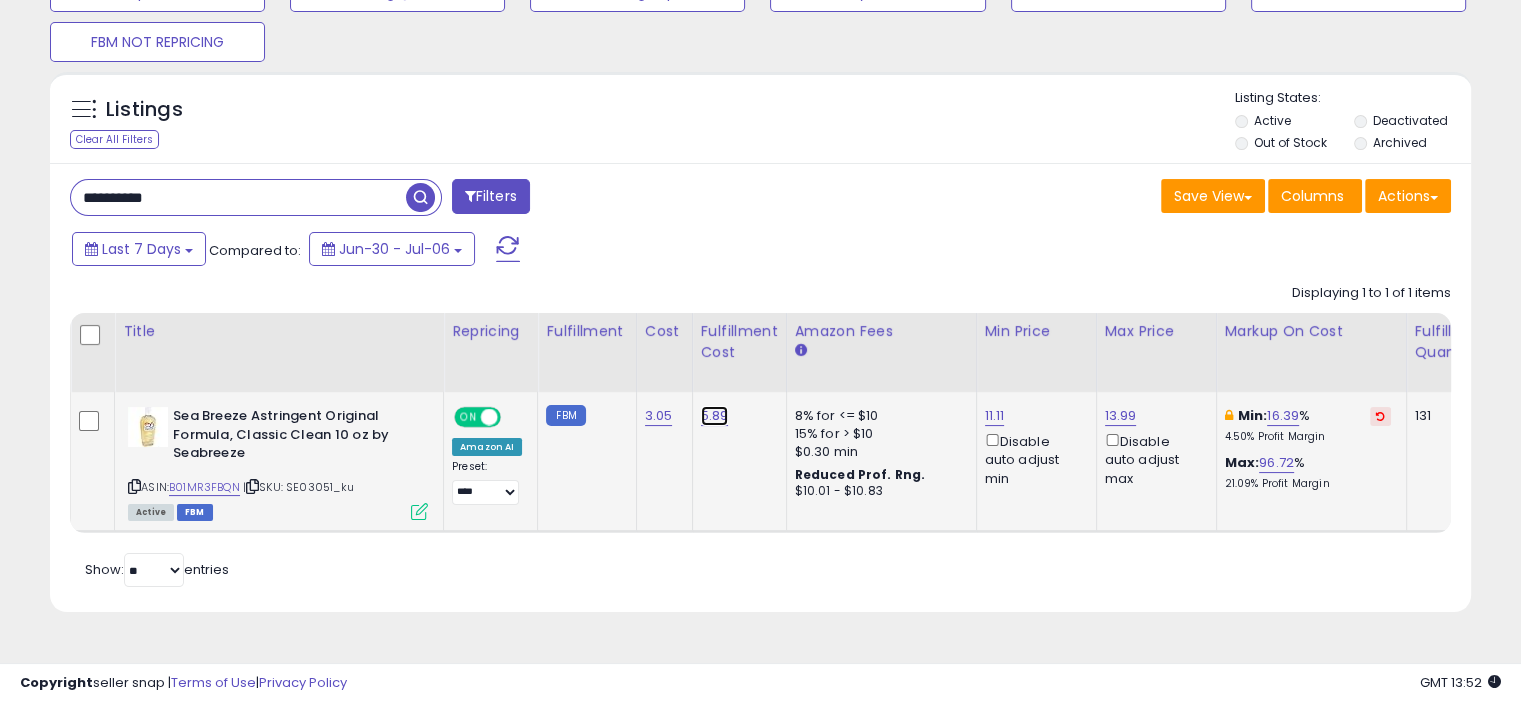 click on "5.89" at bounding box center (715, 416) 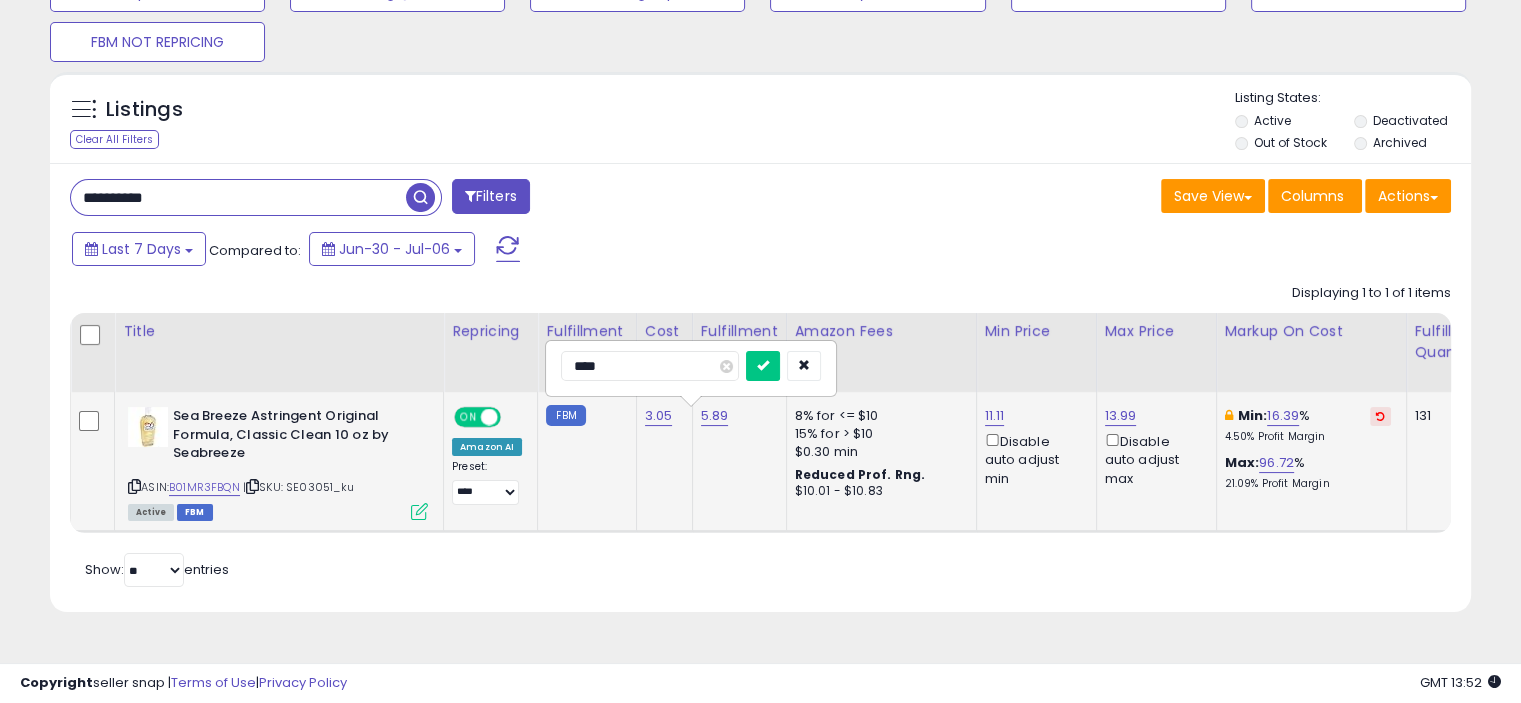 drag, startPoint x: 644, startPoint y: 360, endPoint x: 557, endPoint y: 375, distance: 88.28363 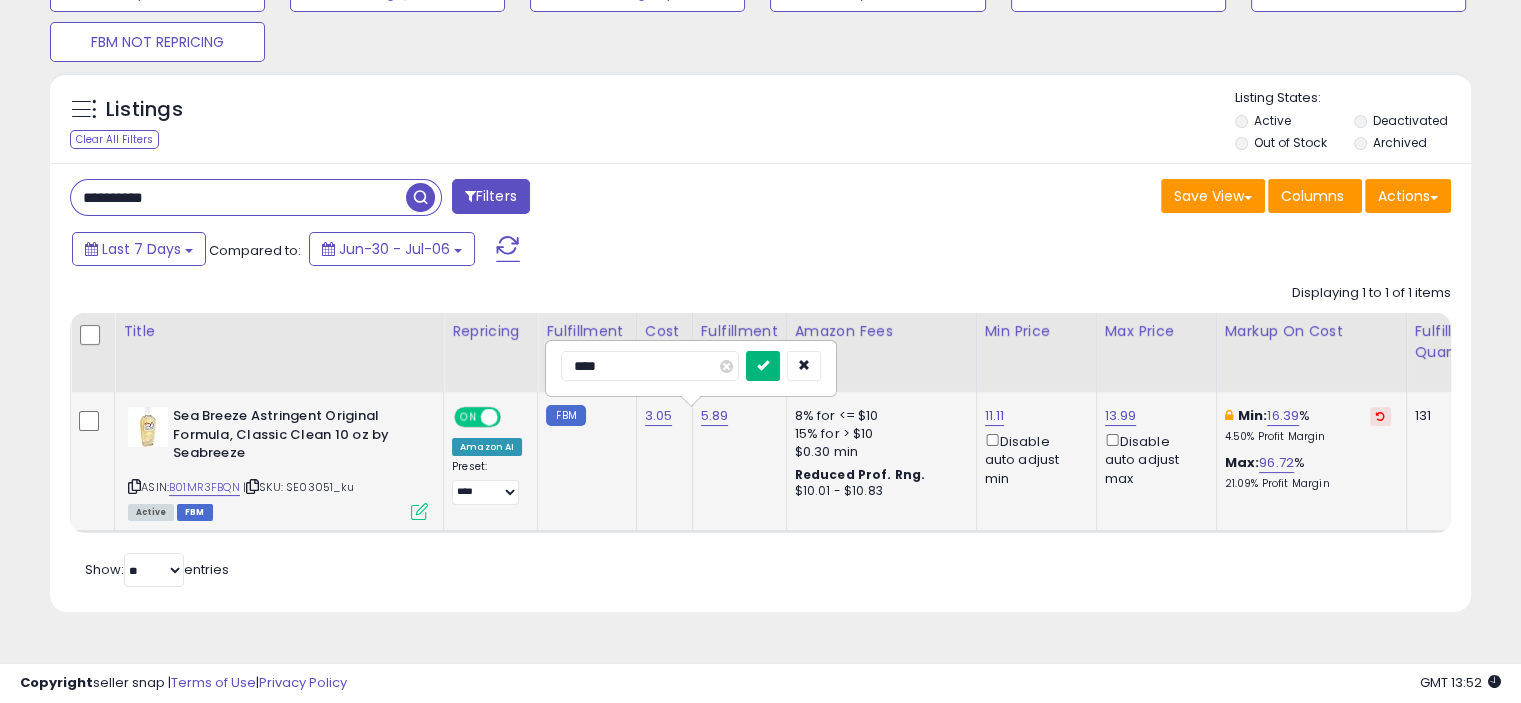 type on "****" 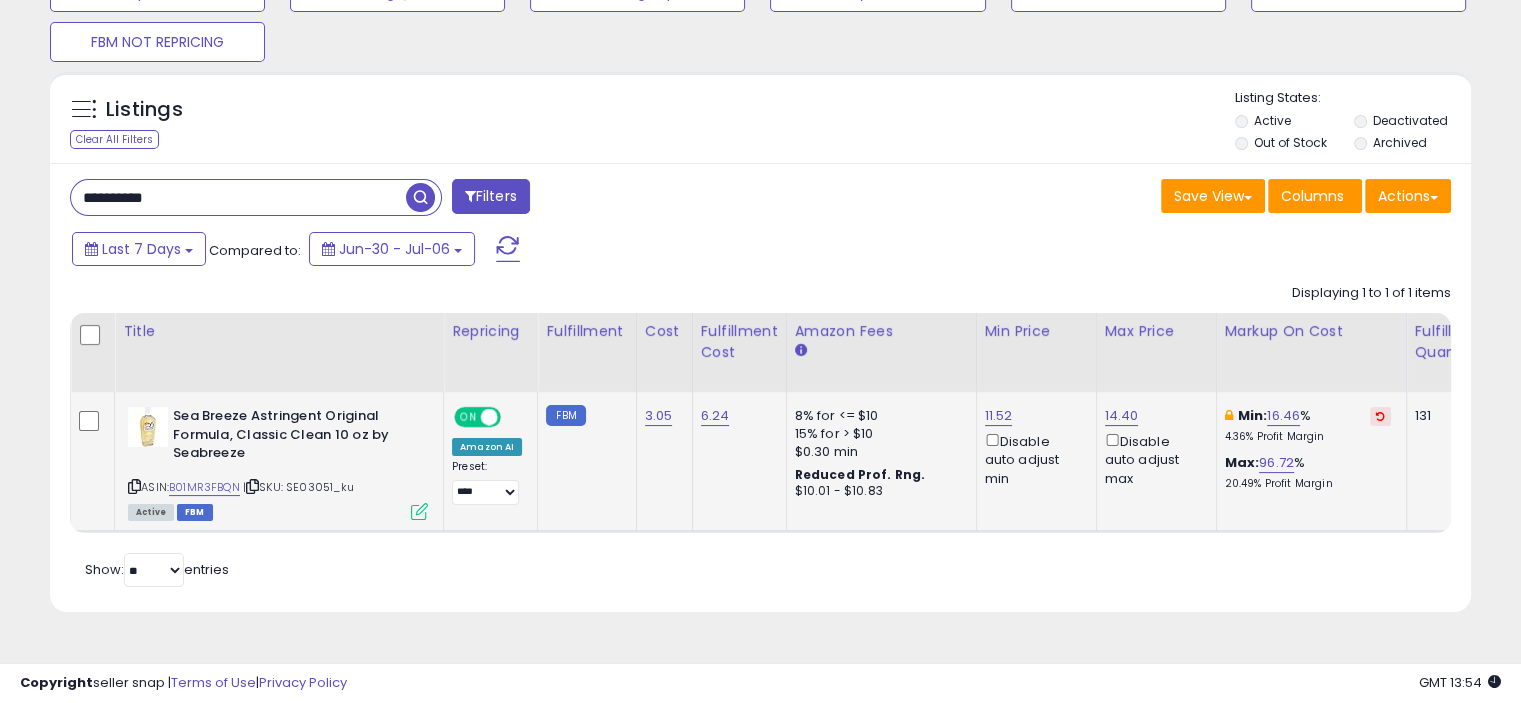 drag, startPoint x: 190, startPoint y: 201, endPoint x: 39, endPoint y: 197, distance: 151.05296 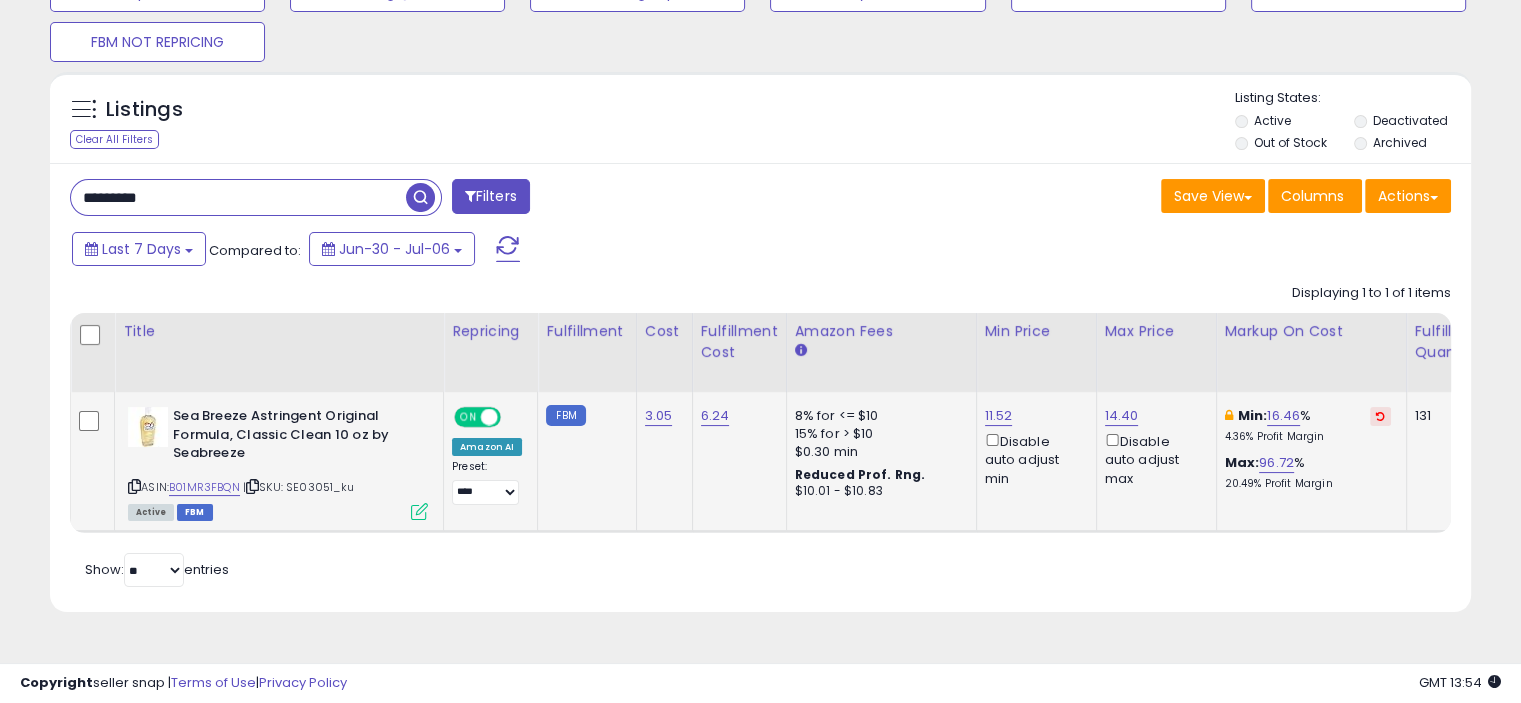 type on "*********" 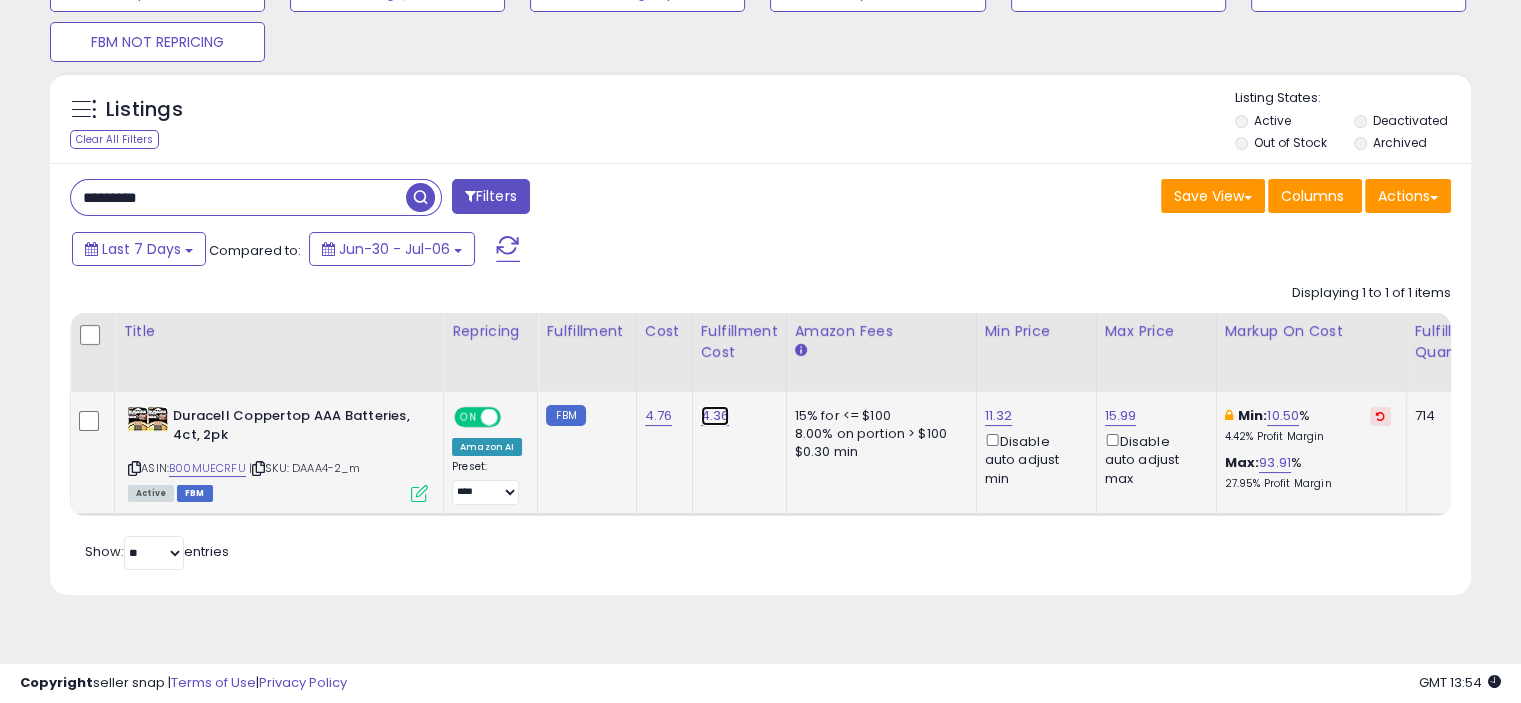 click on "4.36" at bounding box center (715, 416) 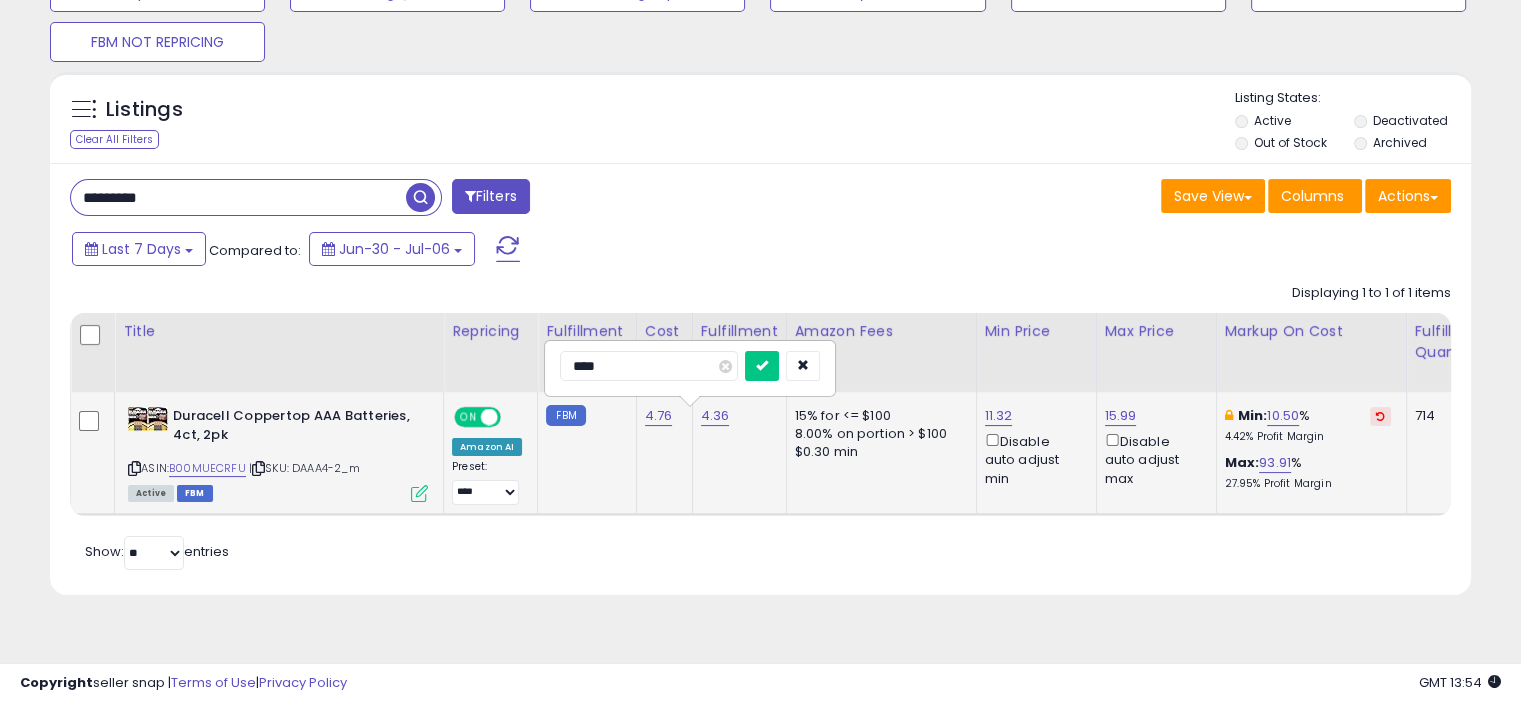 click on "****" at bounding box center (649, 366) 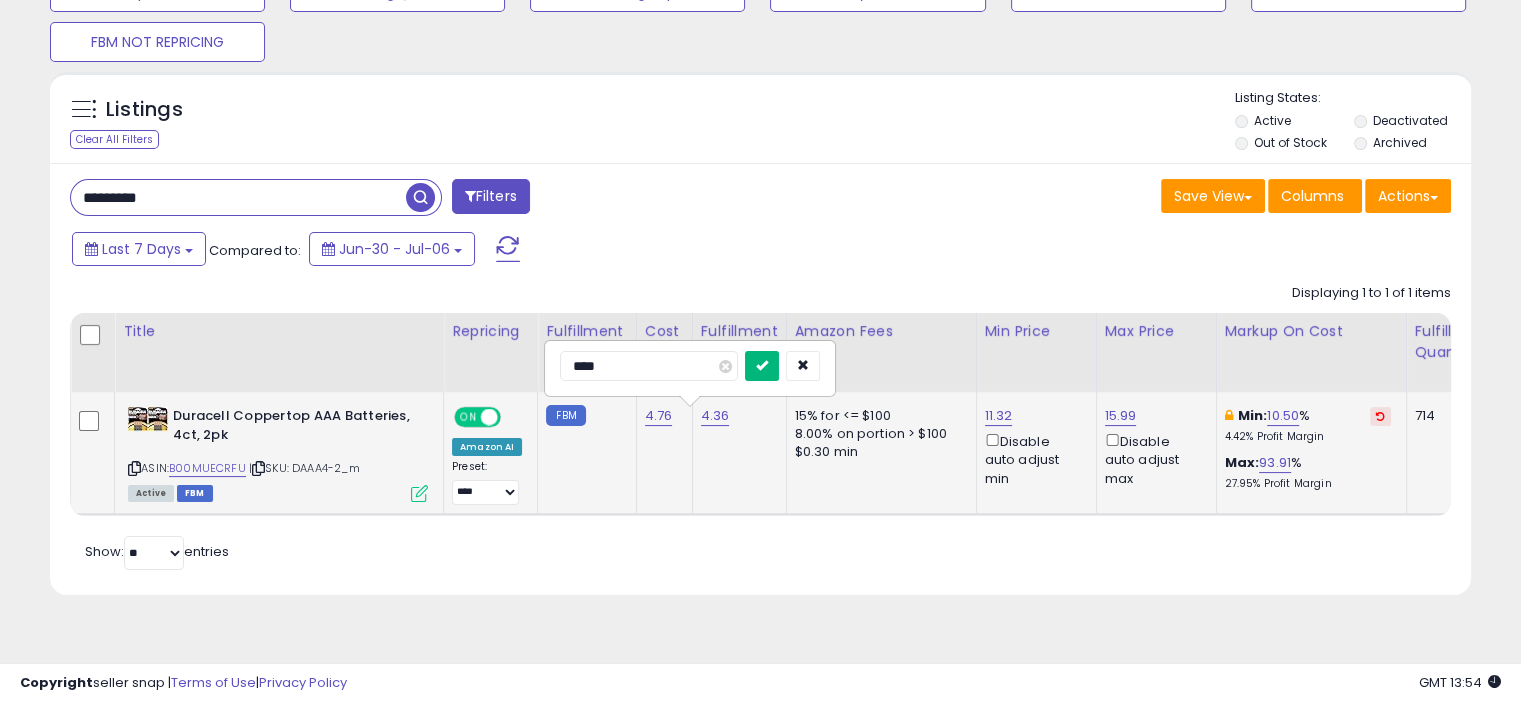 type on "****" 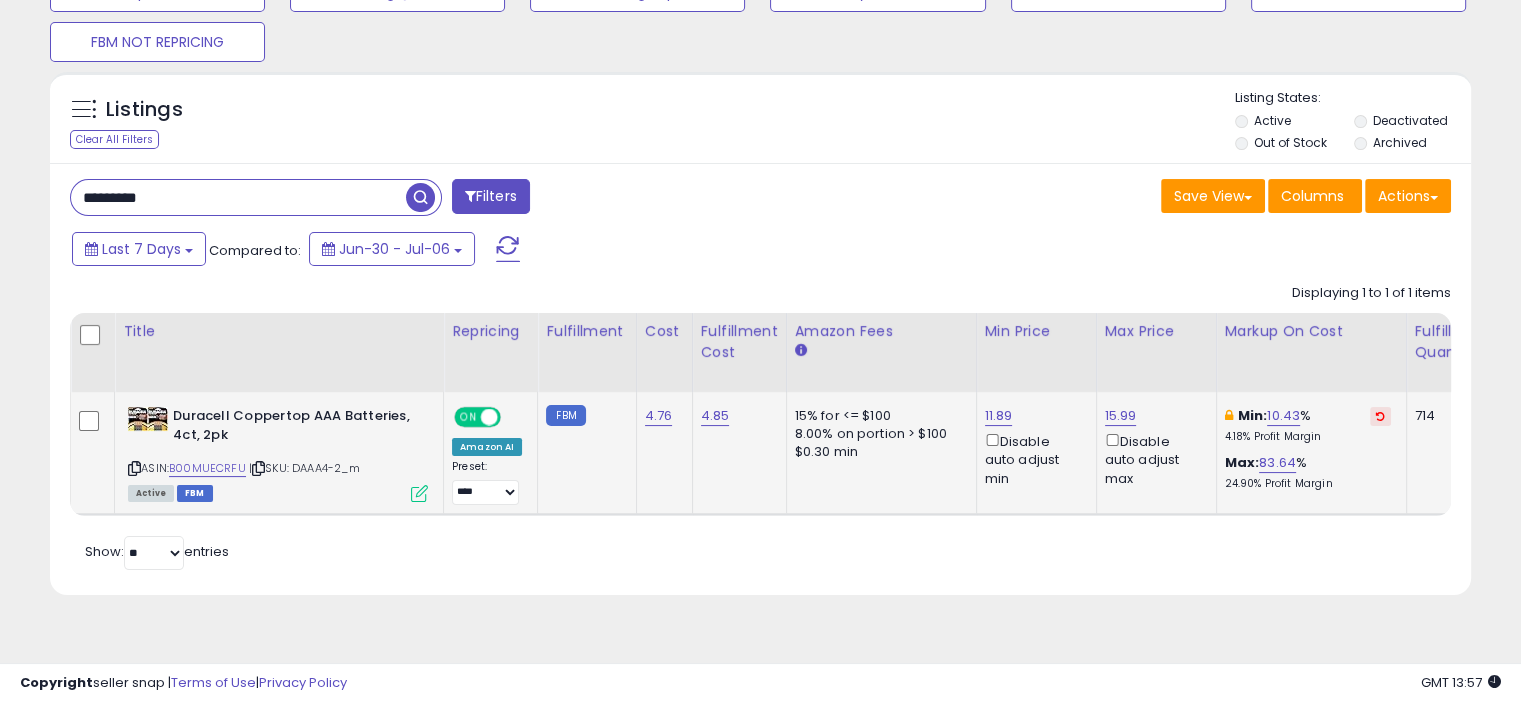 drag, startPoint x: 181, startPoint y: 192, endPoint x: 41, endPoint y: 214, distance: 141.71803 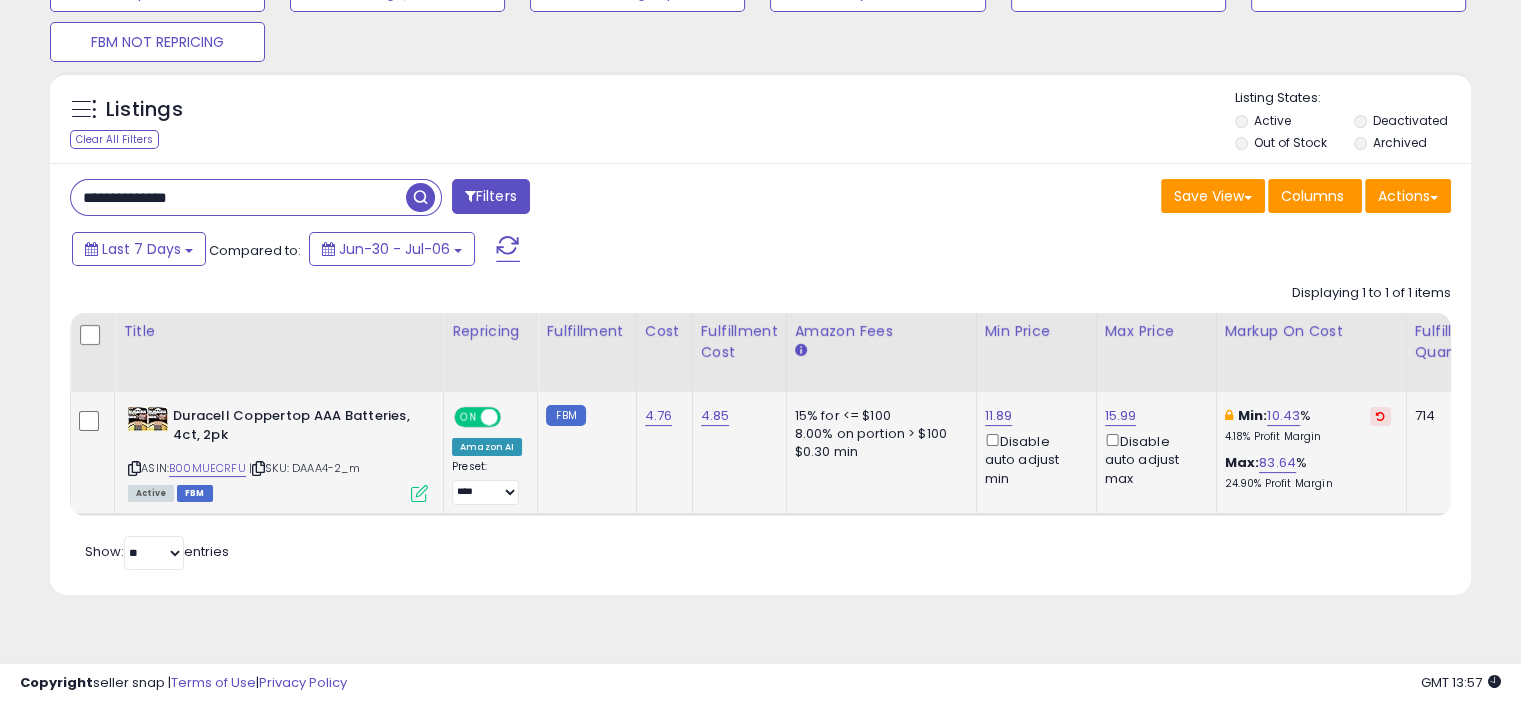 type on "**********" 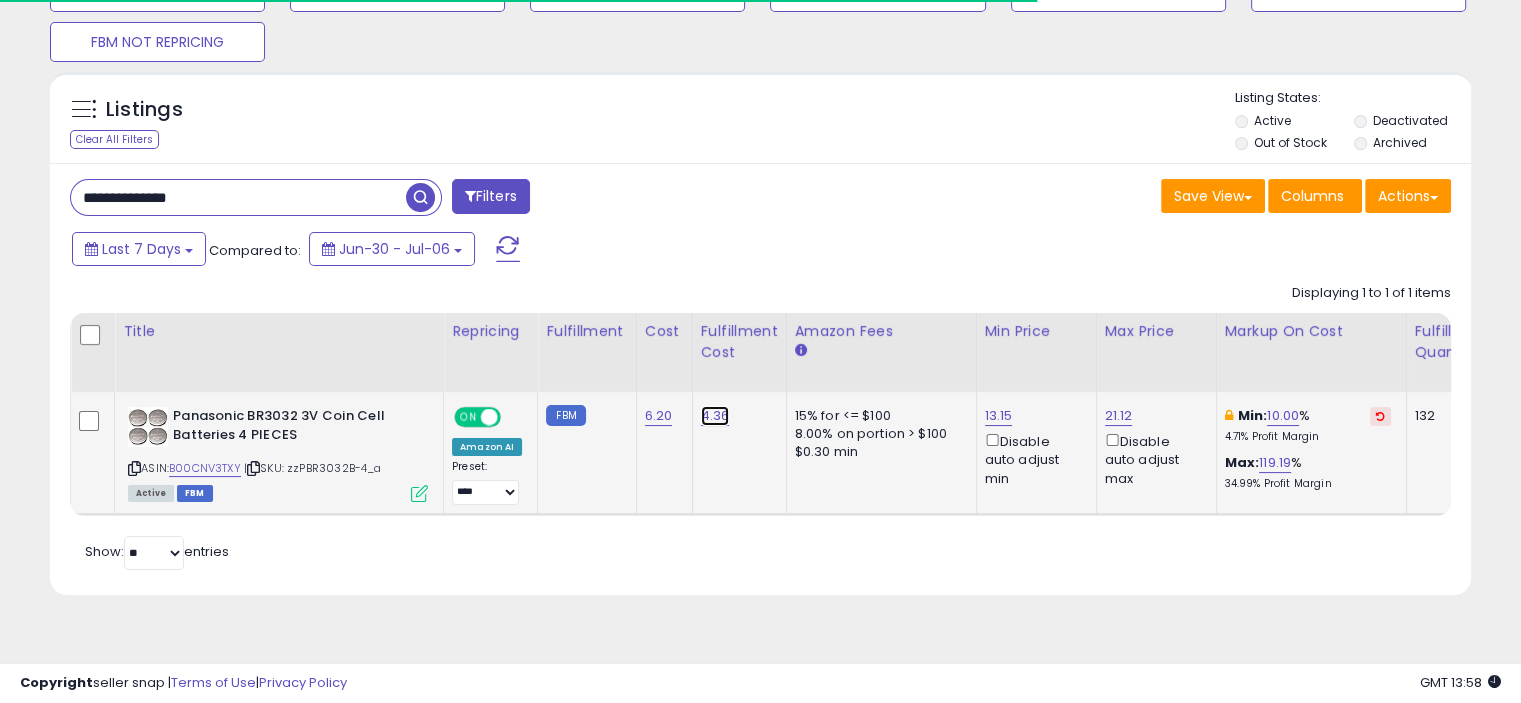 click on "4.36" at bounding box center [715, 416] 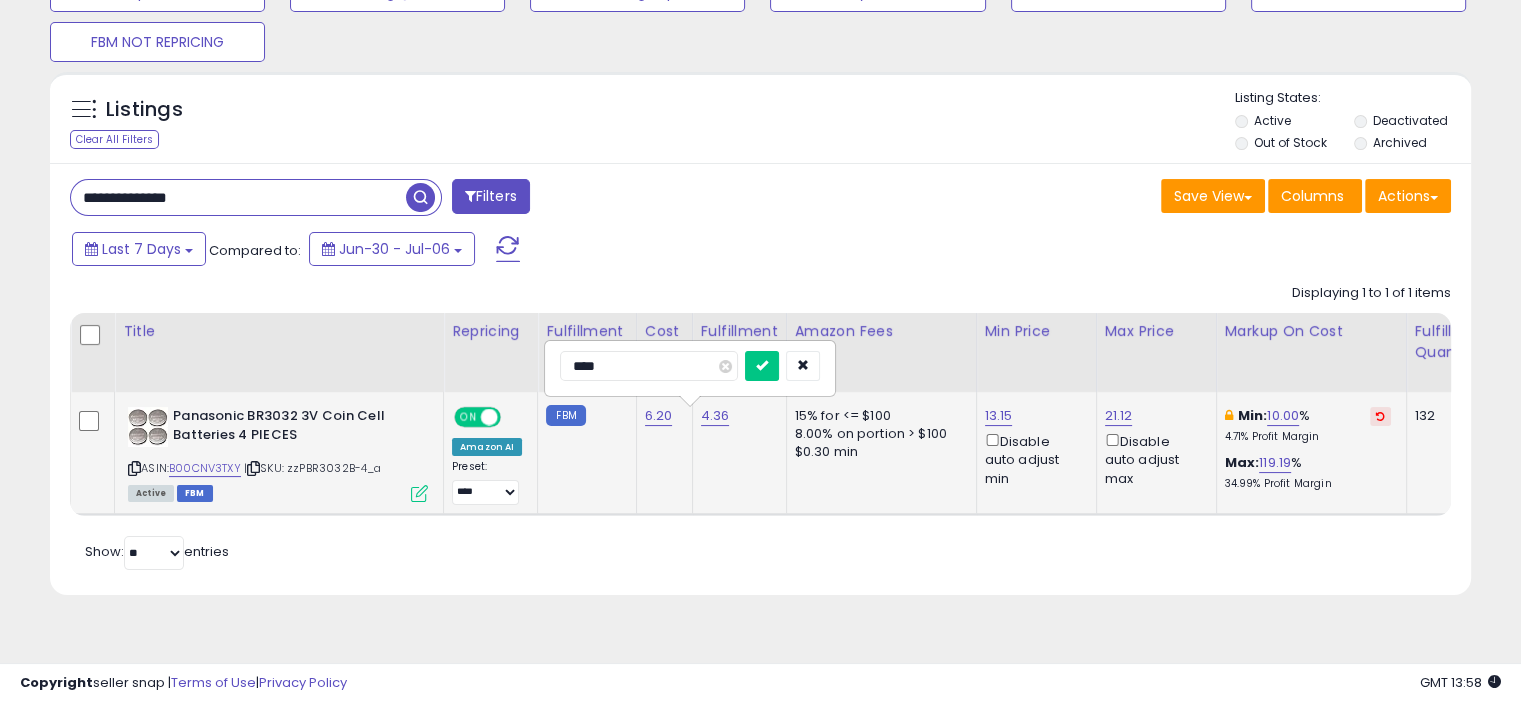 click on "****" at bounding box center (649, 366) 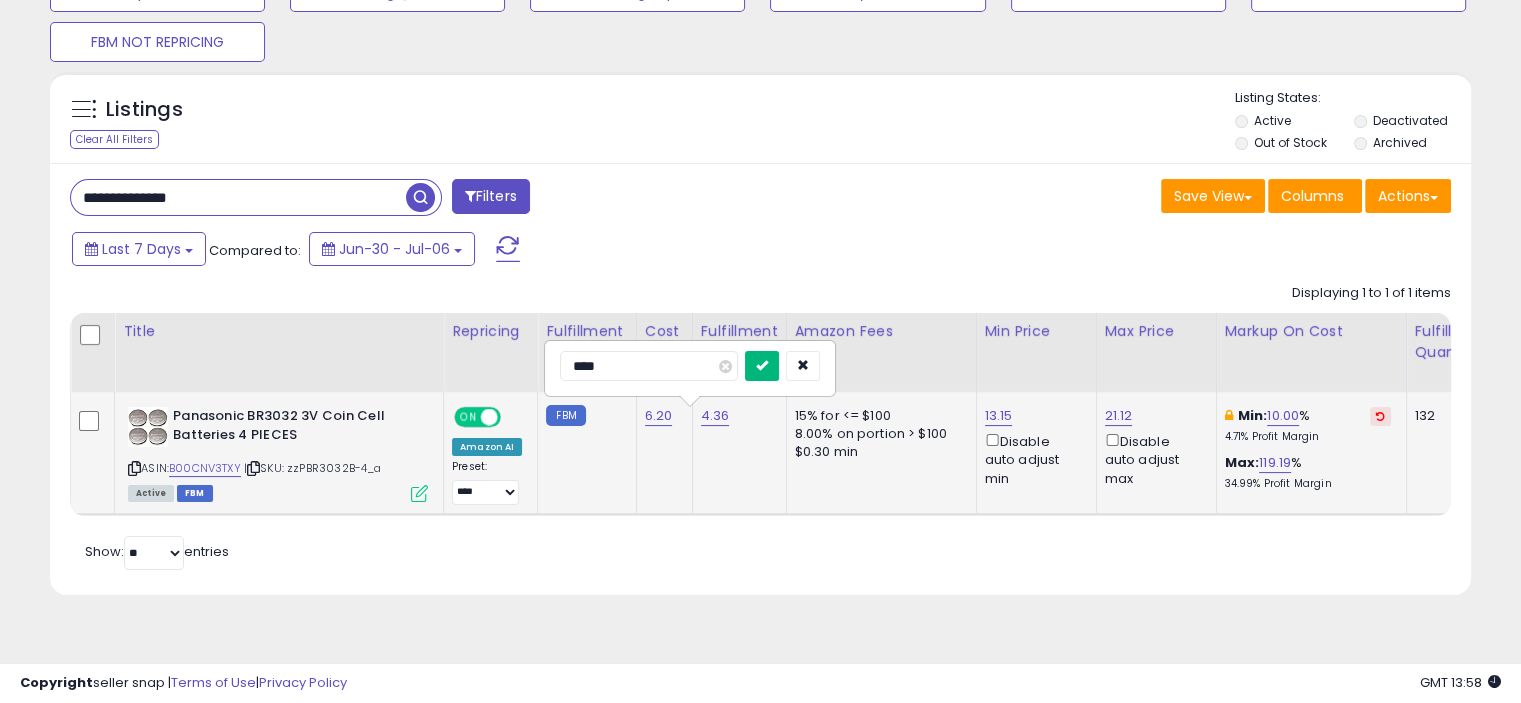 click at bounding box center [762, 365] 